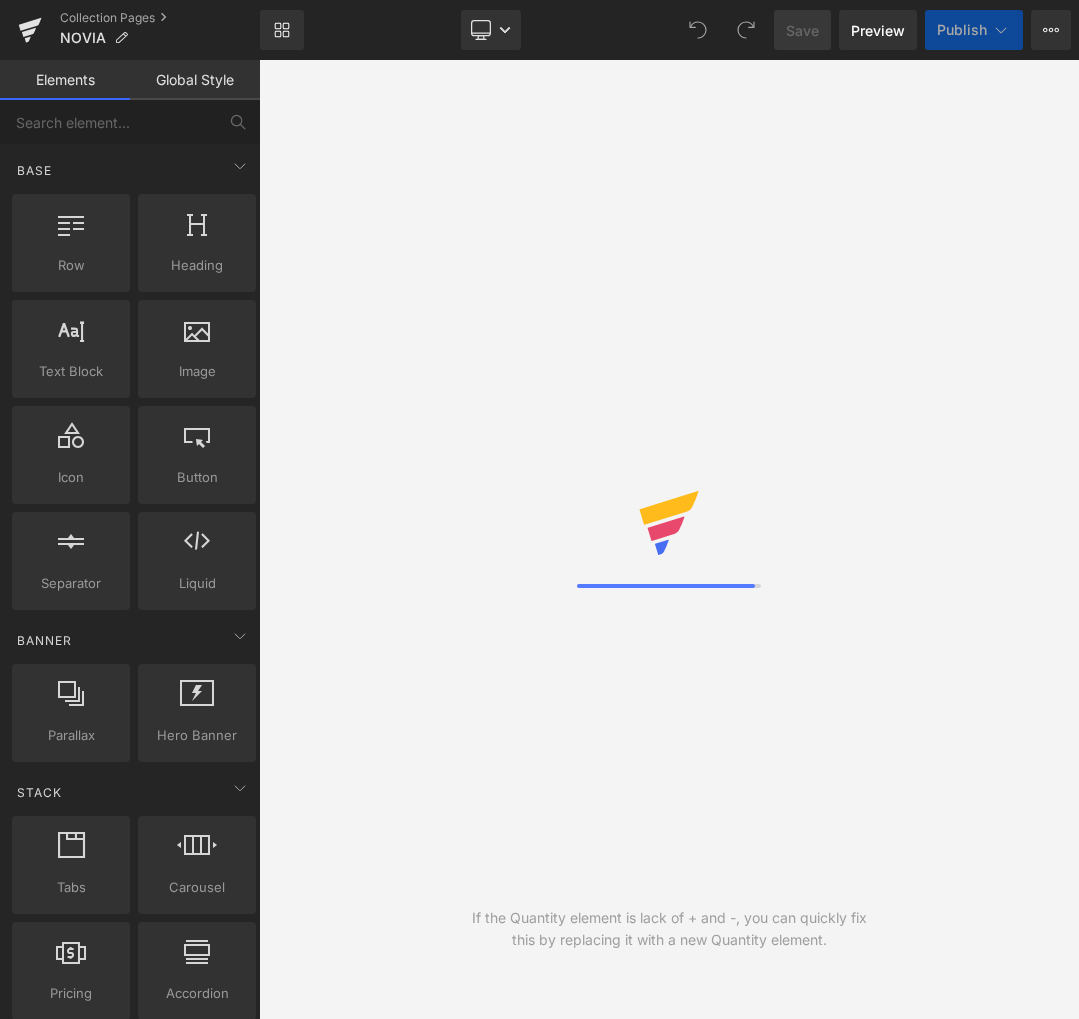scroll, scrollTop: 0, scrollLeft: 0, axis: both 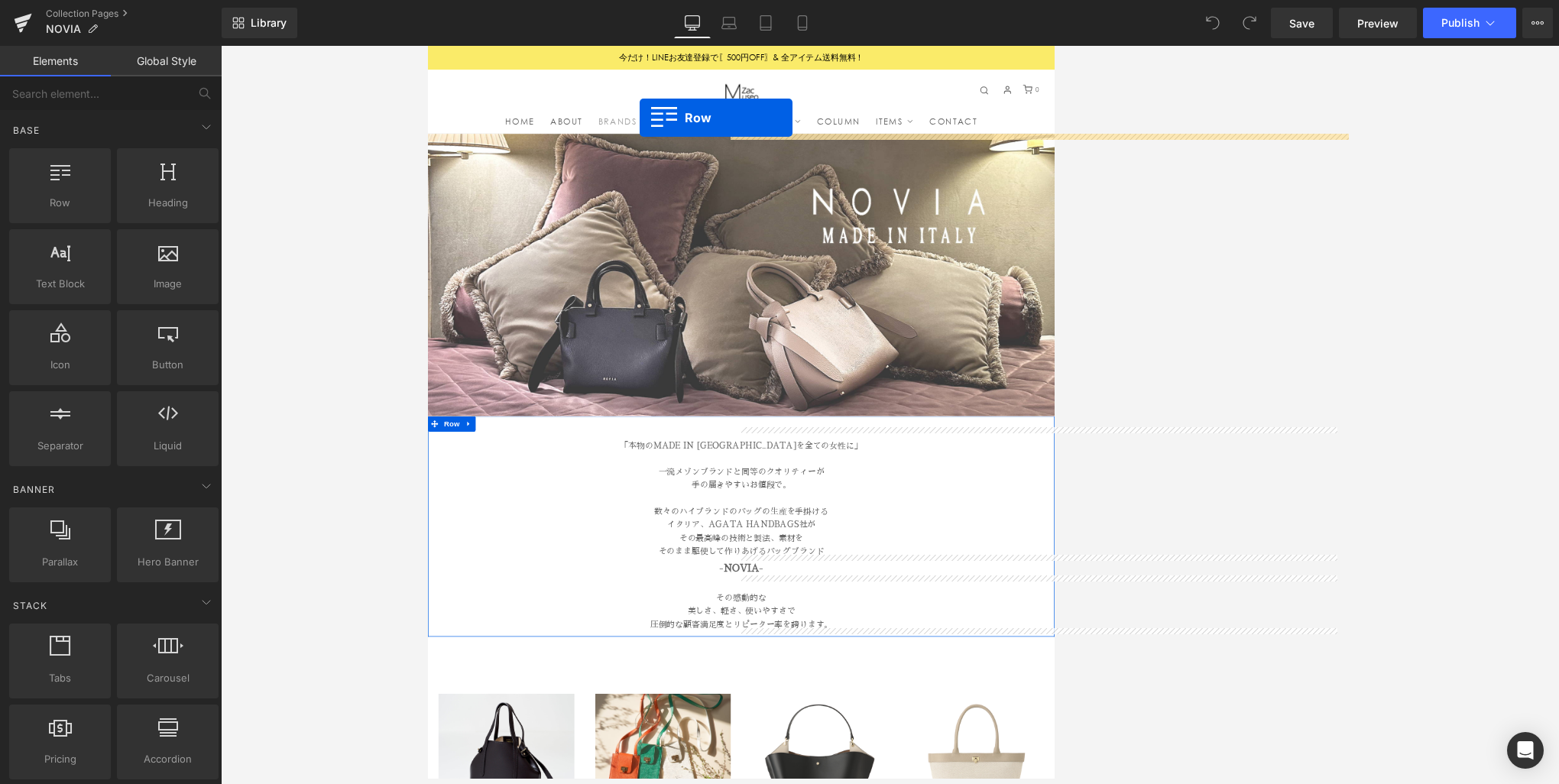 drag, startPoint x: 604, startPoint y: 307, endPoint x: 740, endPoint y: 152, distance: 206.2062 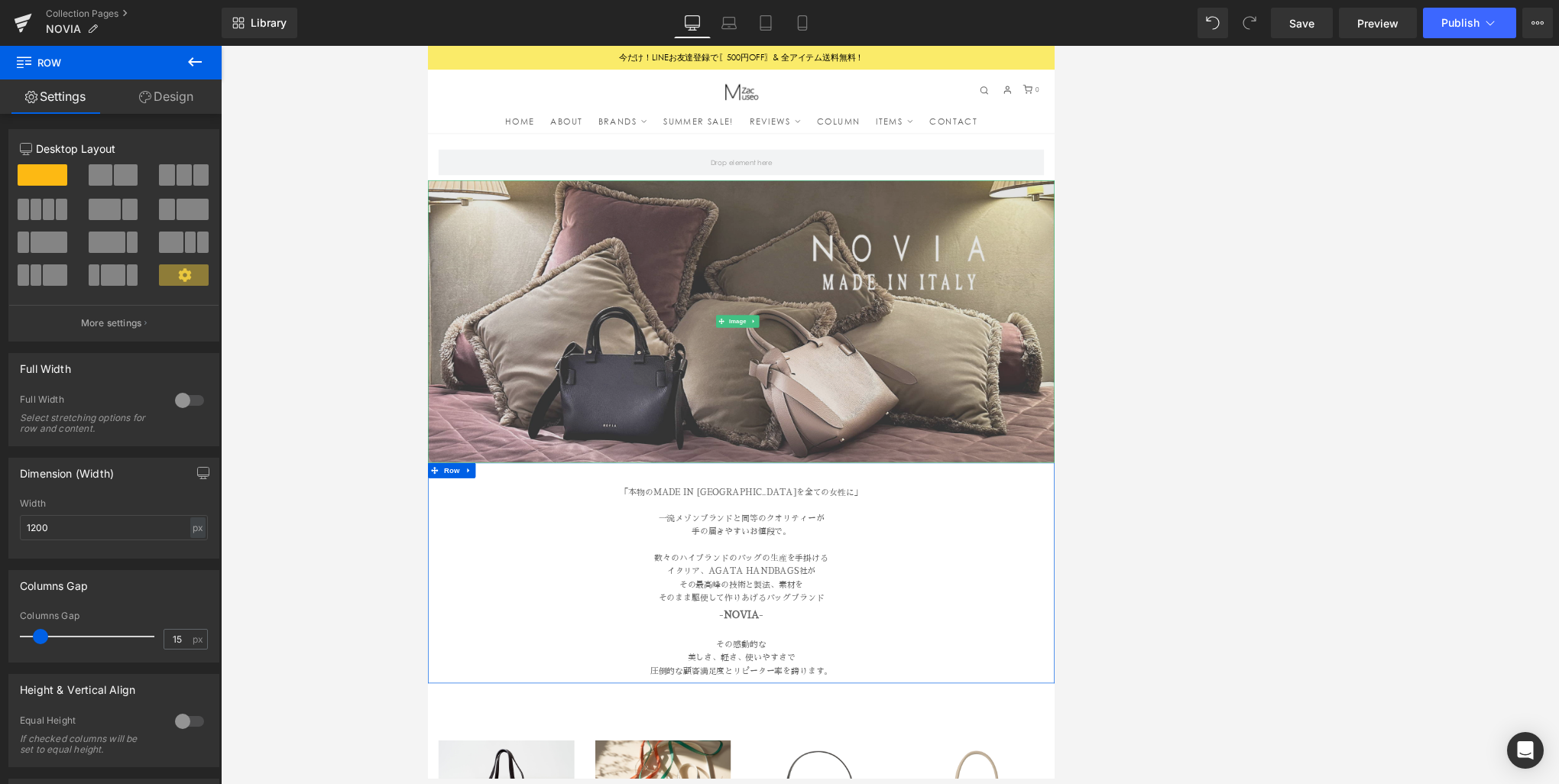 click at bounding box center (890, 452) 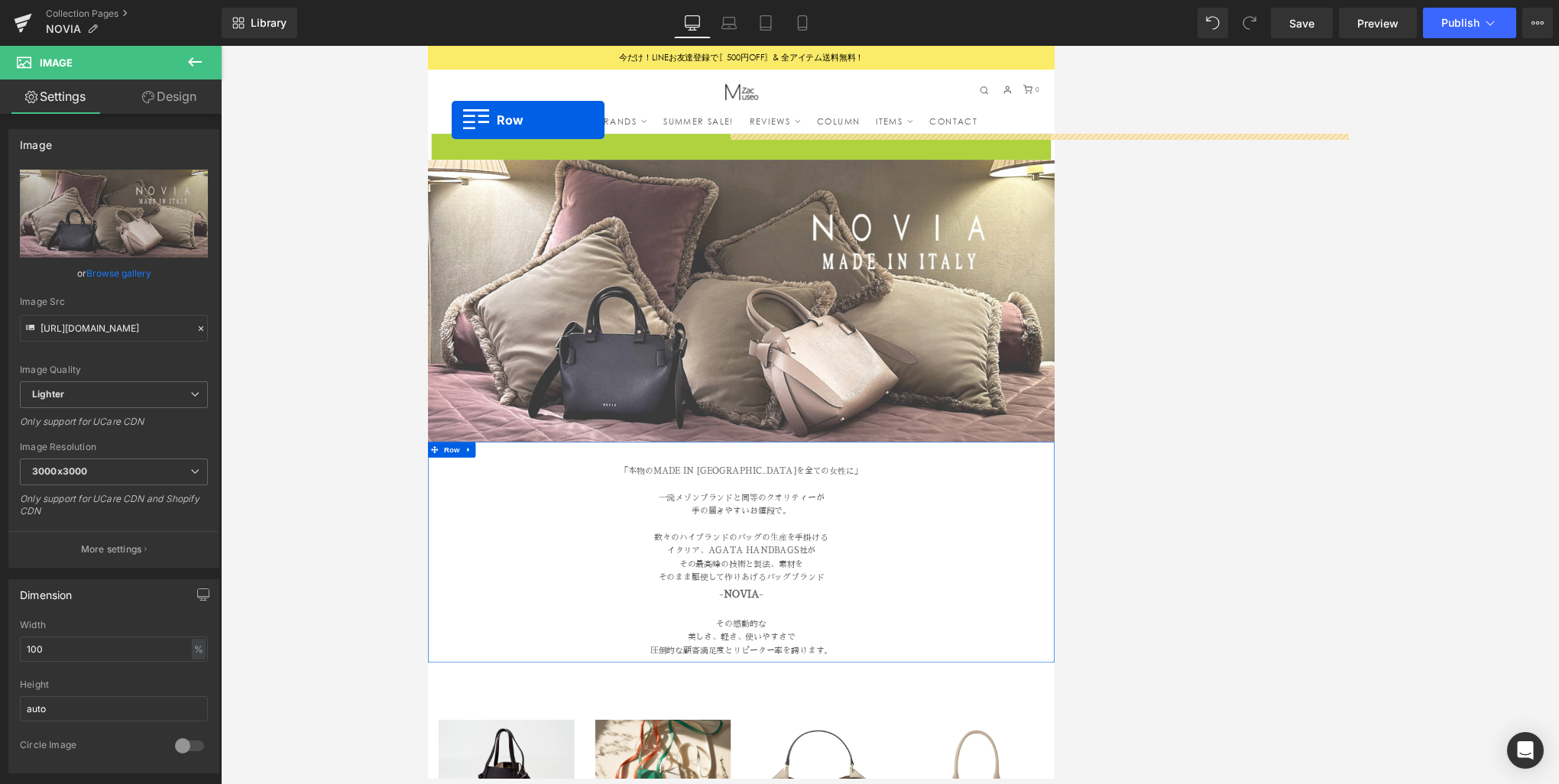 drag, startPoint x: 458, startPoint y: 189, endPoint x: 462, endPoint y: 155, distance: 34.234486 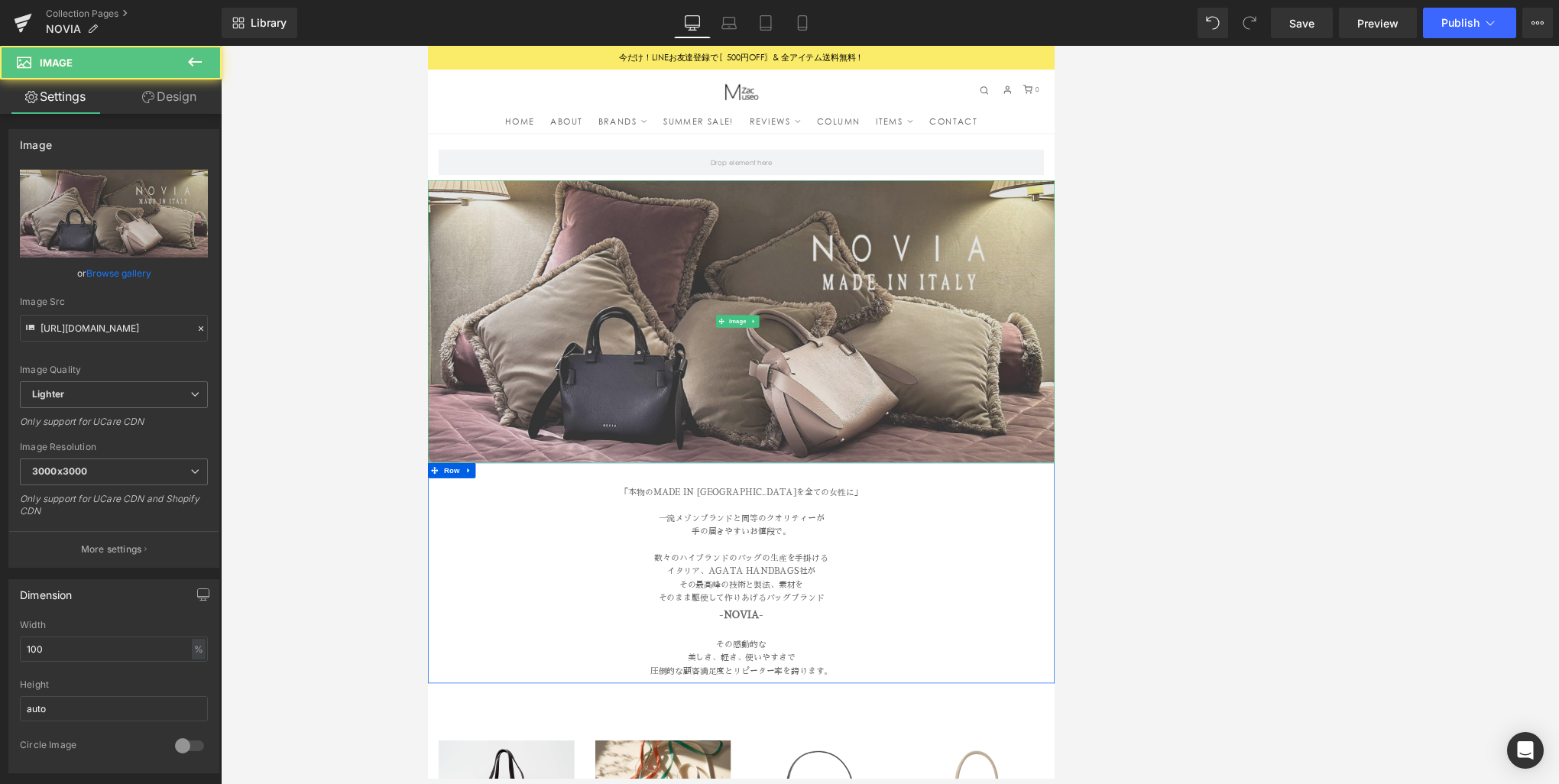 click at bounding box center (890, 452) 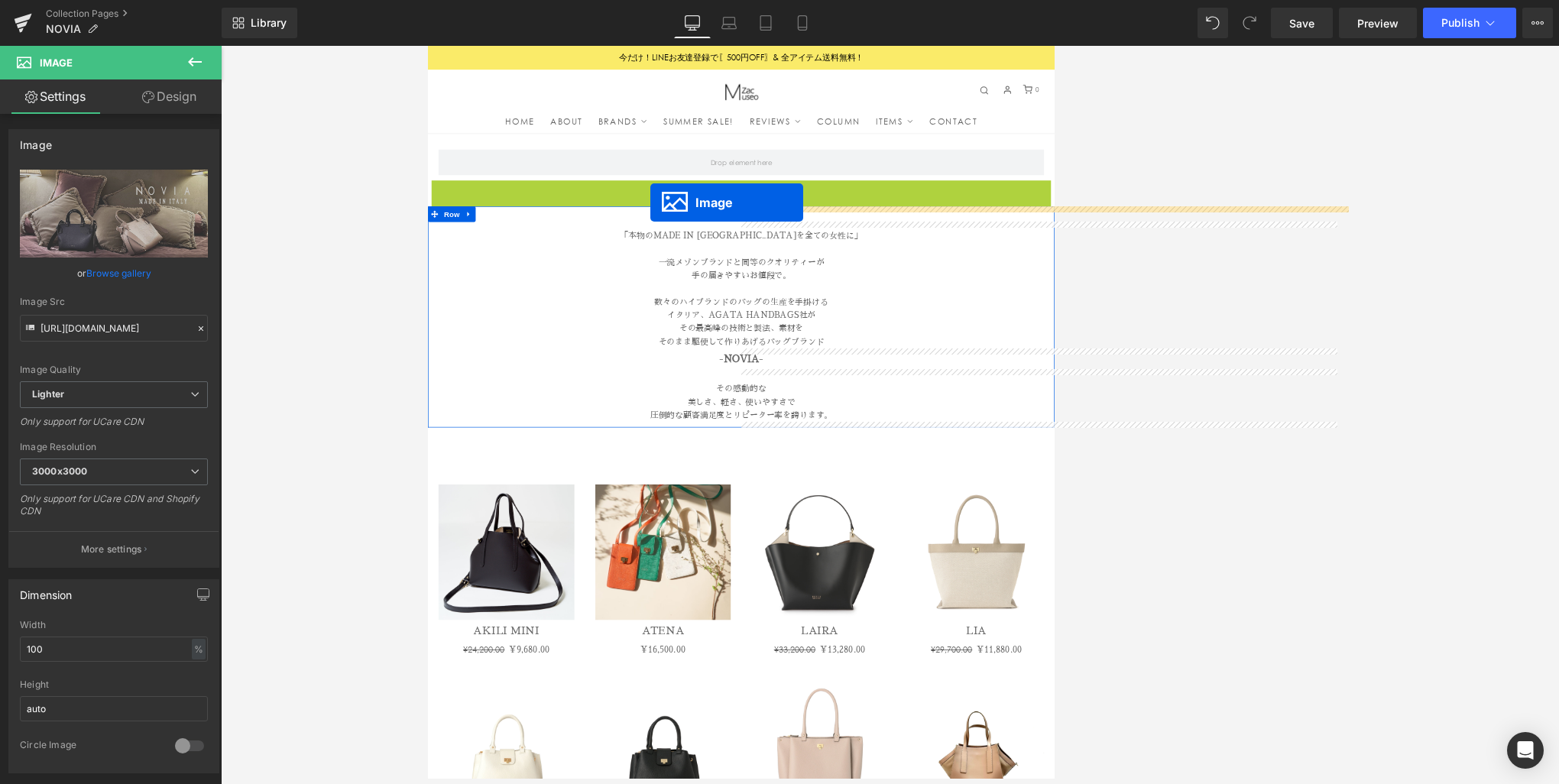 drag, startPoint x: 880, startPoint y: 446, endPoint x: 756, endPoint y: 277, distance: 209.61155 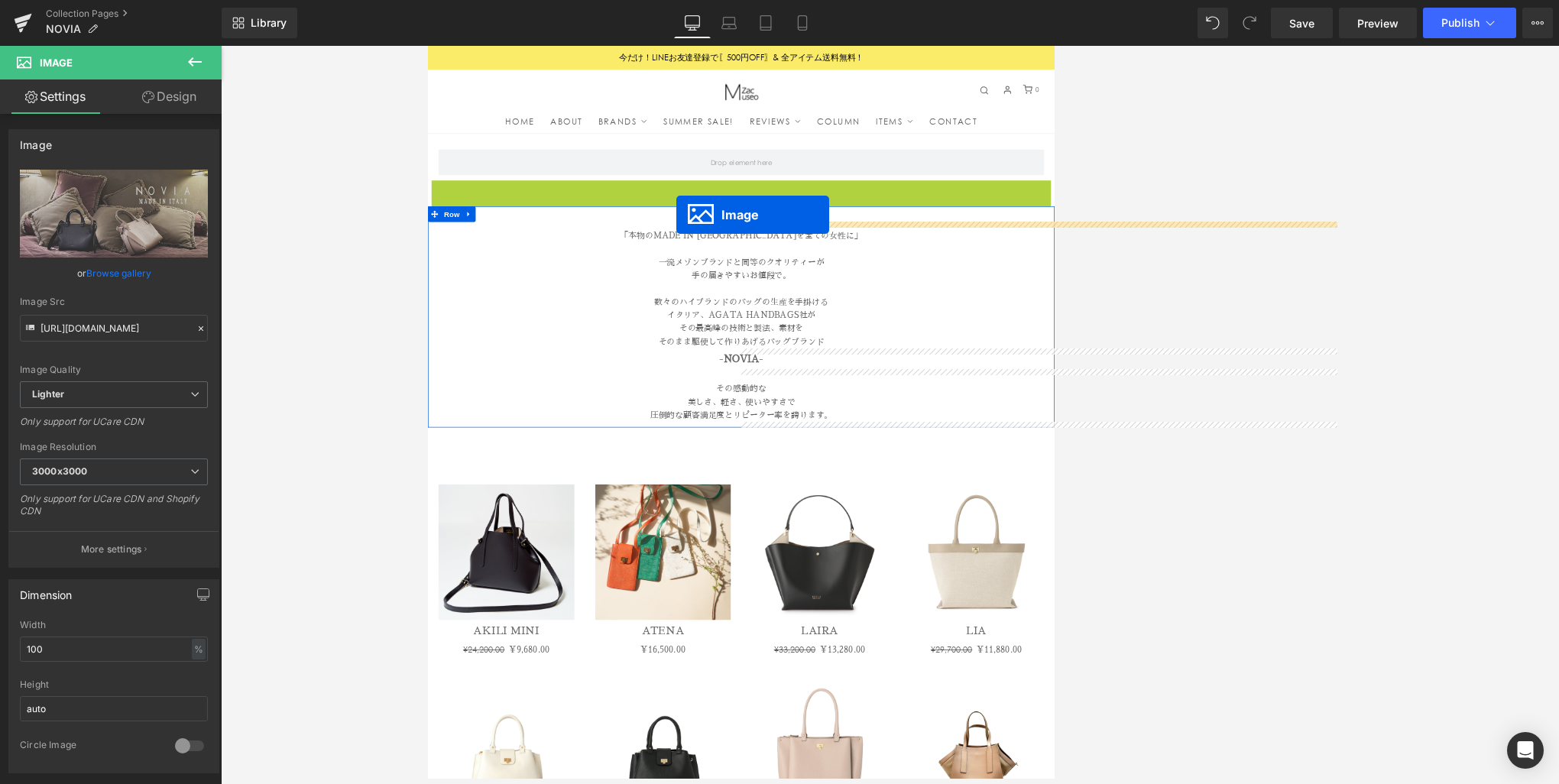 drag, startPoint x: 898, startPoint y: 466, endPoint x: 795, endPoint y: 295, distance: 199.62465 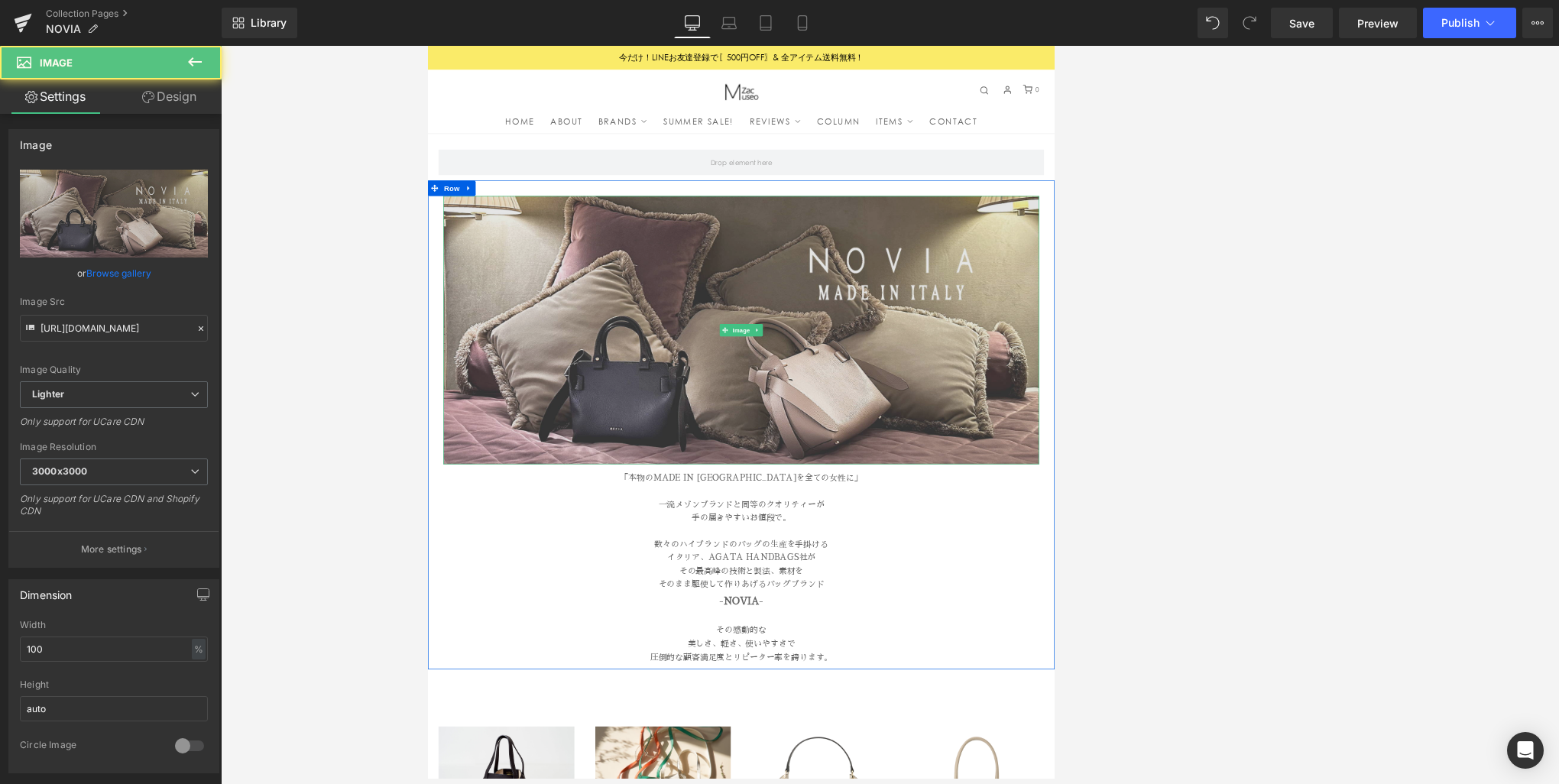 click at bounding box center [890, 465] 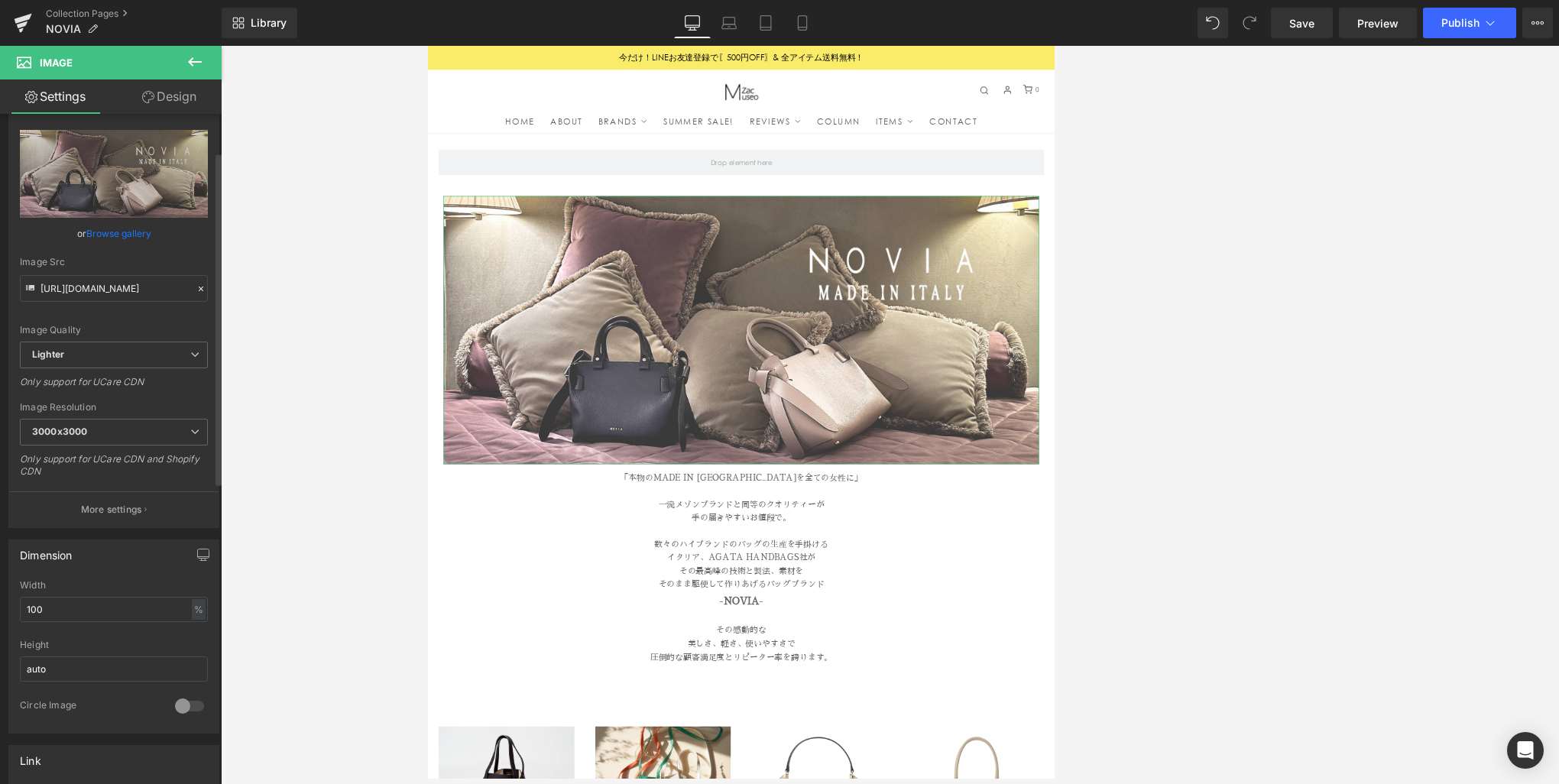 scroll, scrollTop: 76, scrollLeft: 0, axis: vertical 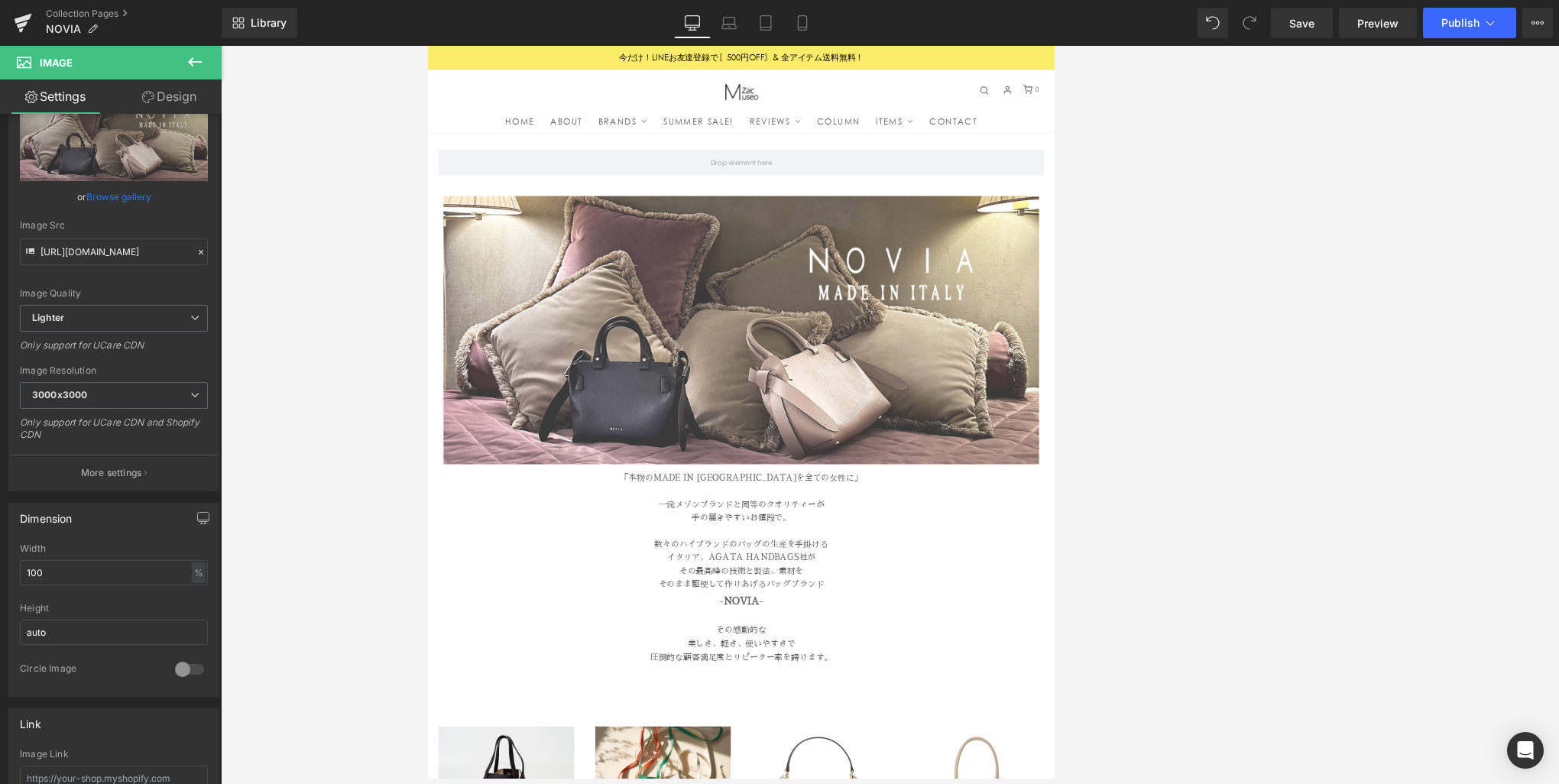 drag, startPoint x: 386, startPoint y: 575, endPoint x: 4, endPoint y: 738, distance: 415.32277 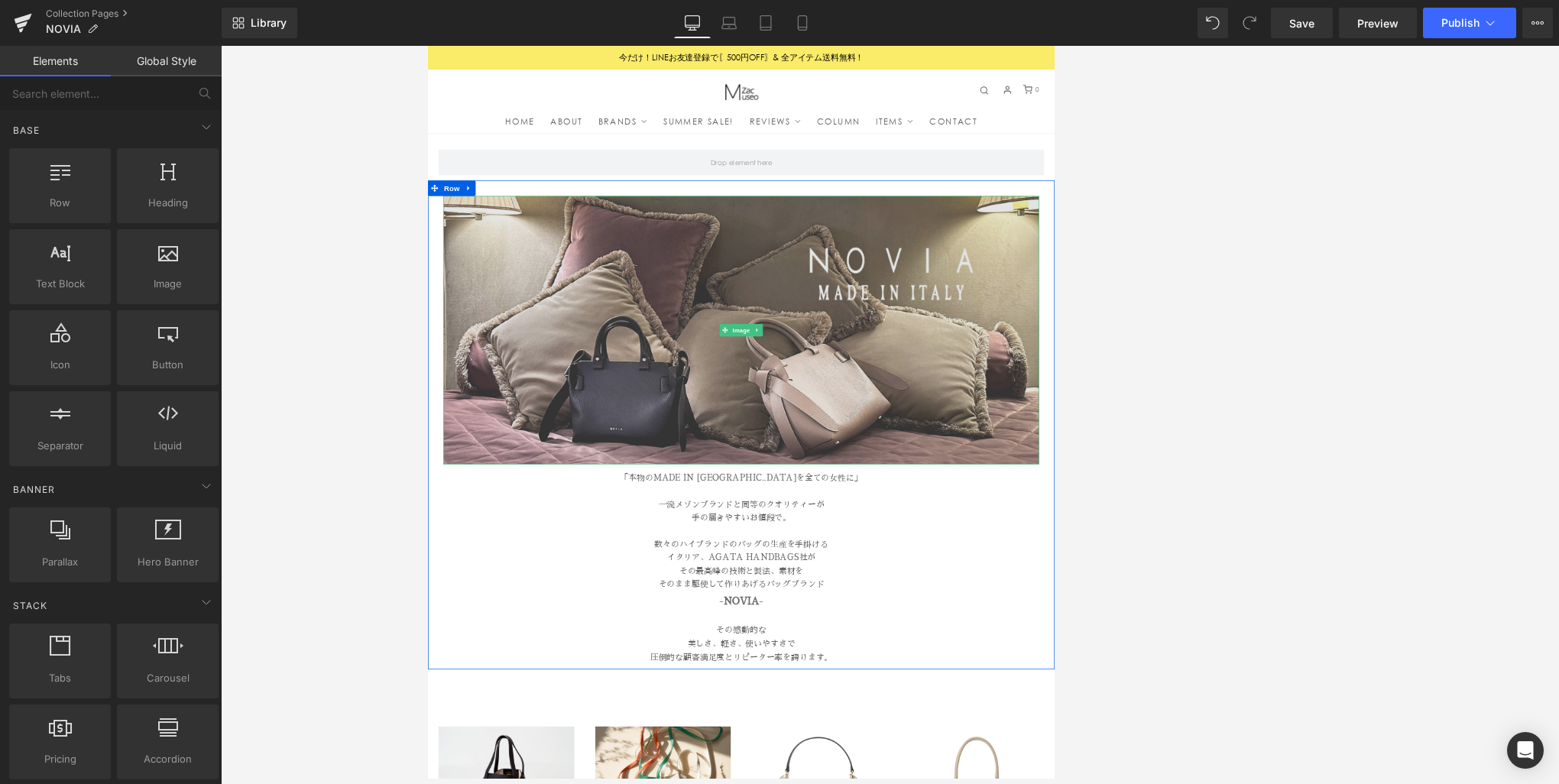 click at bounding box center [890, 465] 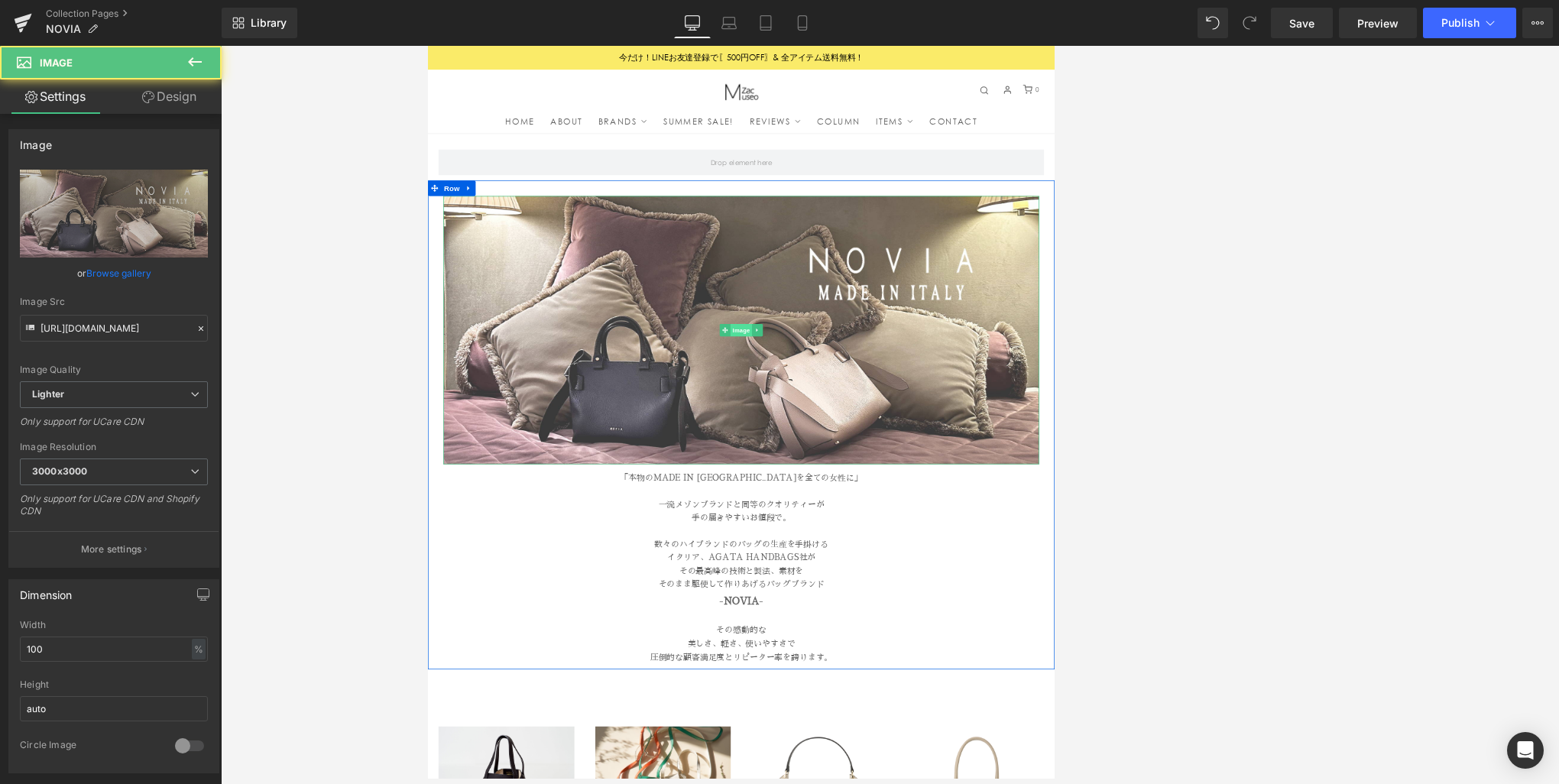 click on "Image" at bounding box center (890, 465) 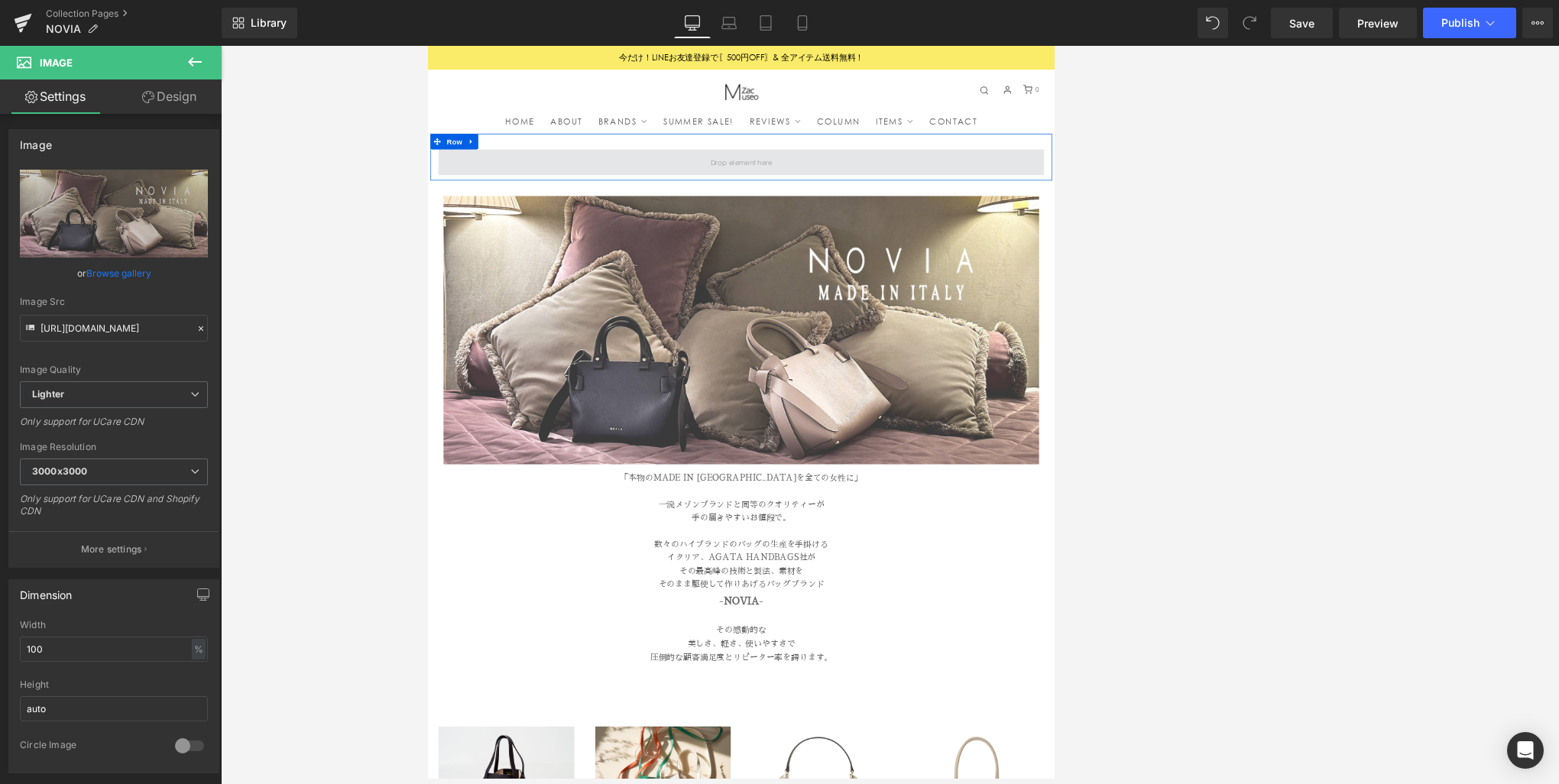 click at bounding box center [890, 218] 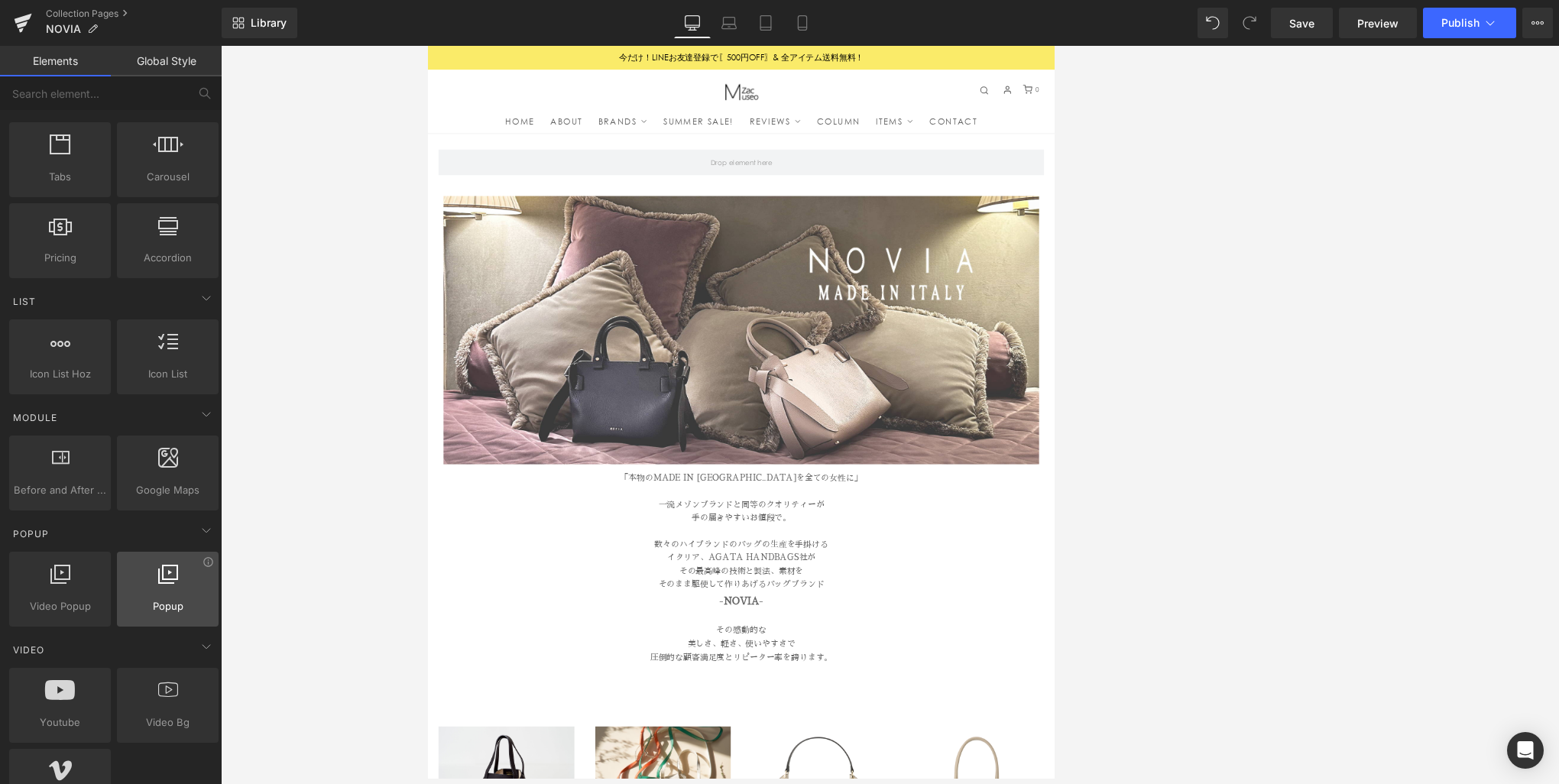 scroll, scrollTop: 535, scrollLeft: 0, axis: vertical 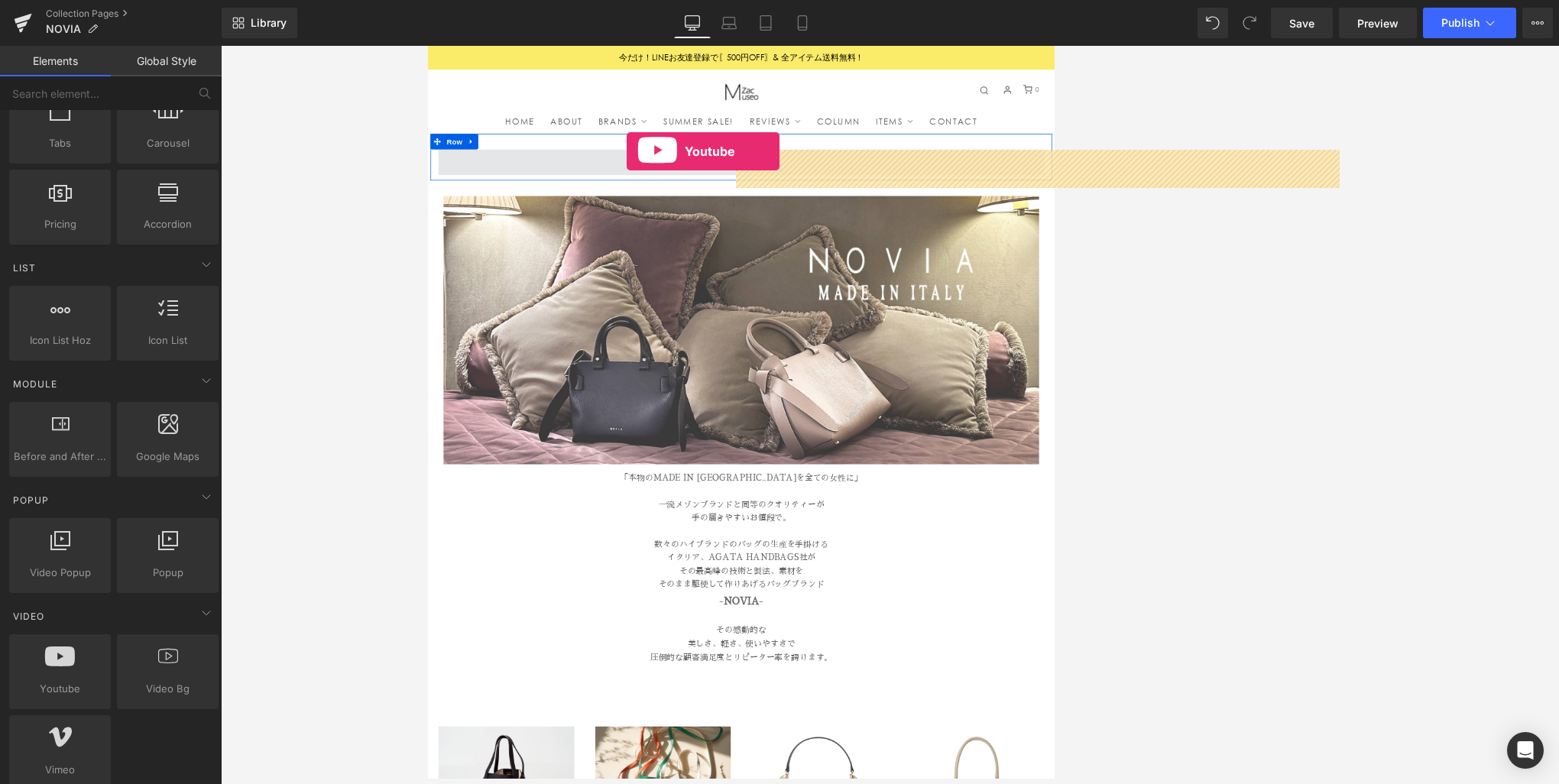 drag, startPoint x: 523, startPoint y: 695, endPoint x: 721, endPoint y: 201, distance: 532.20297 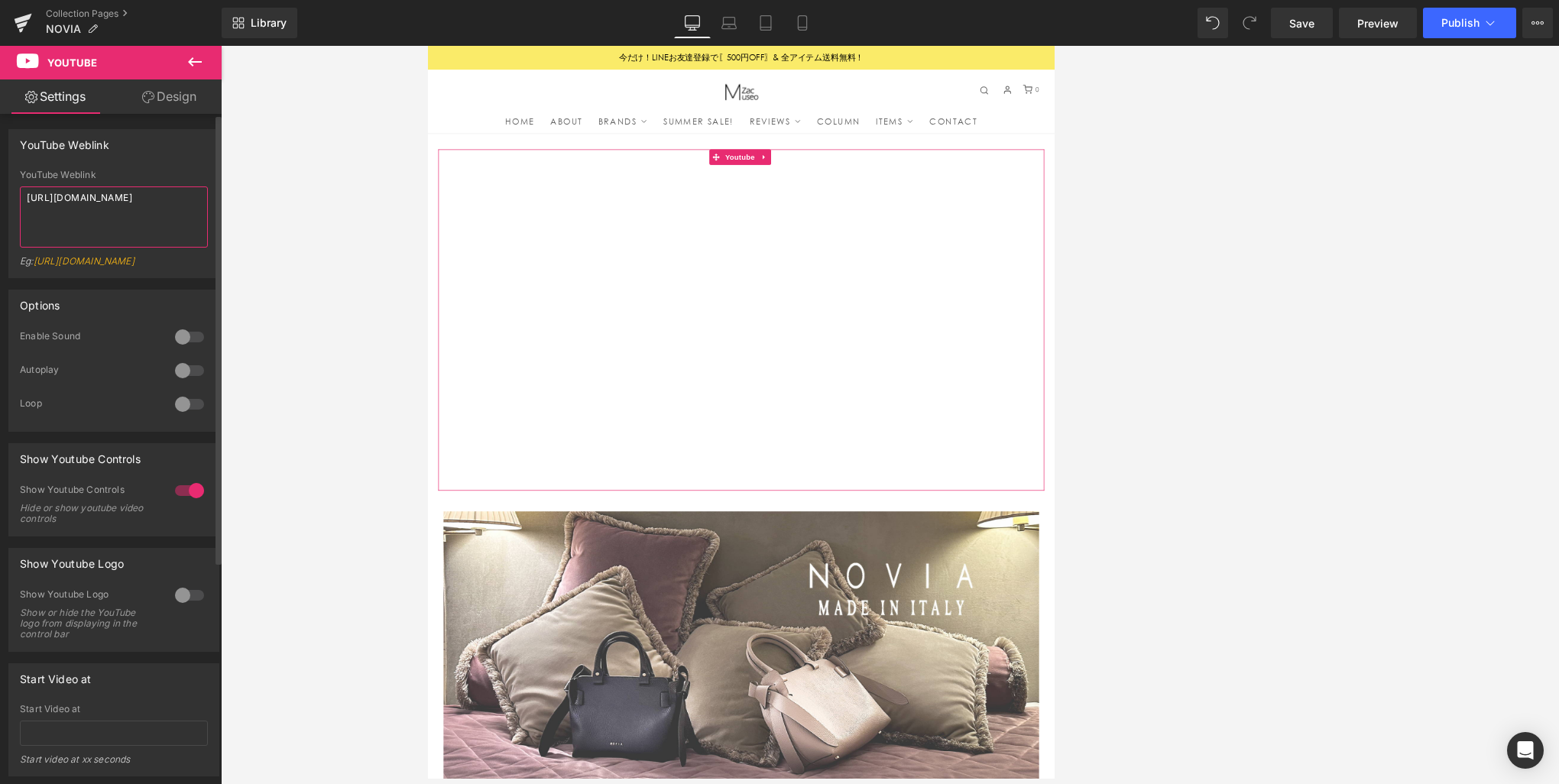click on "https://www.youtube.com/watch?v=OQBlWco72c4" at bounding box center [114, 217] 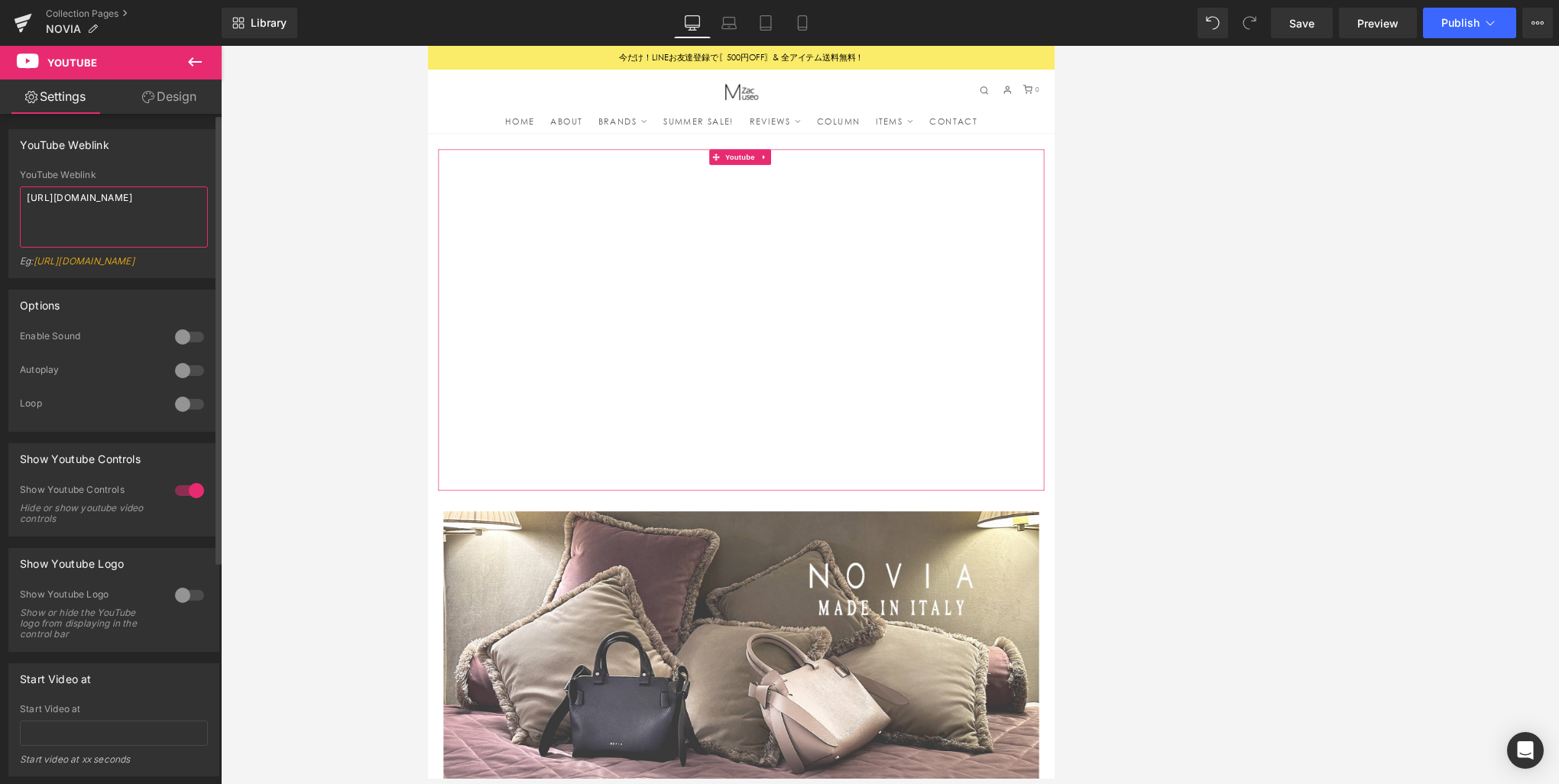 drag, startPoint x: 120, startPoint y: 206, endPoint x: 5, endPoint y: 191, distance: 115.97414 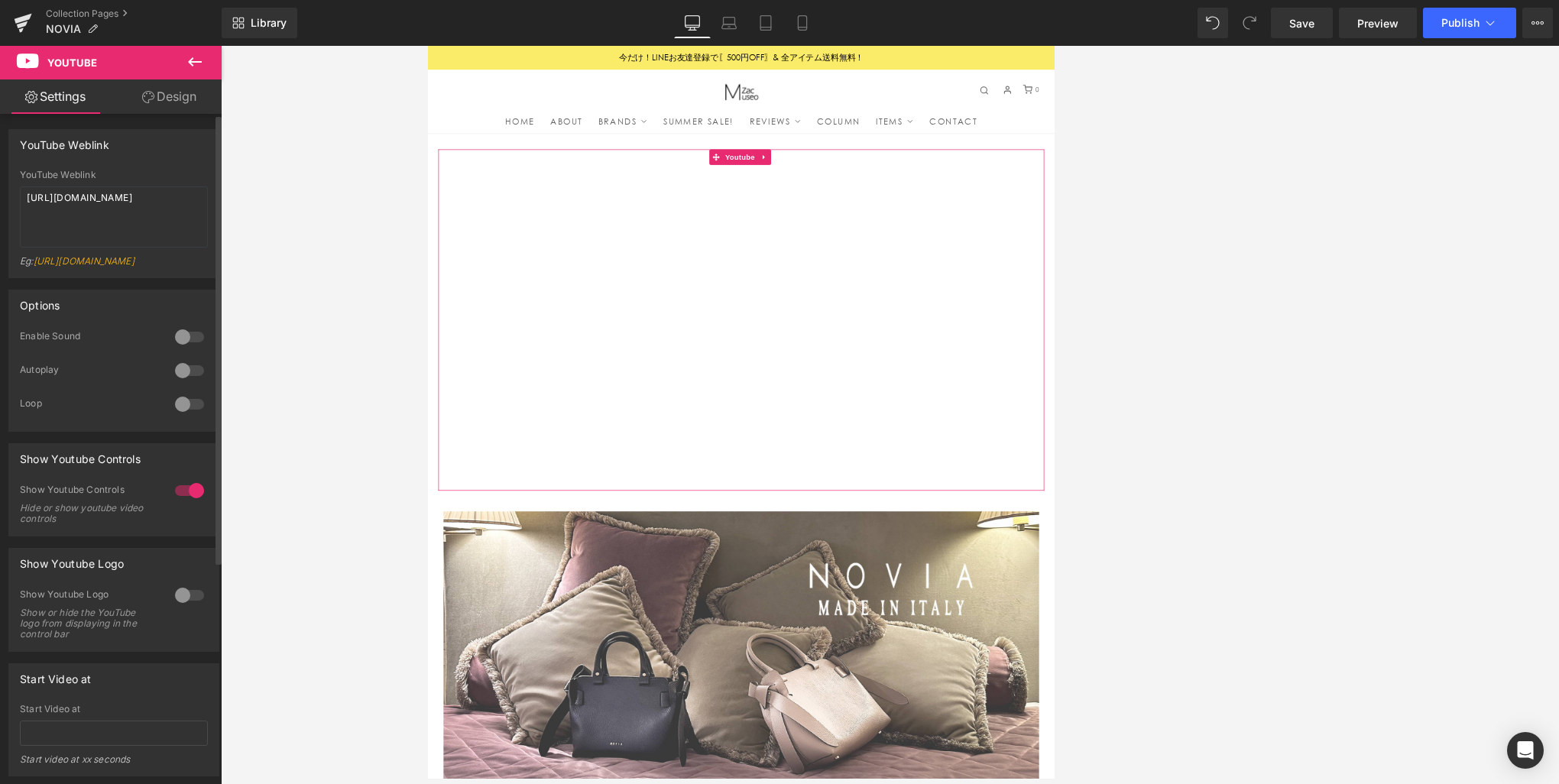 click at bounding box center (190, 371) 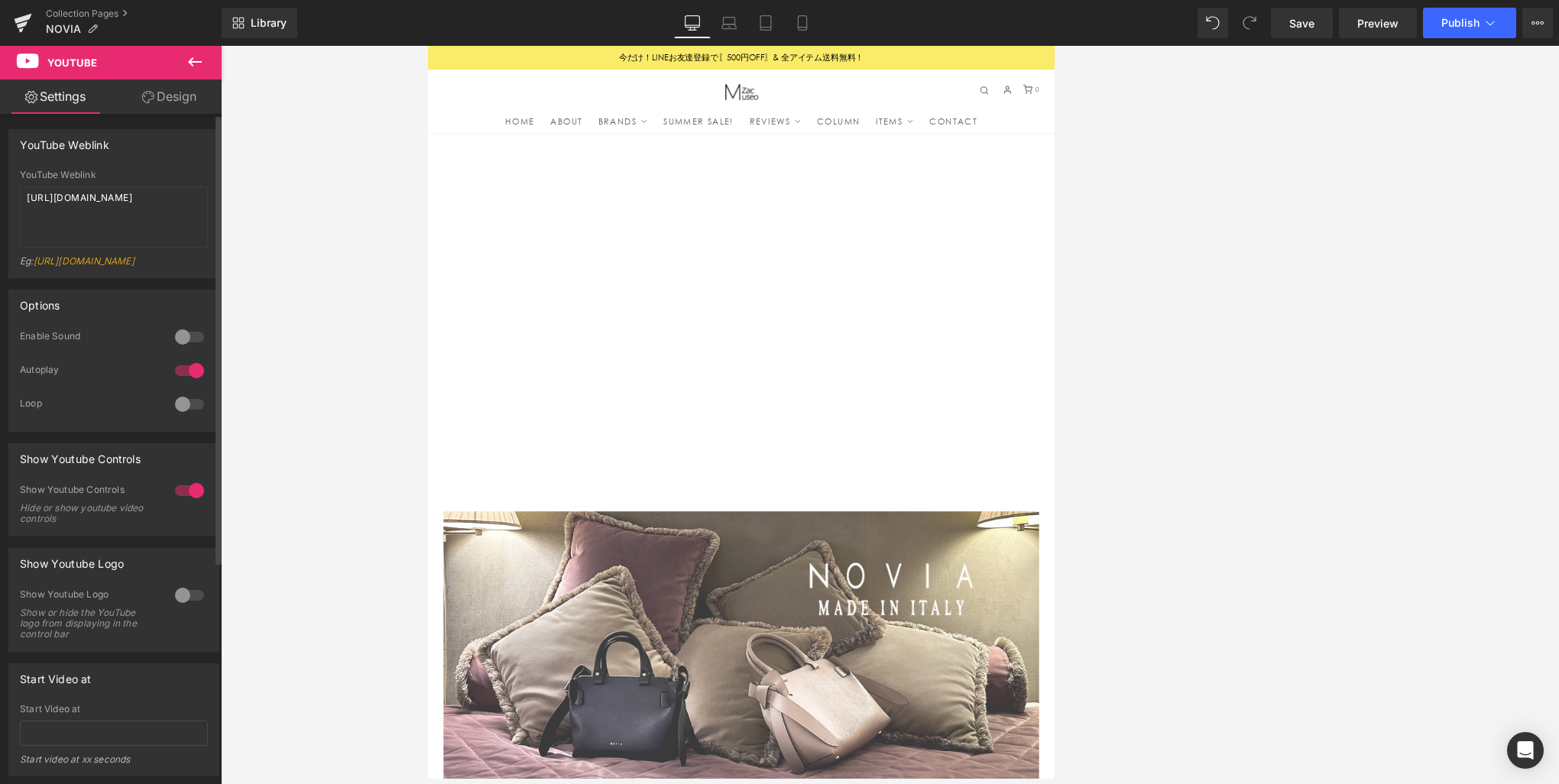 click at bounding box center [190, 404] 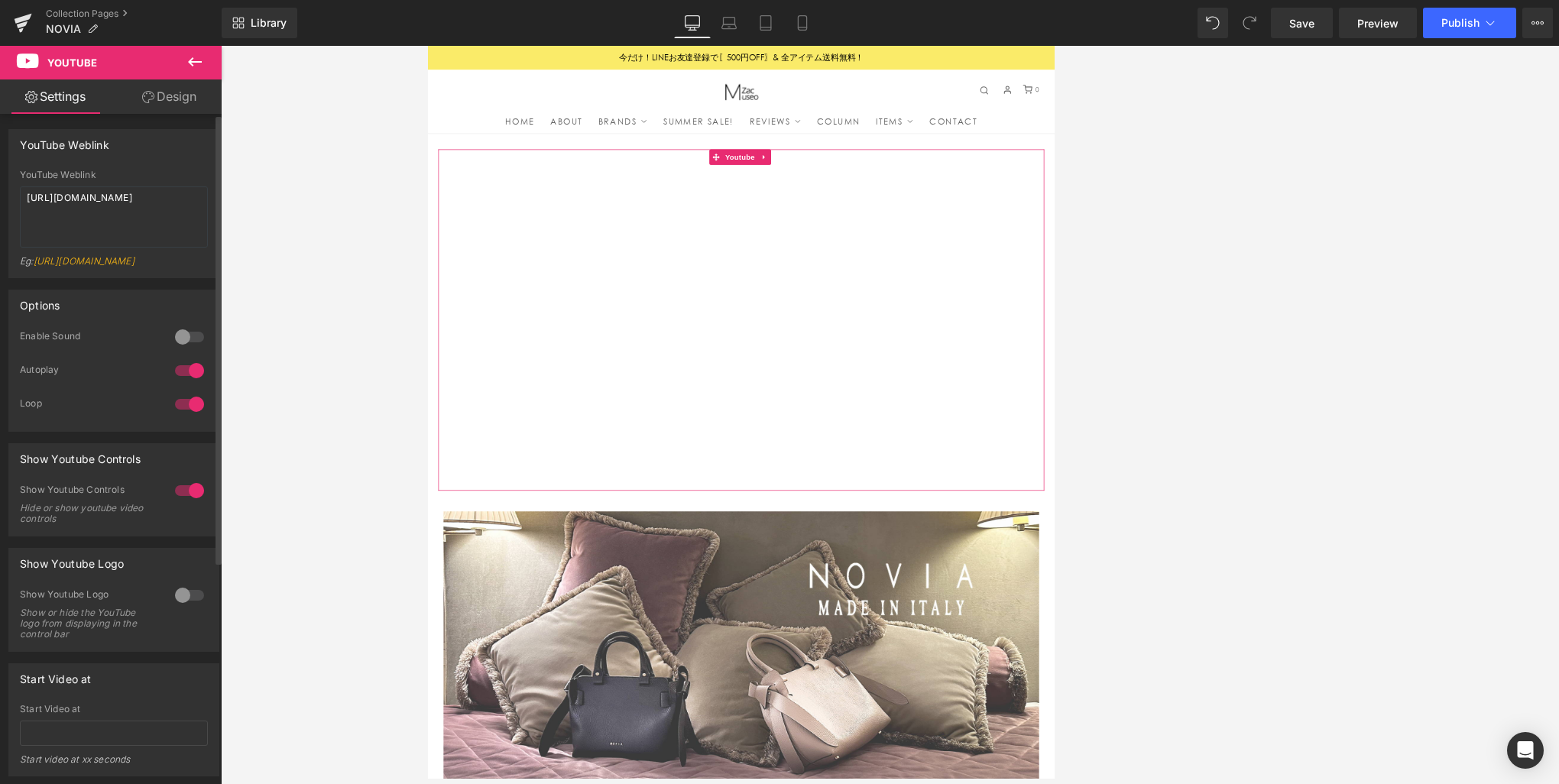 click at bounding box center [190, 337] 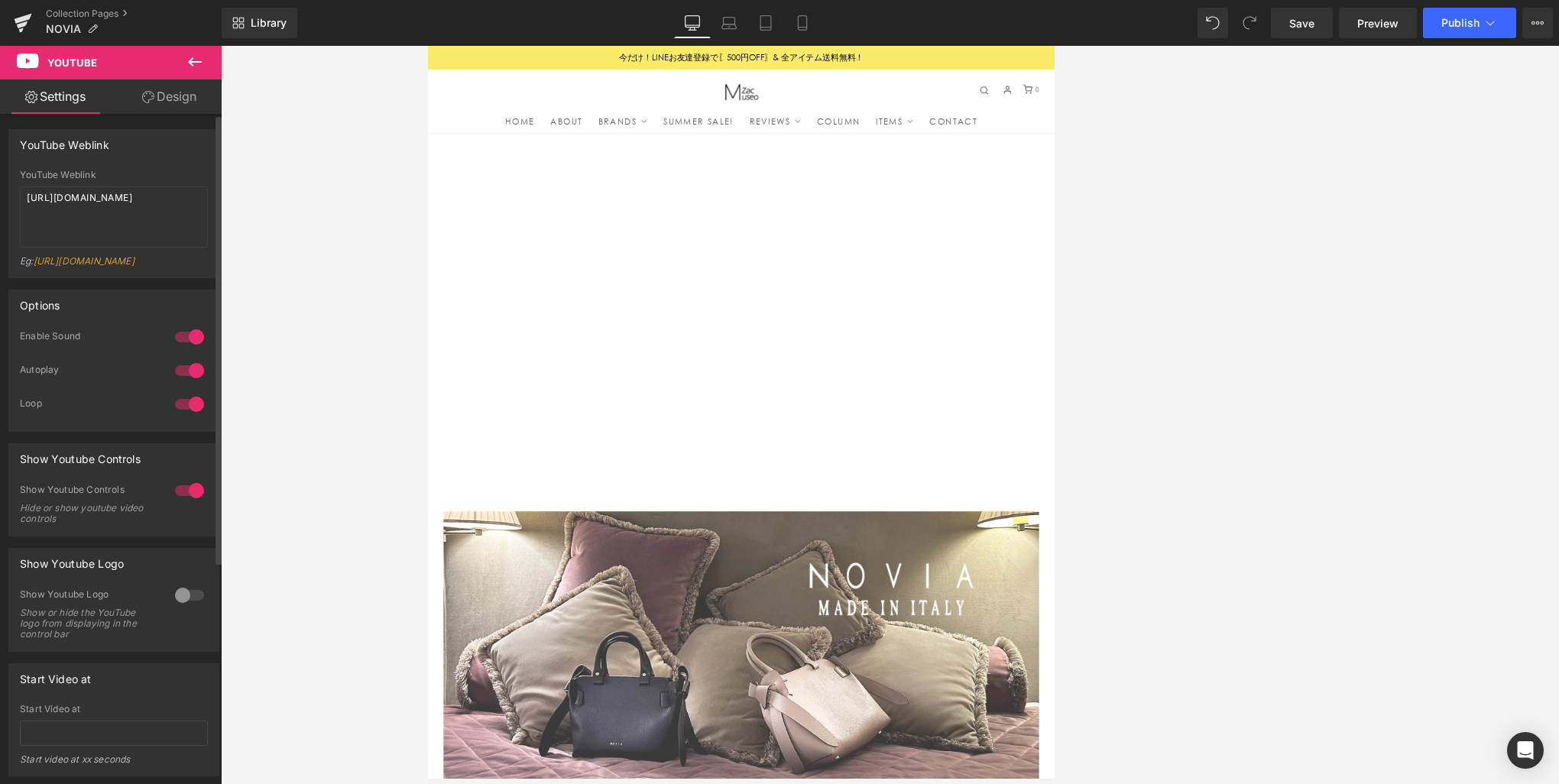 click at bounding box center (190, 337) 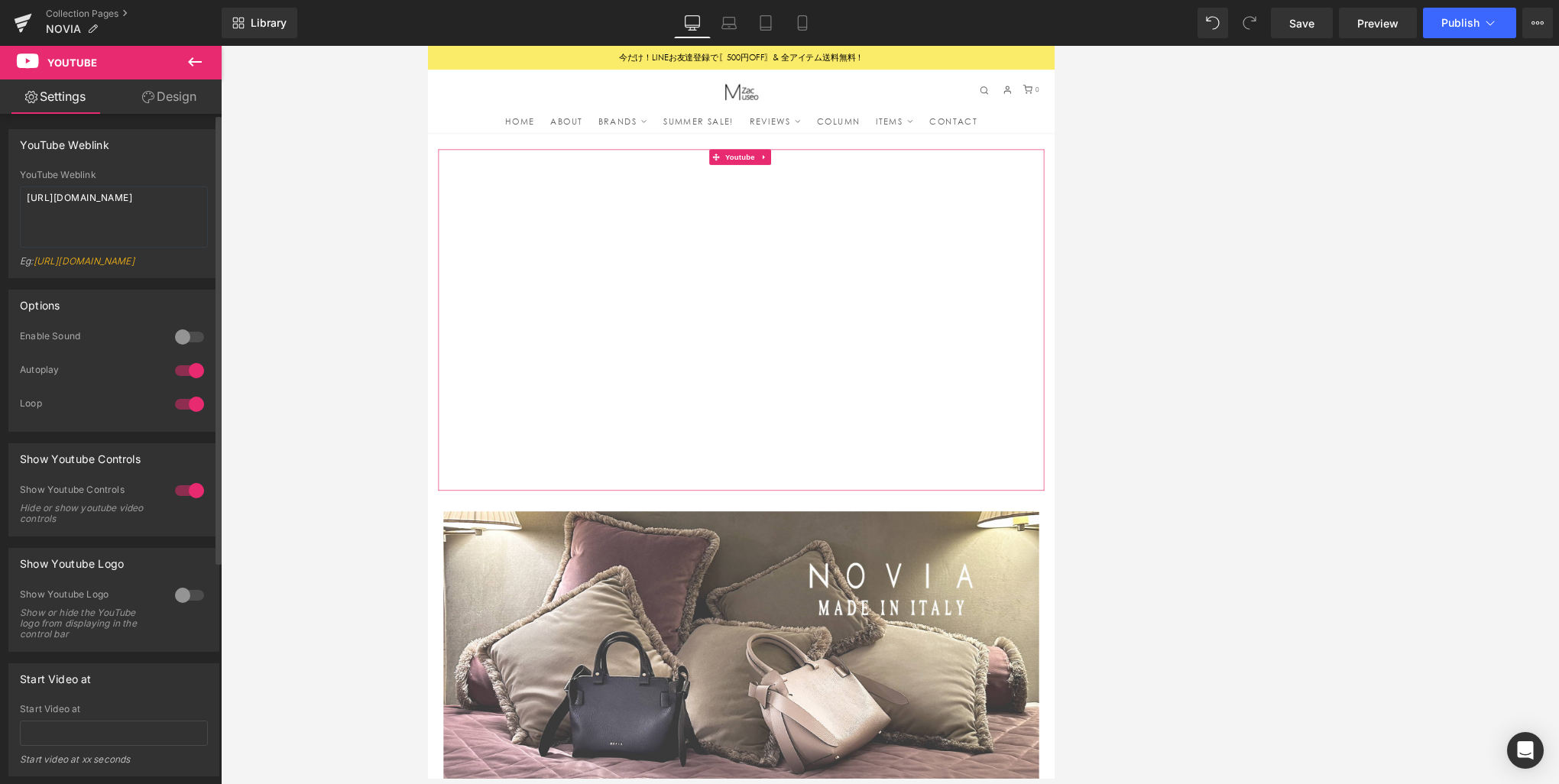click at bounding box center (190, 337) 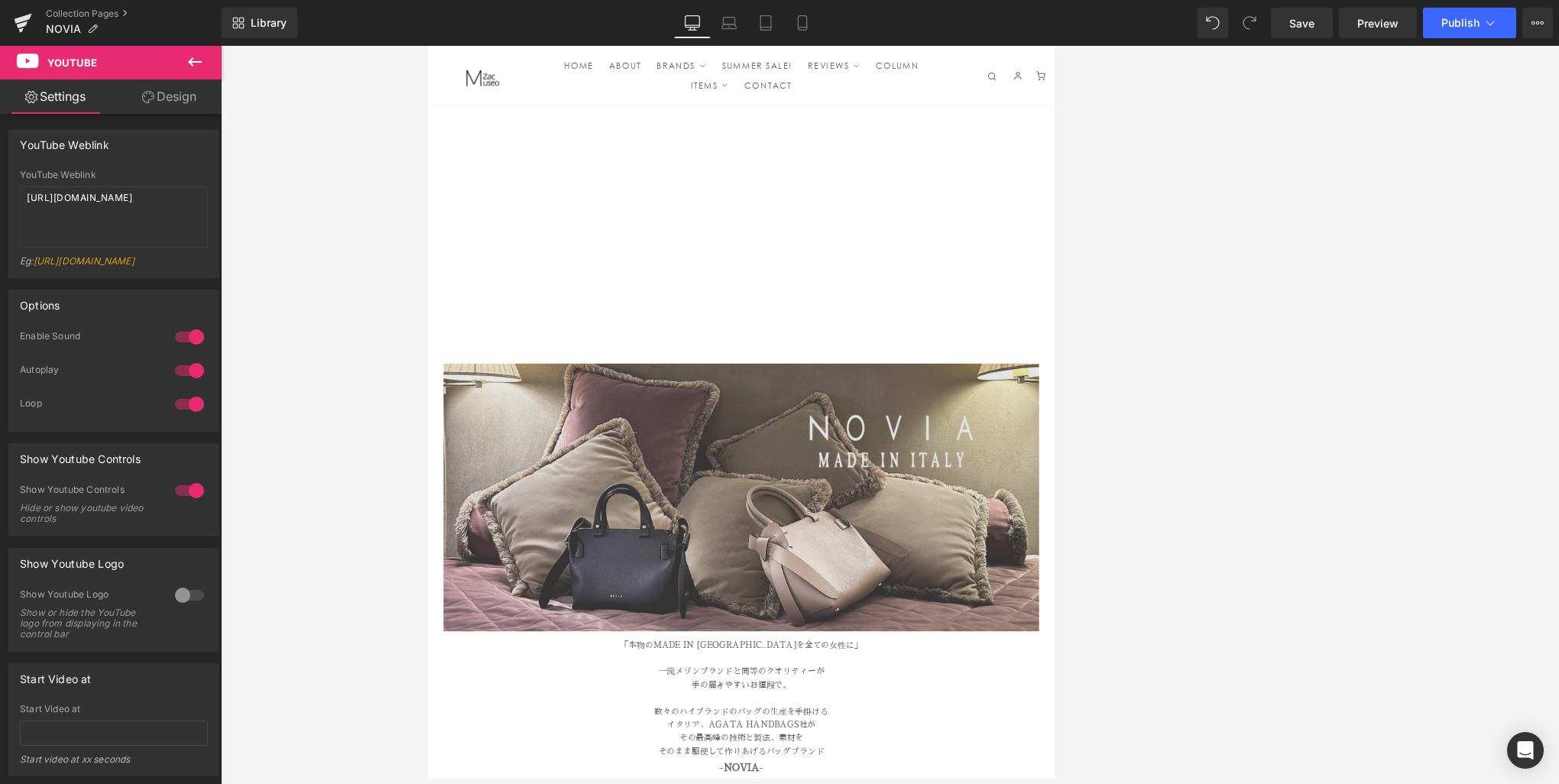 scroll, scrollTop: 229, scrollLeft: 0, axis: vertical 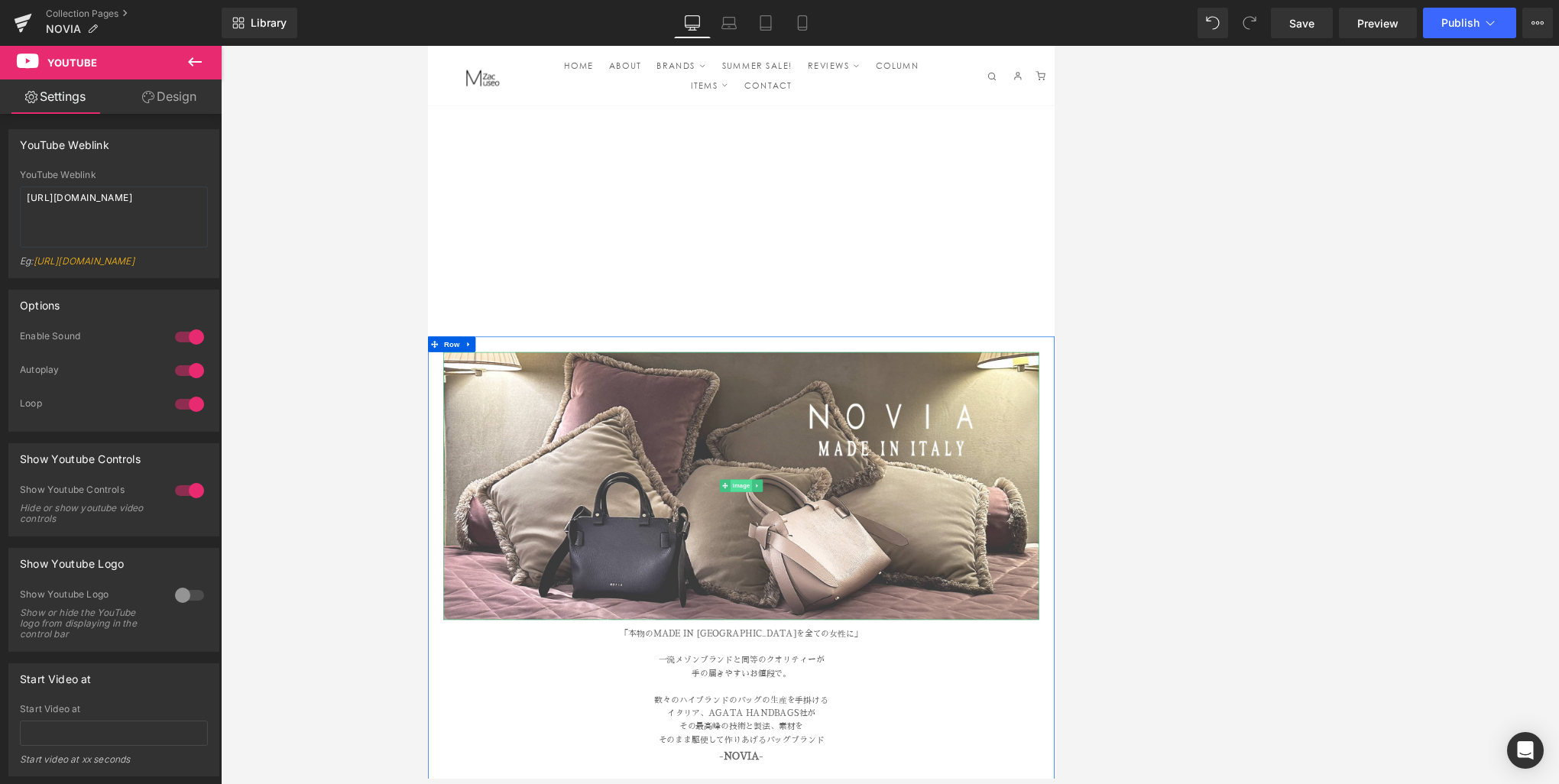 click on "Image" at bounding box center (890, 695) 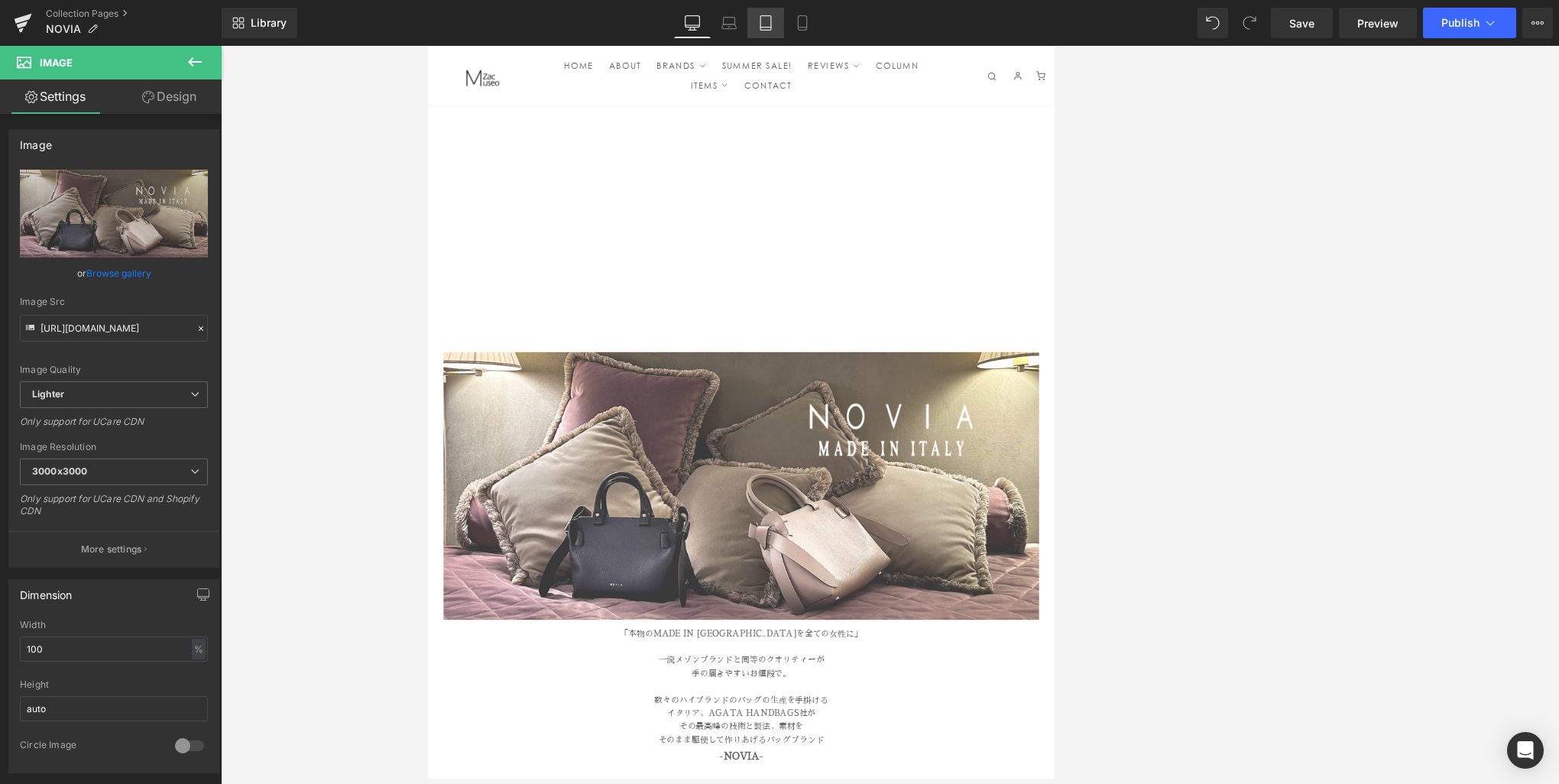 click on "Tablet" at bounding box center (766, 23) 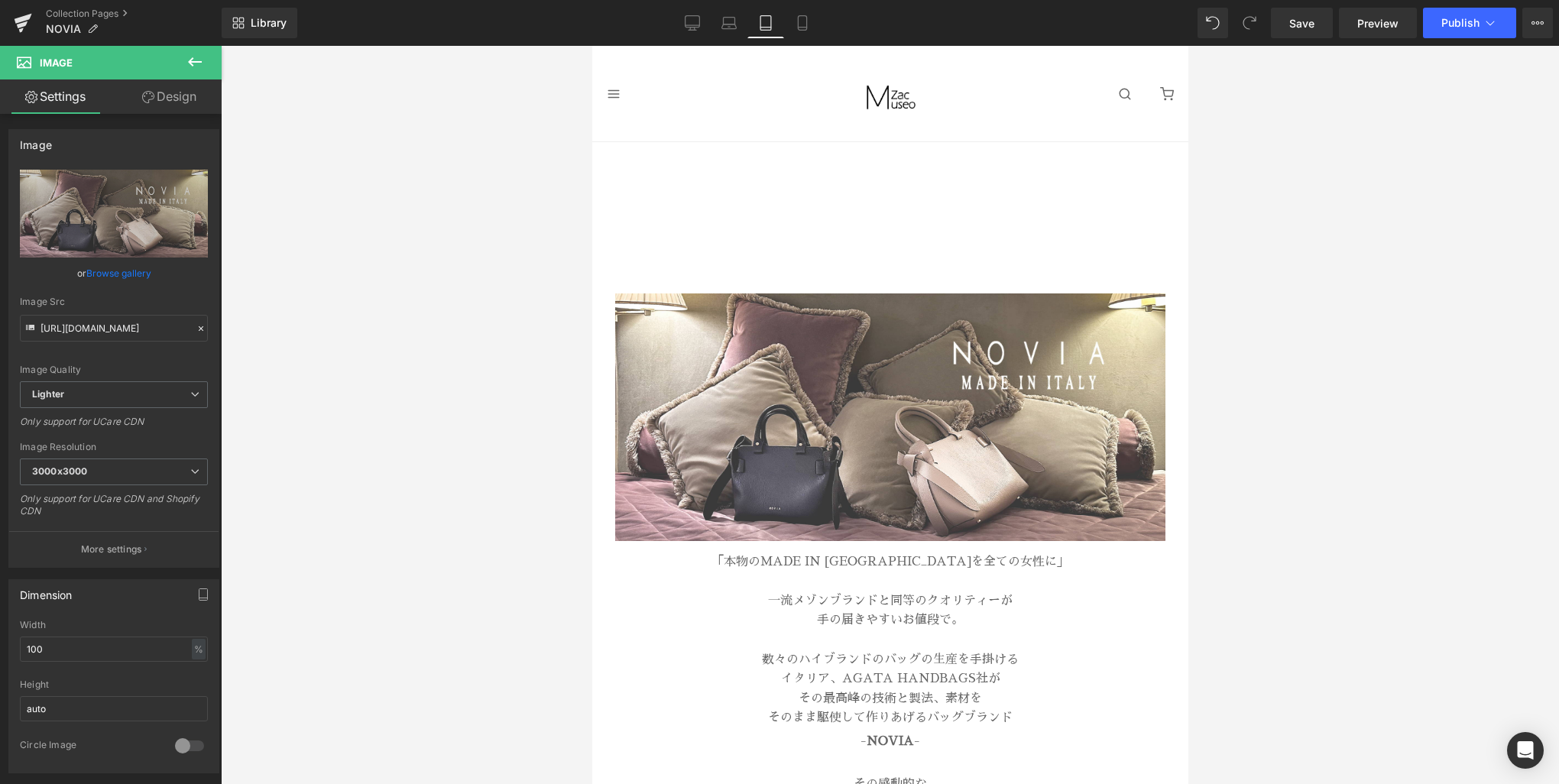 scroll, scrollTop: 21, scrollLeft: 0, axis: vertical 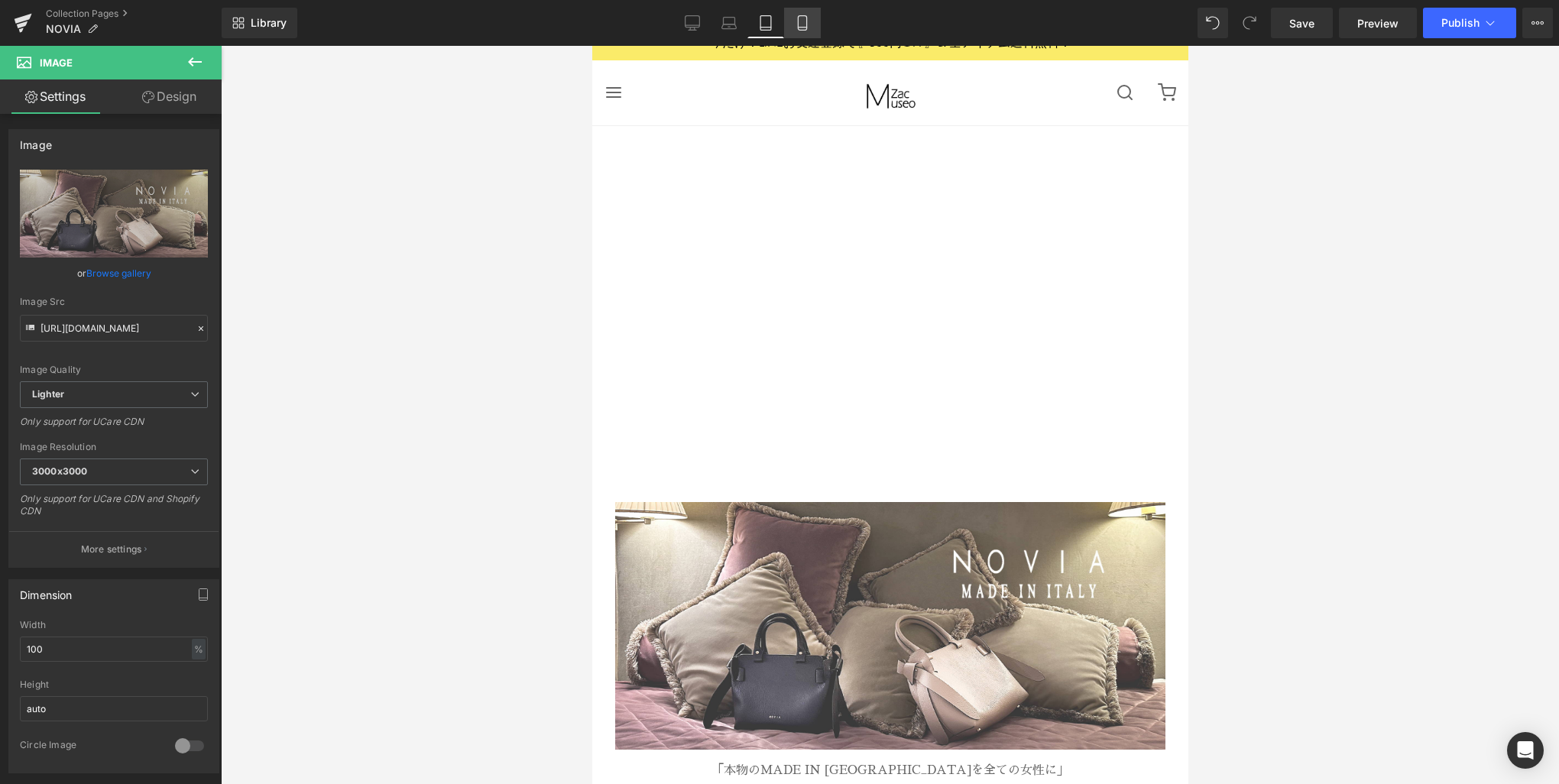 click 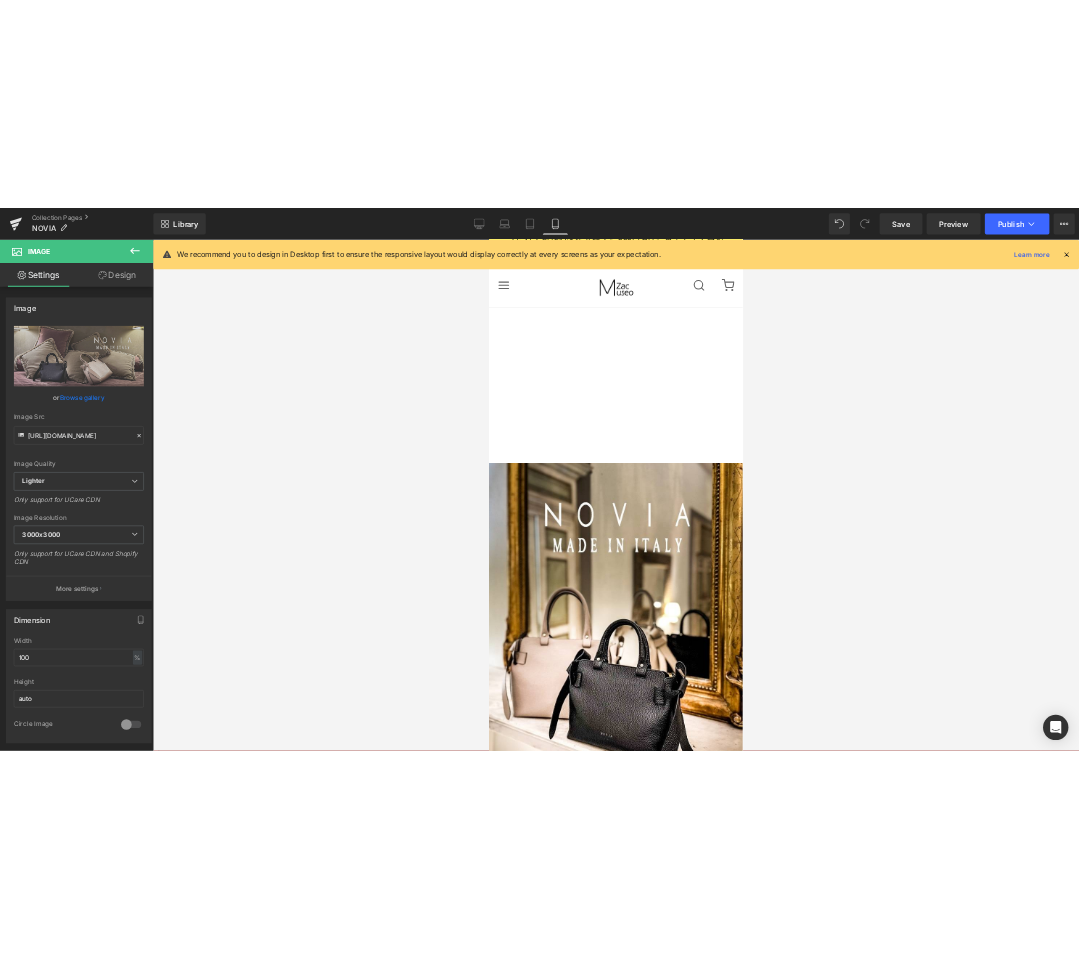 scroll, scrollTop: 0, scrollLeft: 0, axis: both 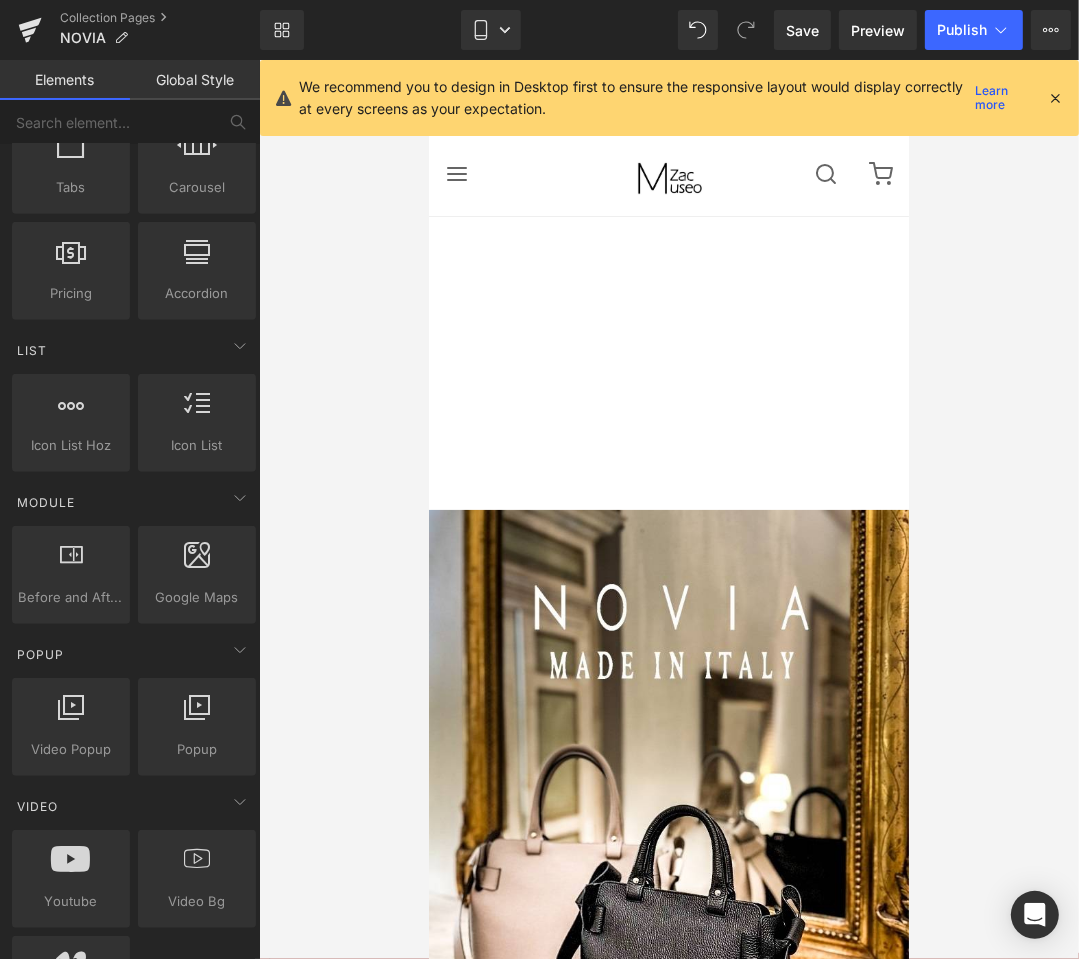 click at bounding box center [669, 509] 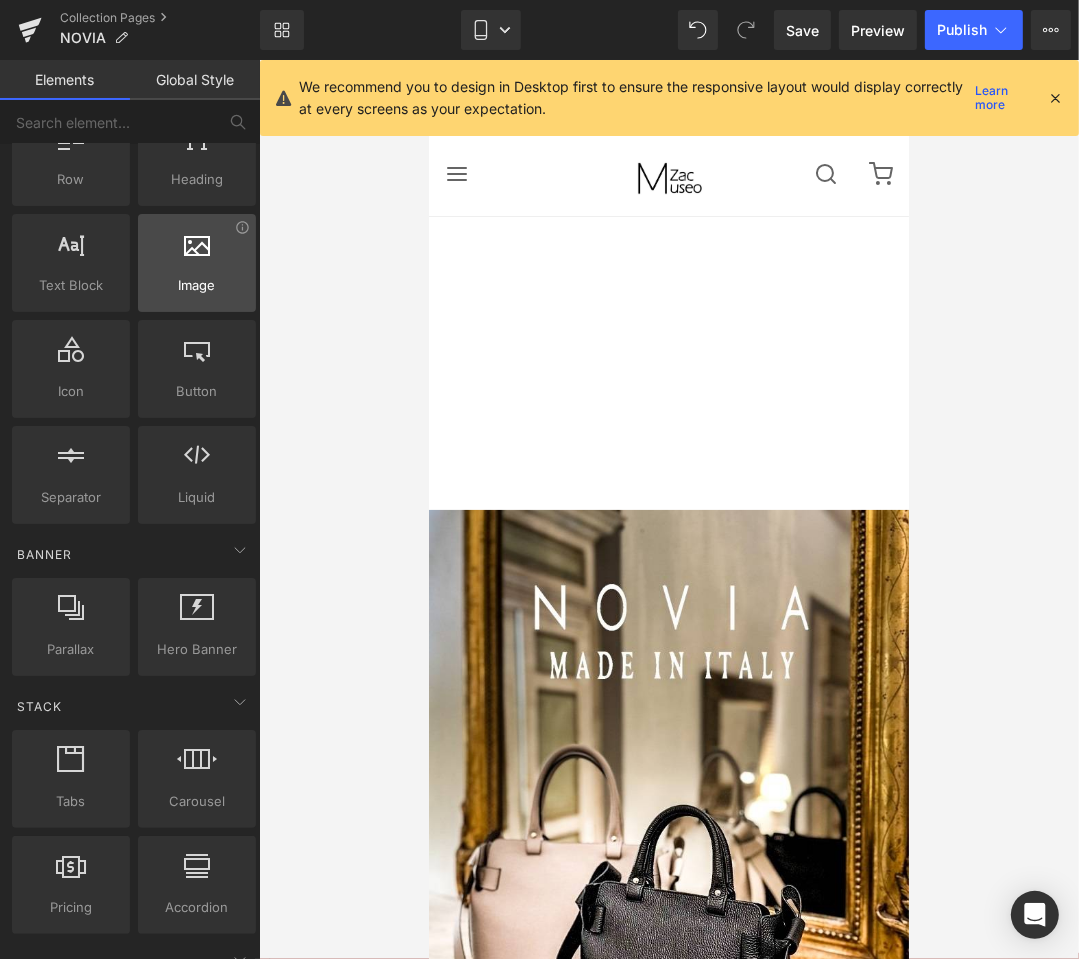 scroll, scrollTop: 0, scrollLeft: 0, axis: both 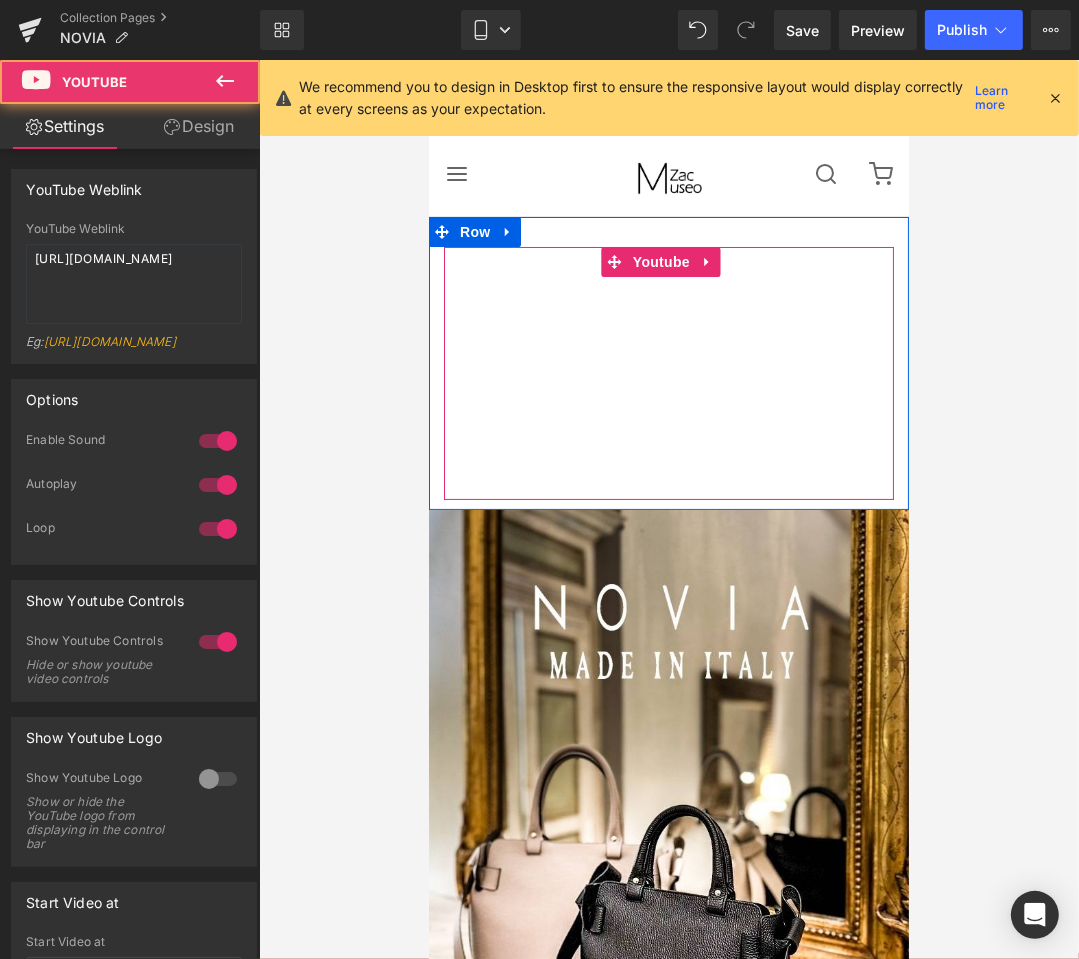 click at bounding box center (668, 372) 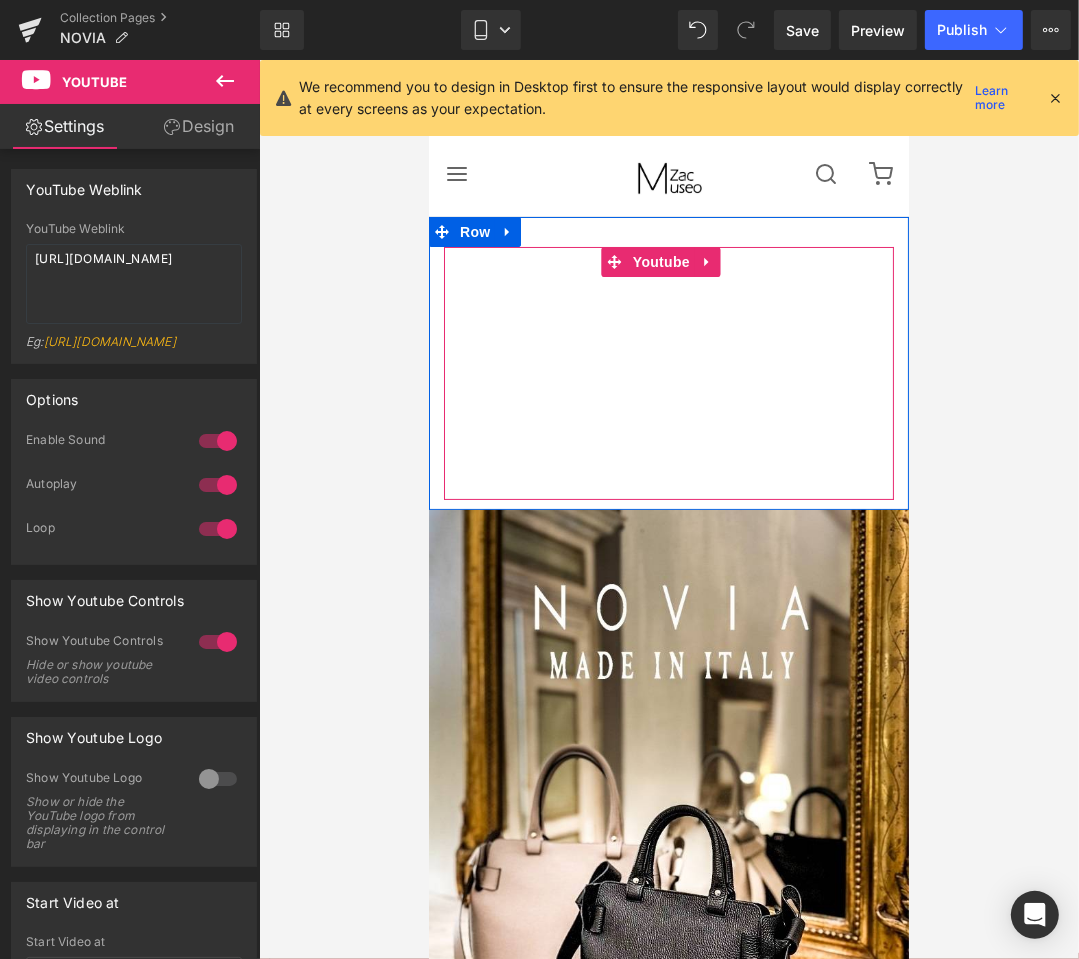click at bounding box center [668, 372] 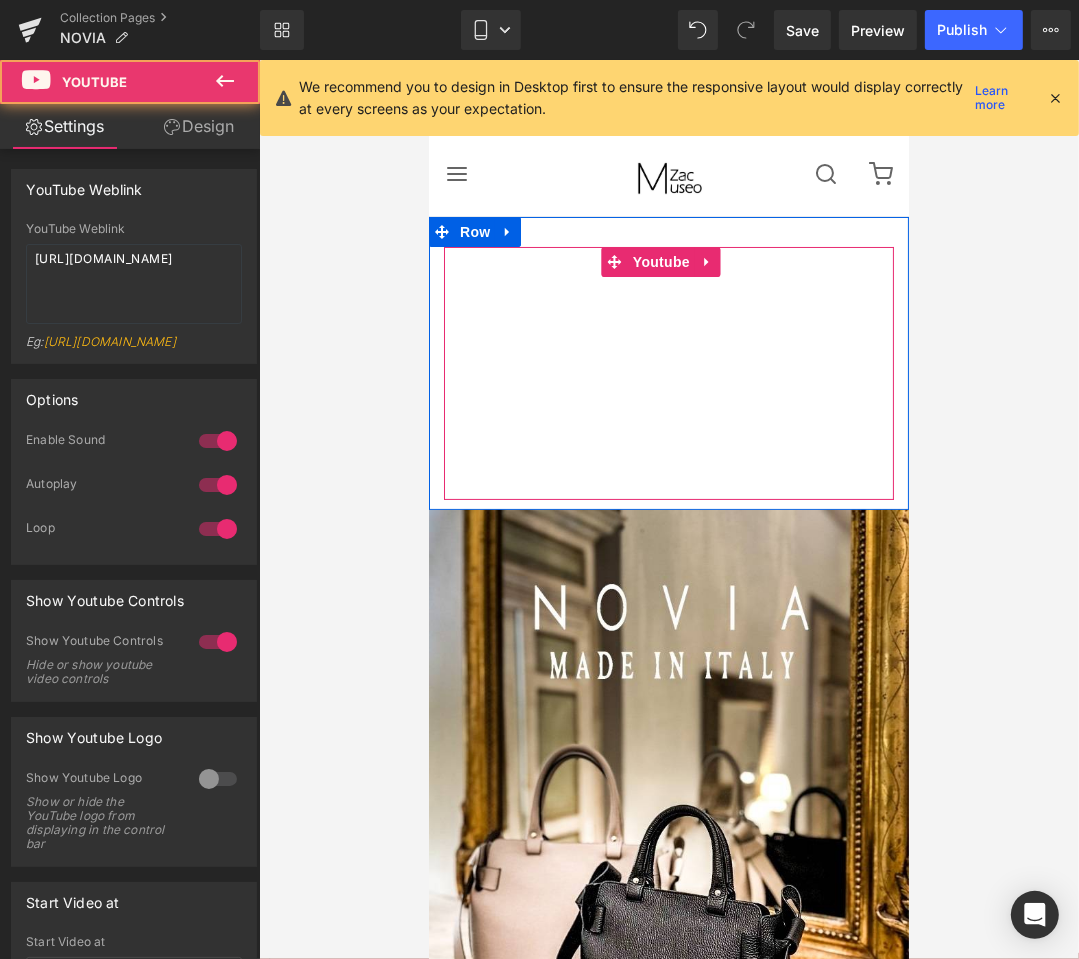 drag, startPoint x: 632, startPoint y: 445, endPoint x: 487, endPoint y: 434, distance: 145.41664 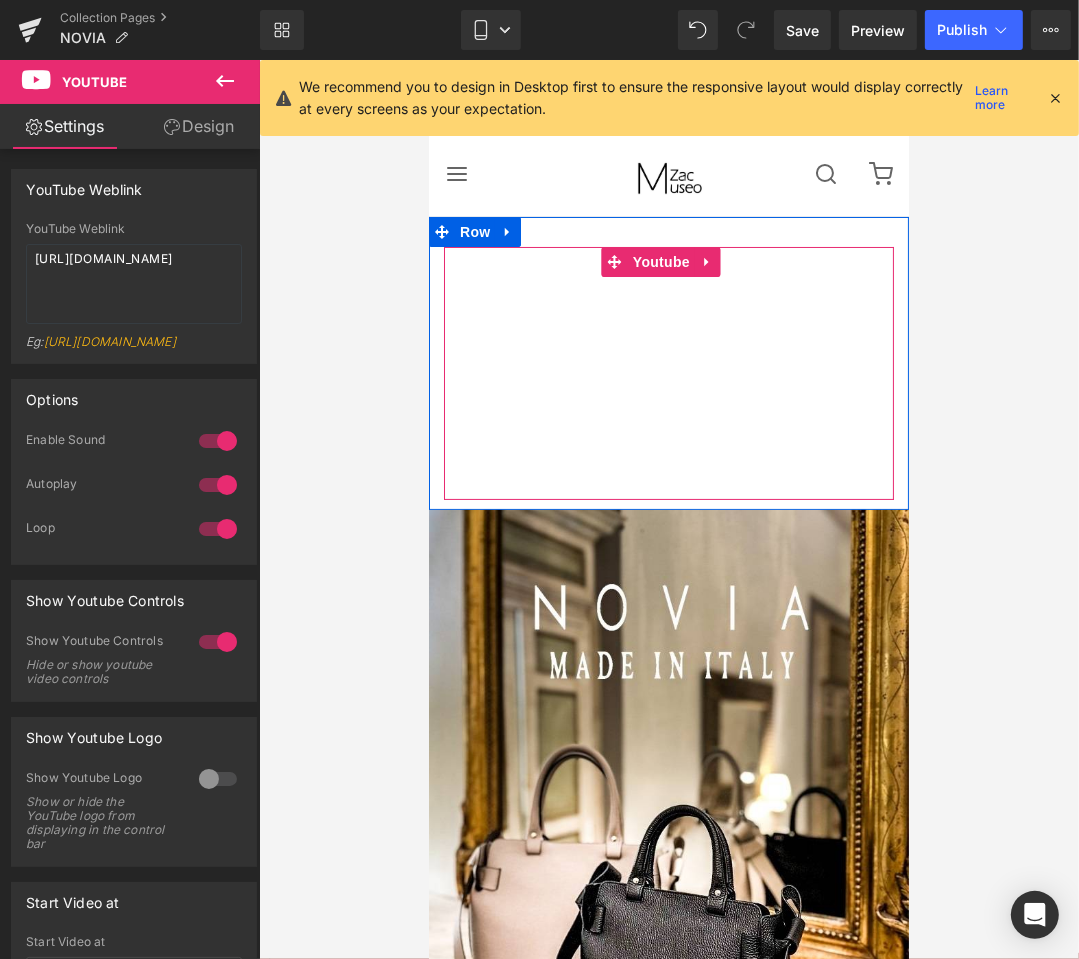 click at bounding box center [668, 372] 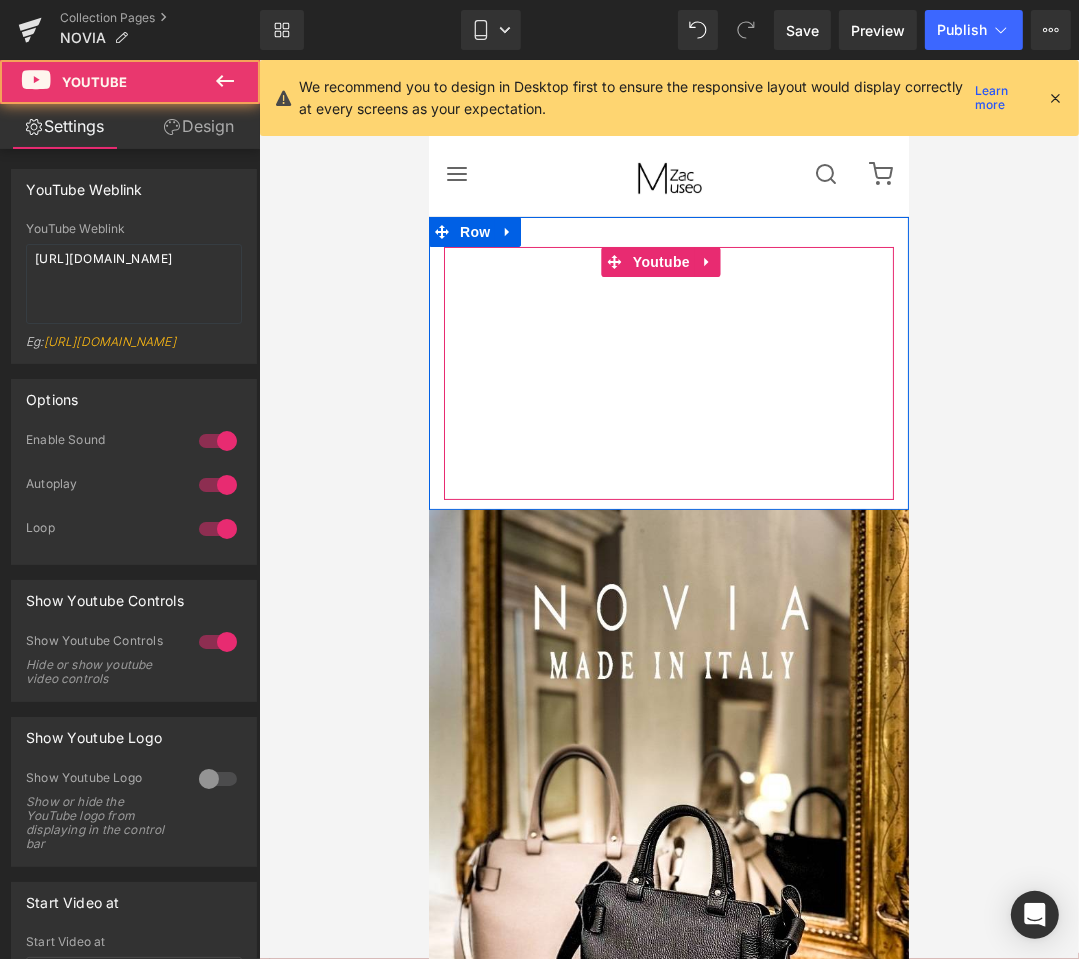 click at bounding box center [668, 372] 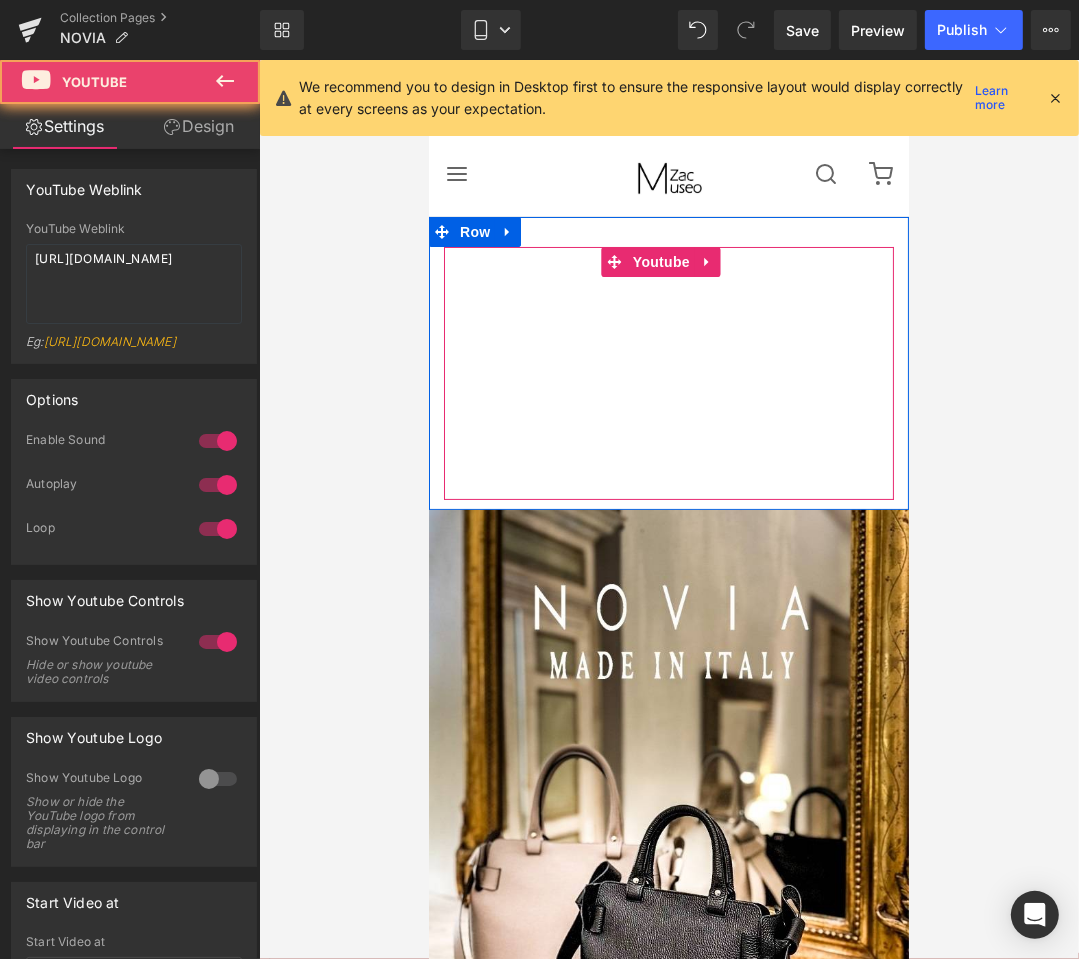click at bounding box center (668, 372) 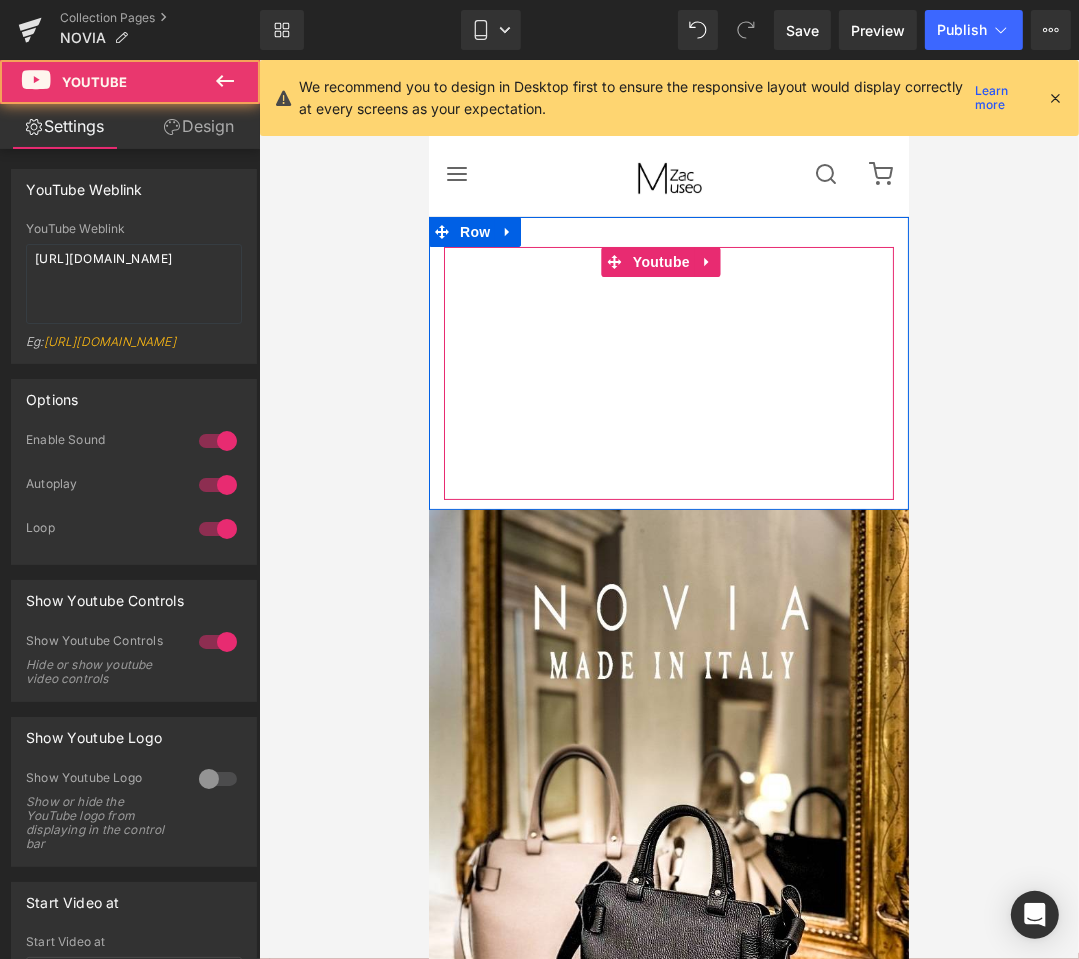 click at bounding box center (668, 372) 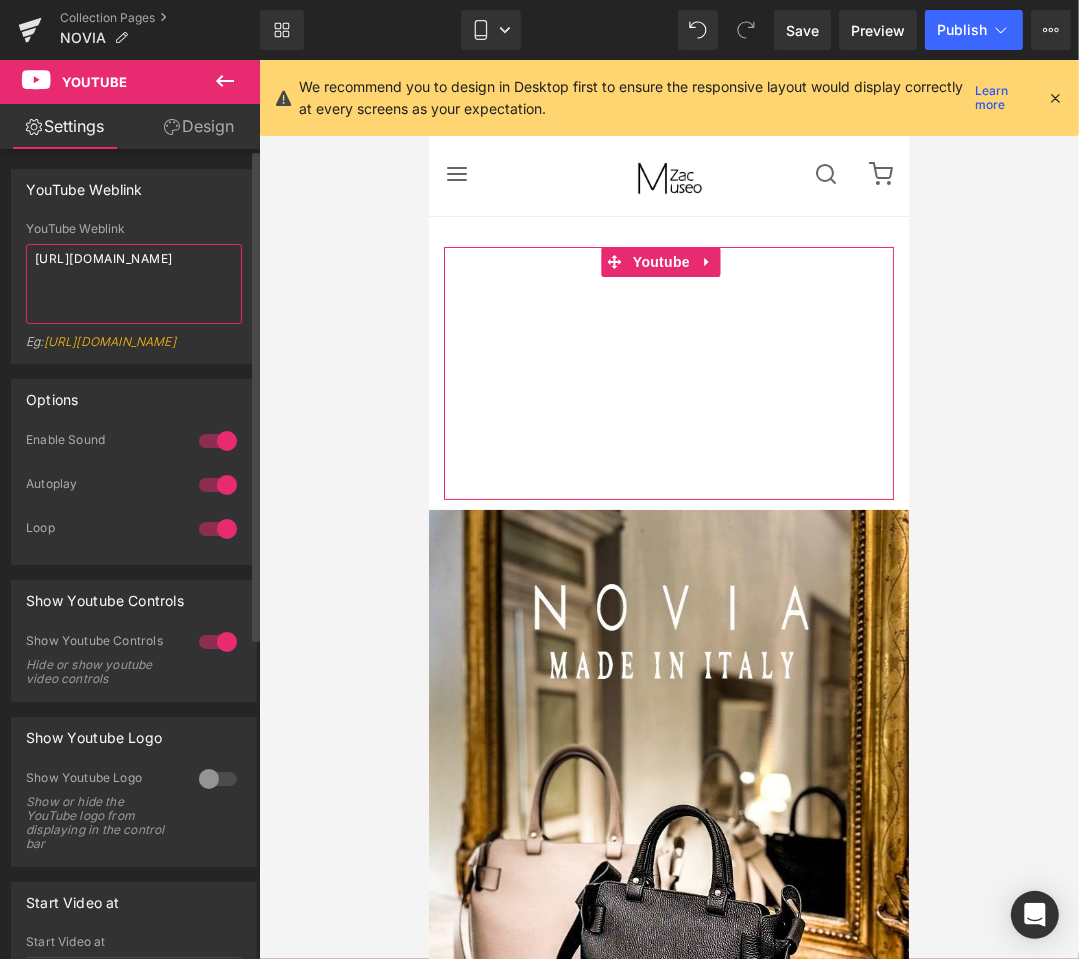 click on "https://youtu.be/E81q0L8L-M0" at bounding box center (134, 284) 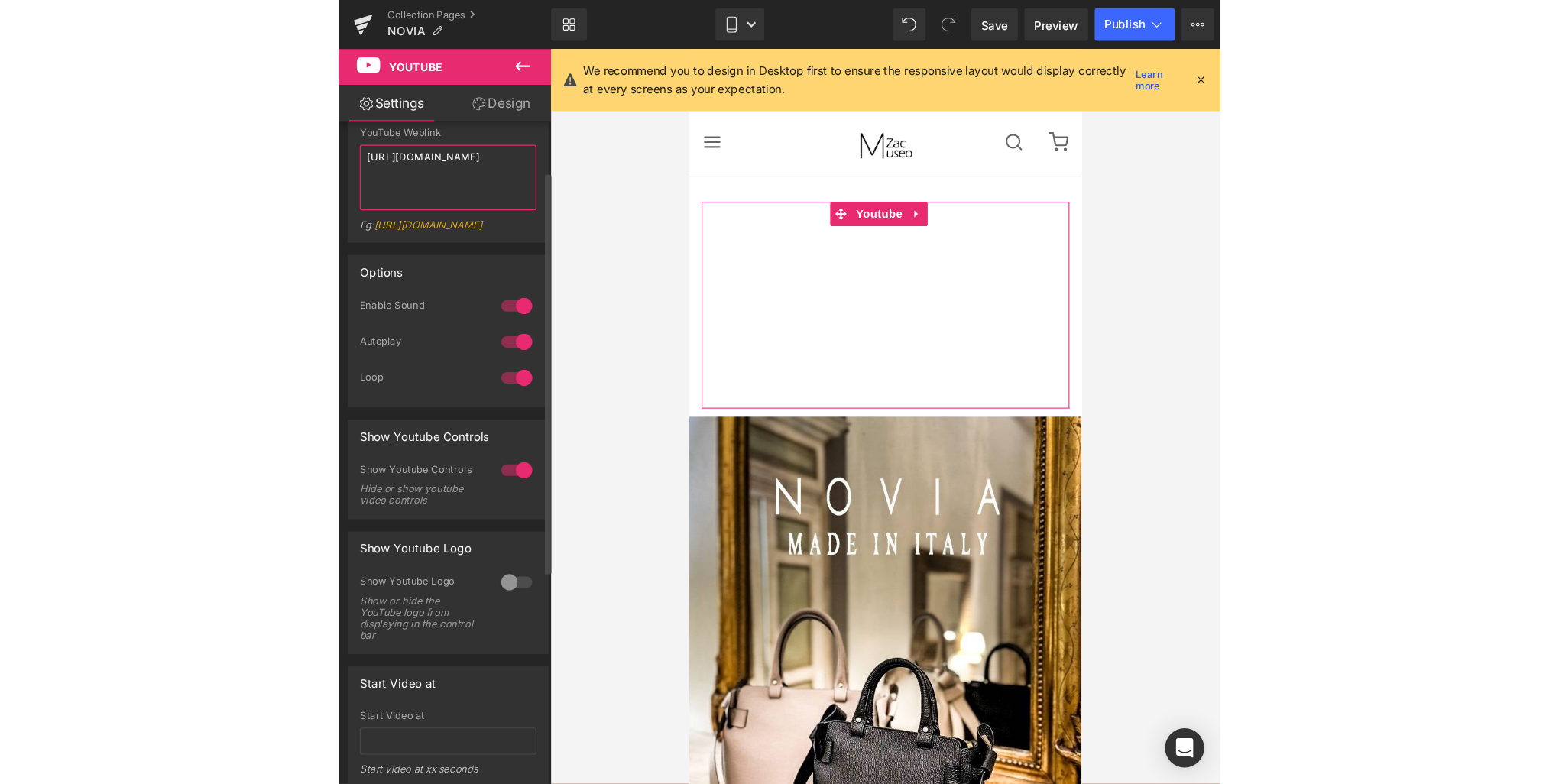 scroll, scrollTop: 76, scrollLeft: 0, axis: vertical 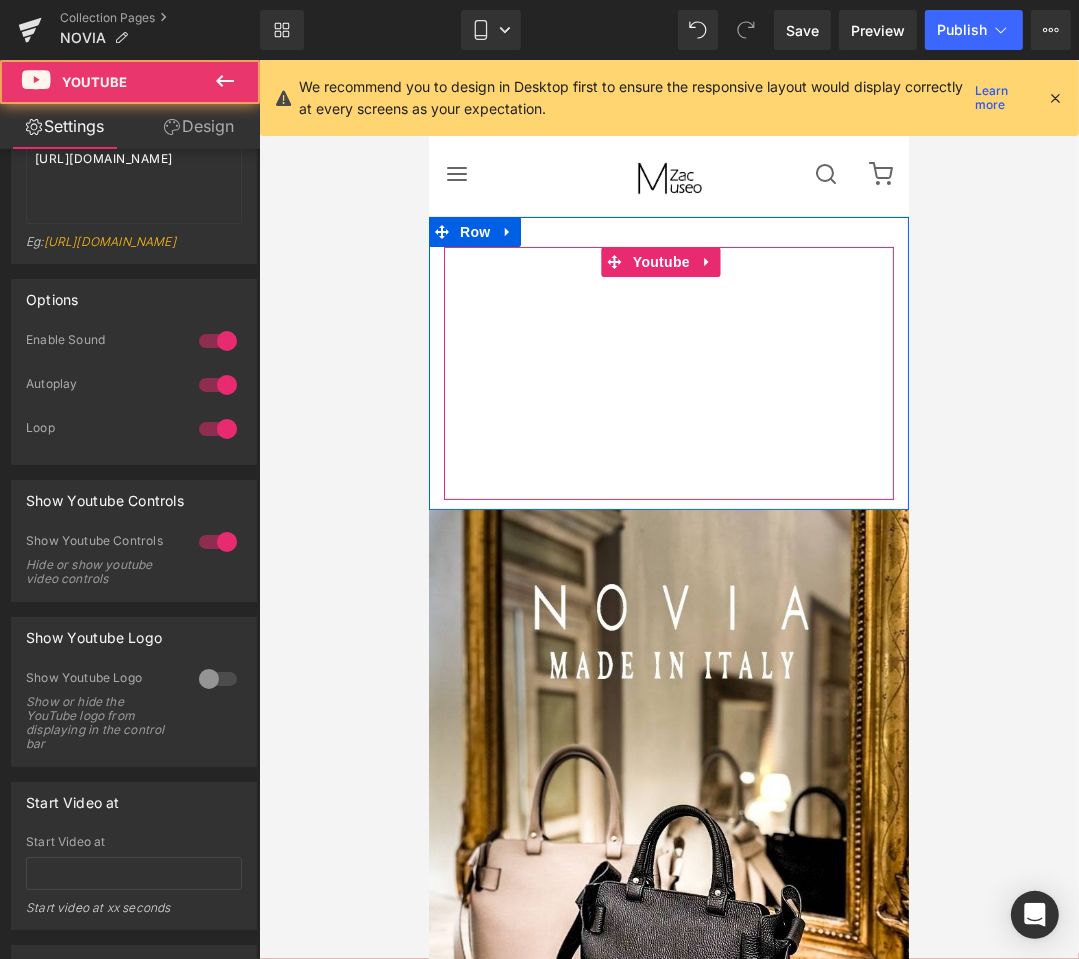 click at bounding box center (668, 372) 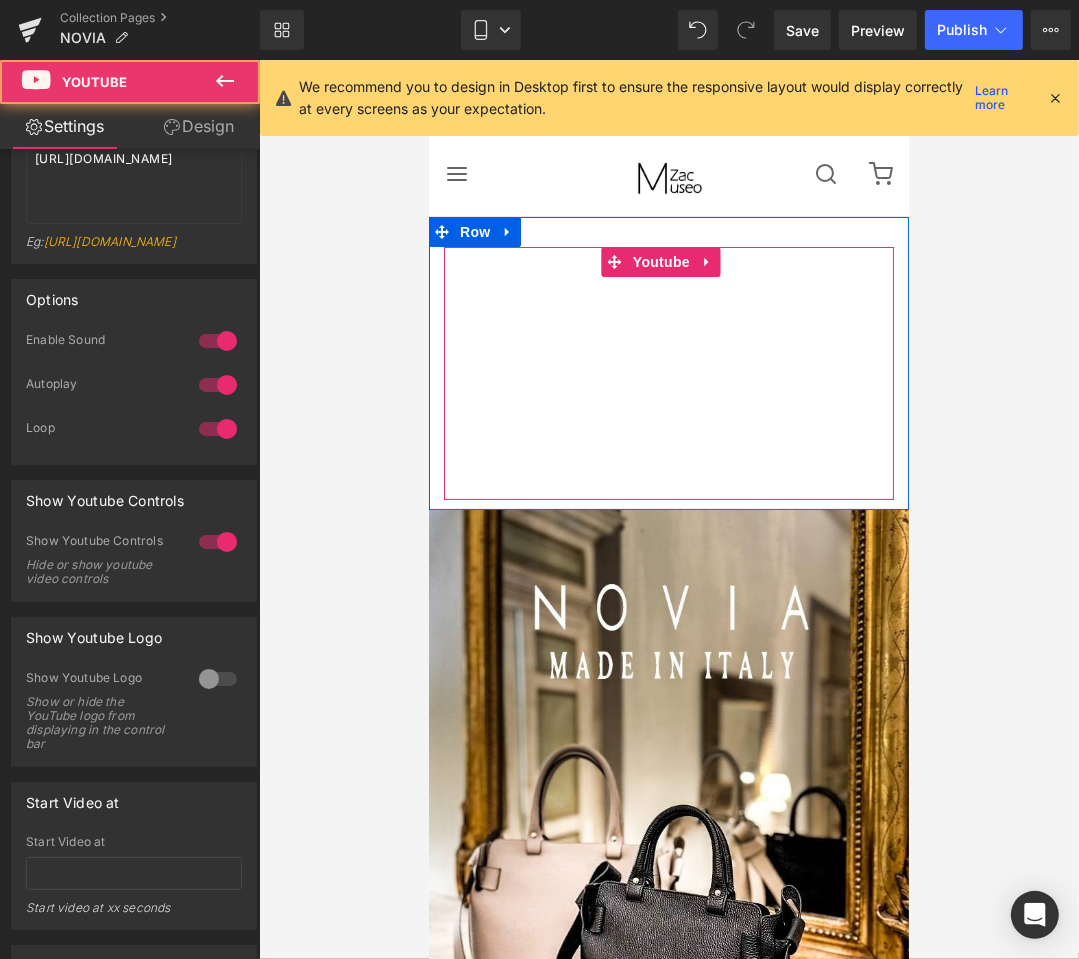 click at bounding box center [668, 372] 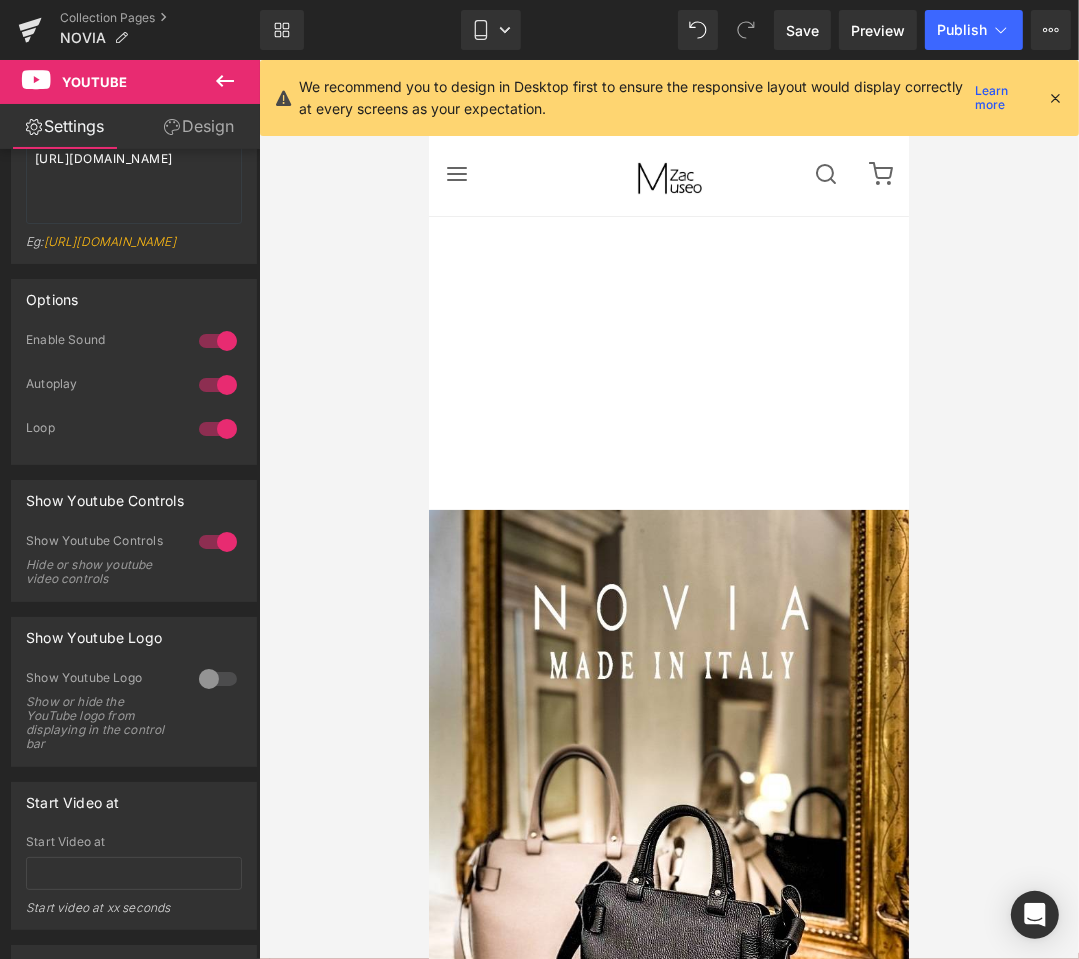 click 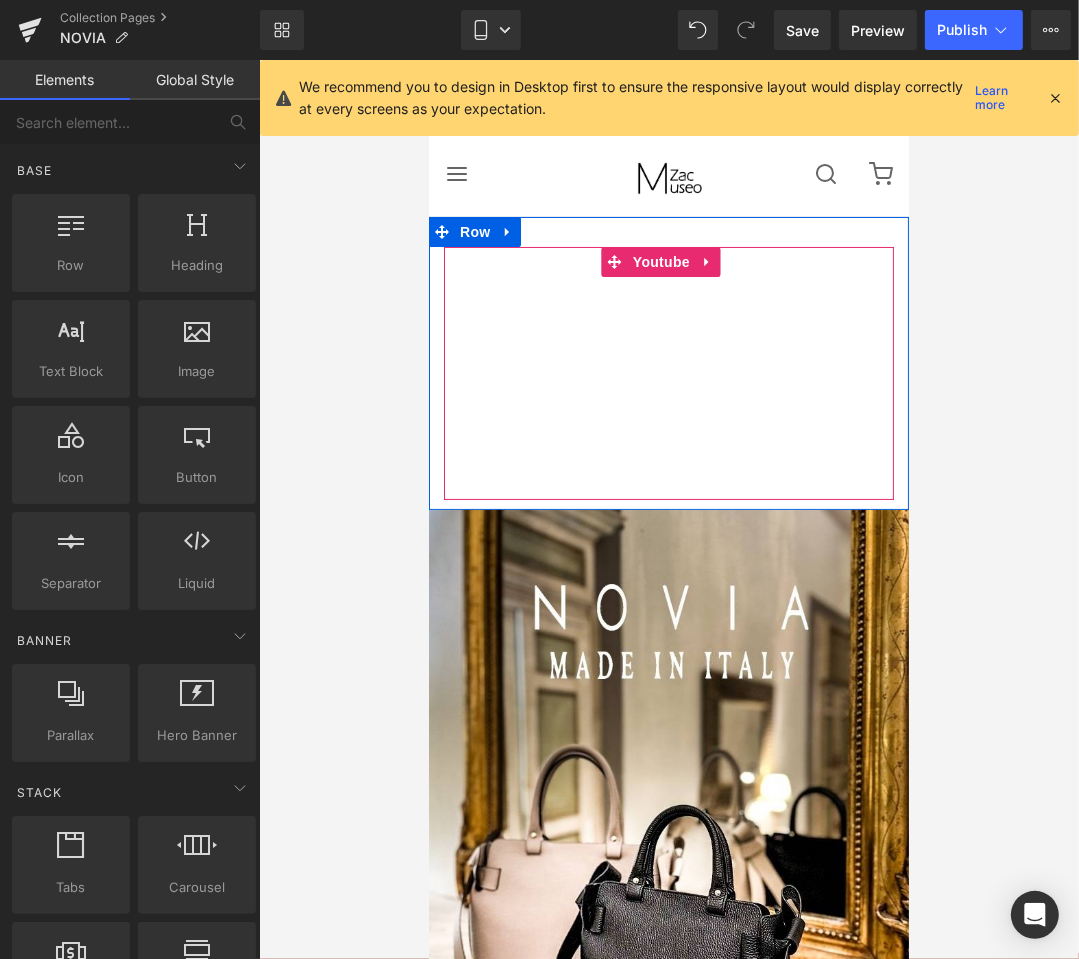 click at bounding box center [668, 372] 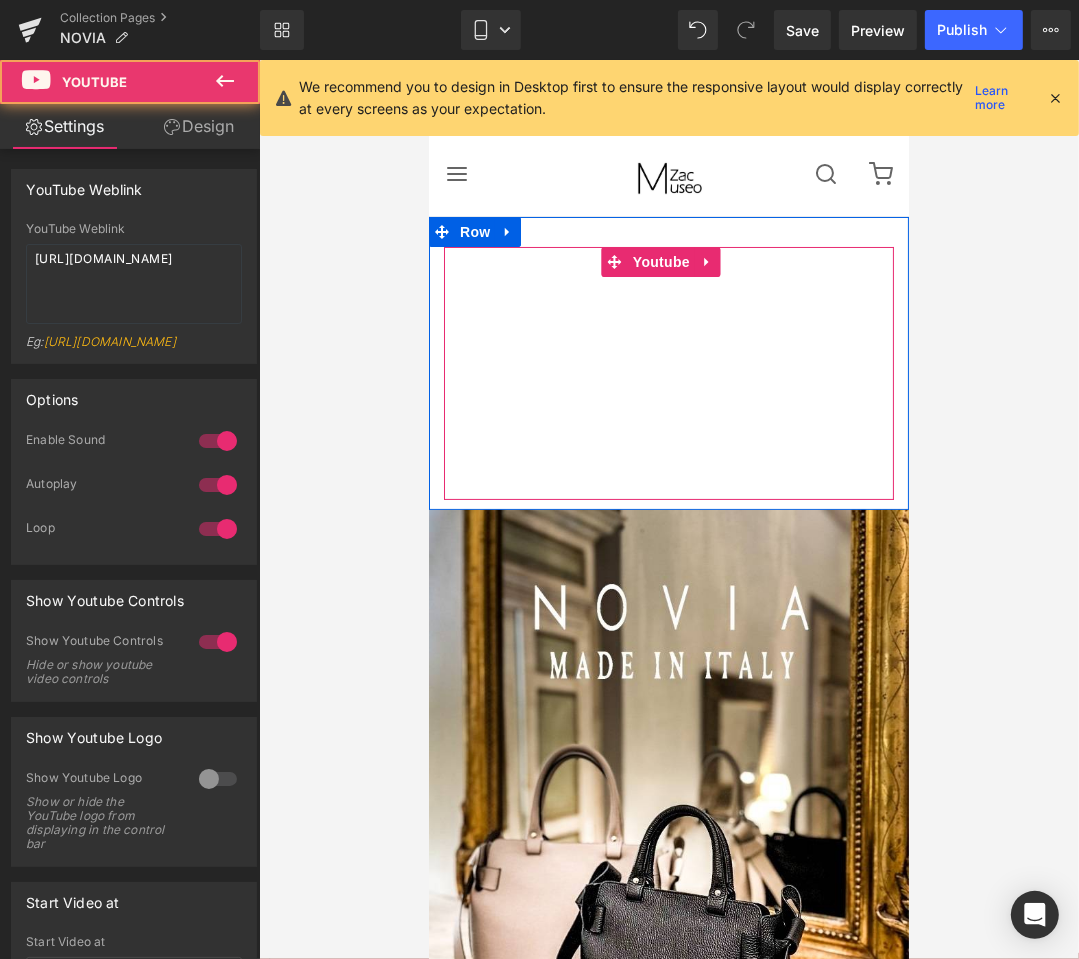 click at bounding box center [668, 372] 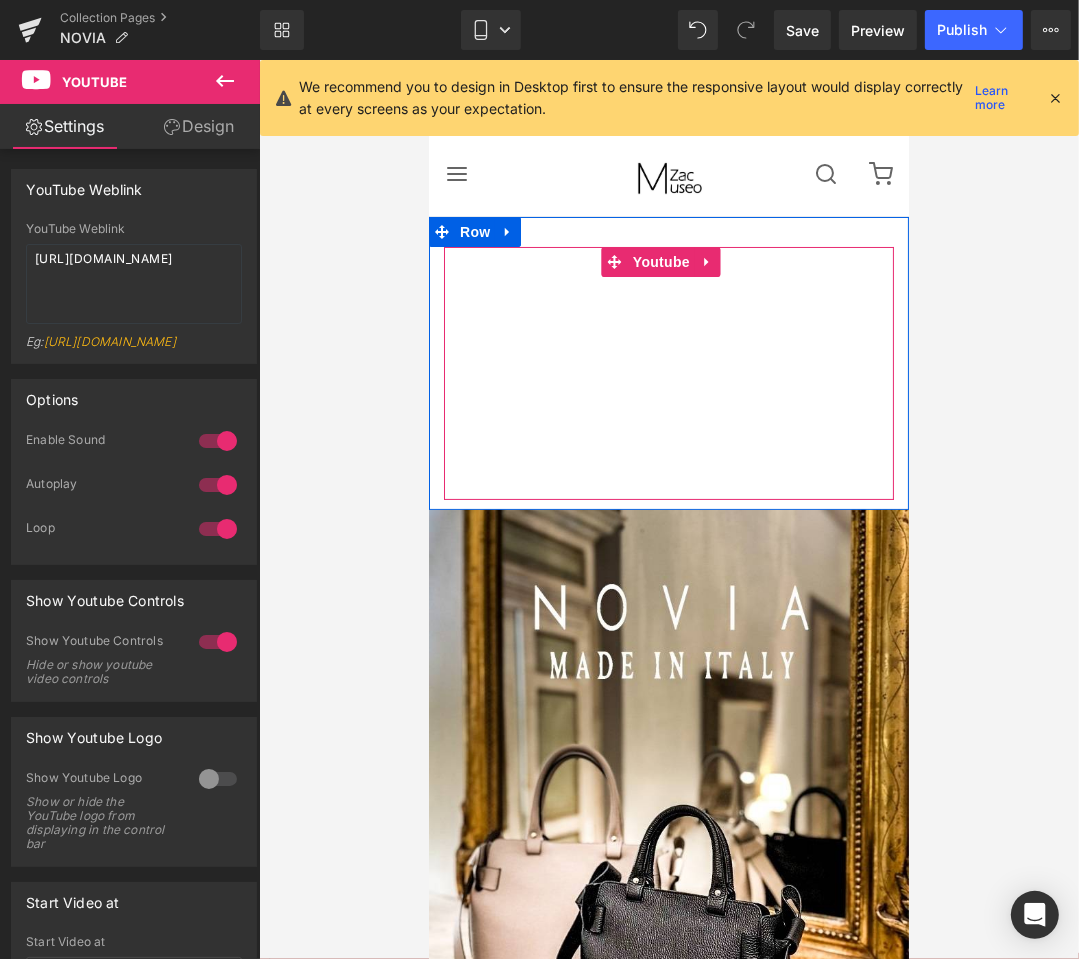 drag, startPoint x: 664, startPoint y: 387, endPoint x: 681, endPoint y: 376, distance: 20.248457 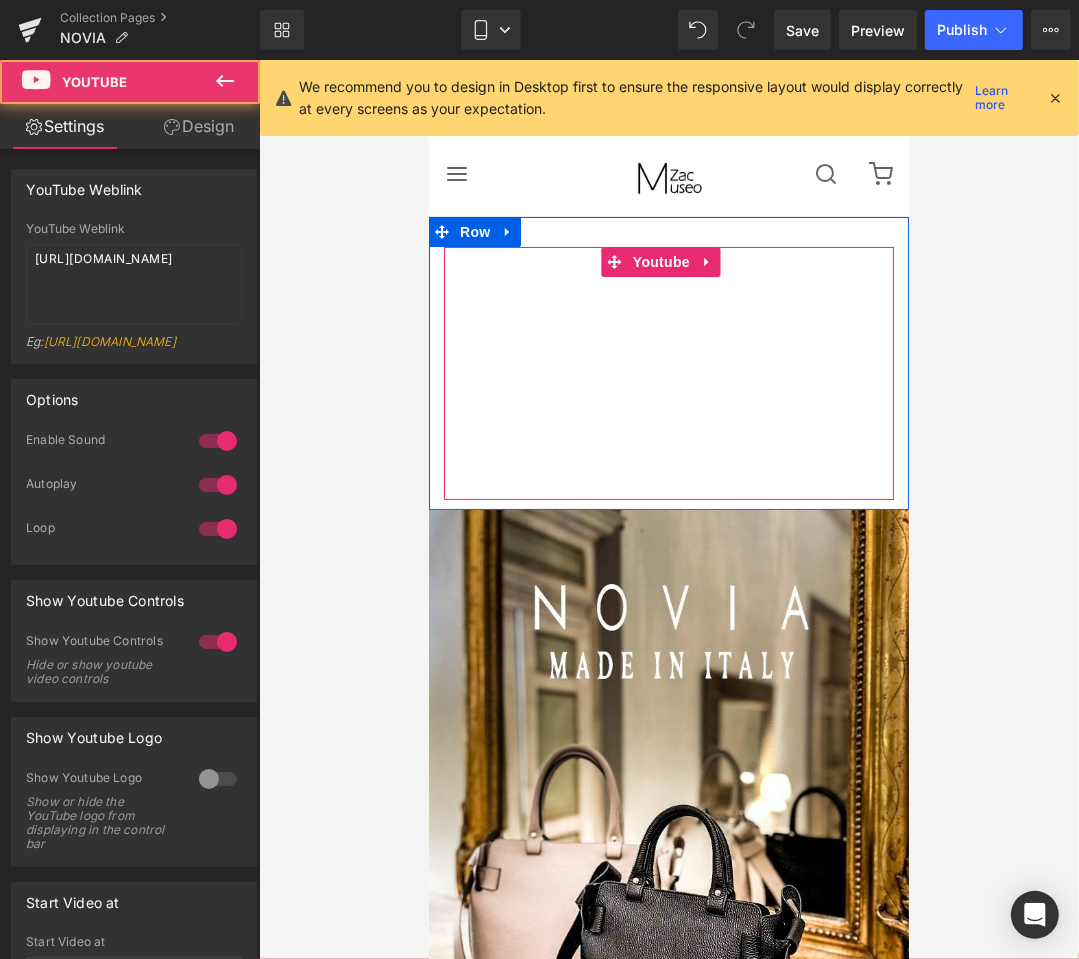 click at bounding box center [668, 372] 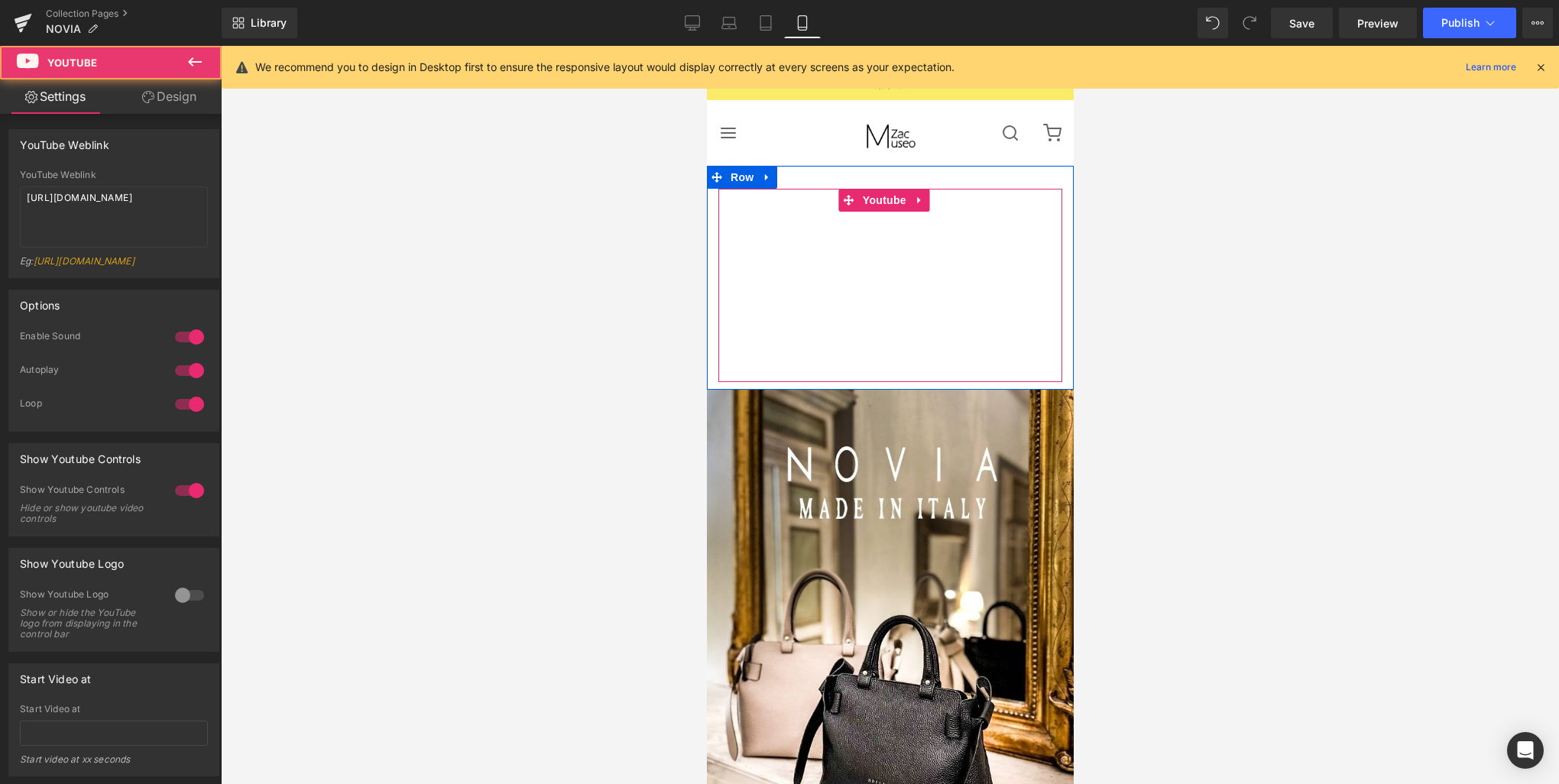 click at bounding box center (890, 285) 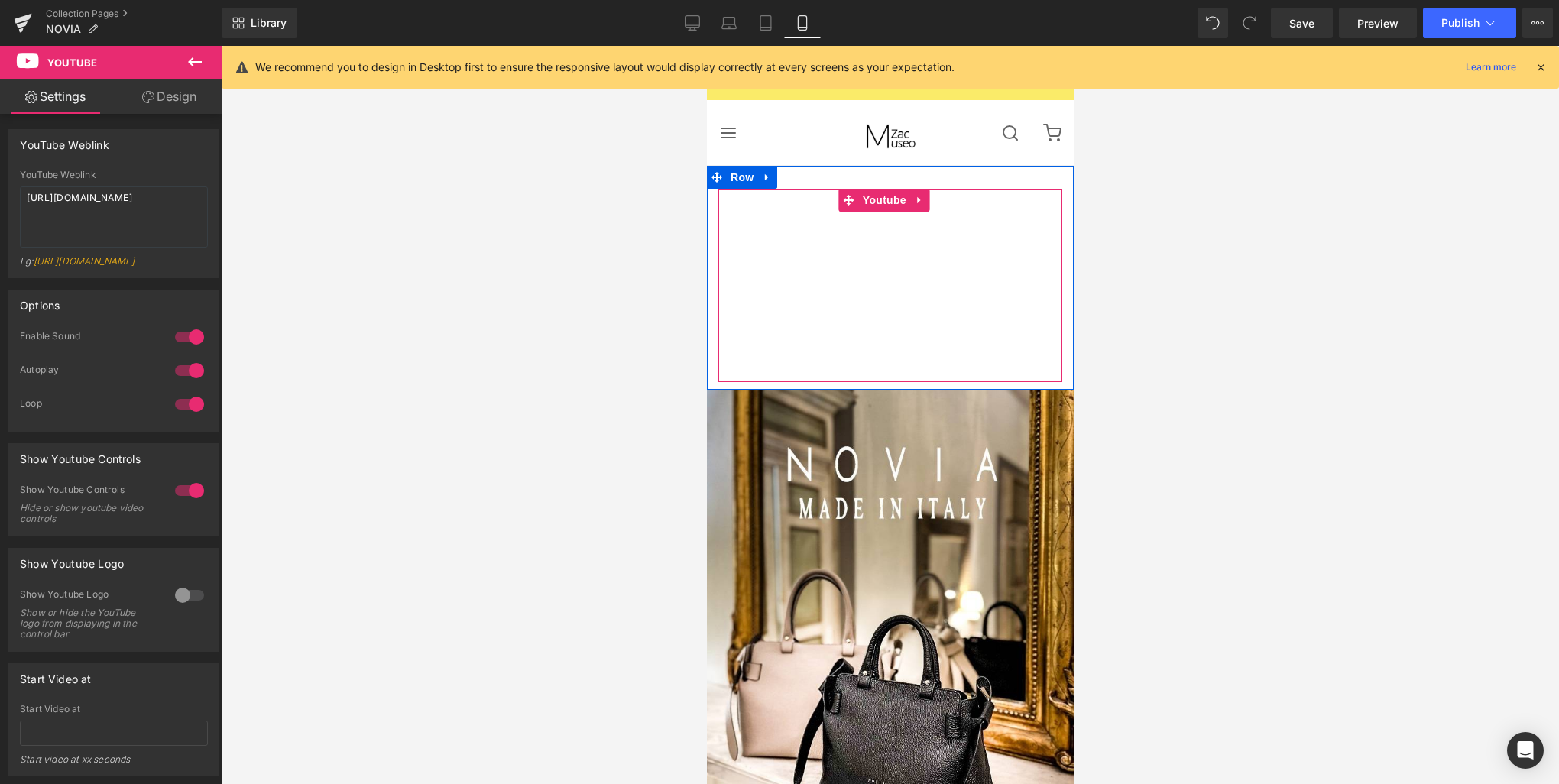 click at bounding box center [890, 285] 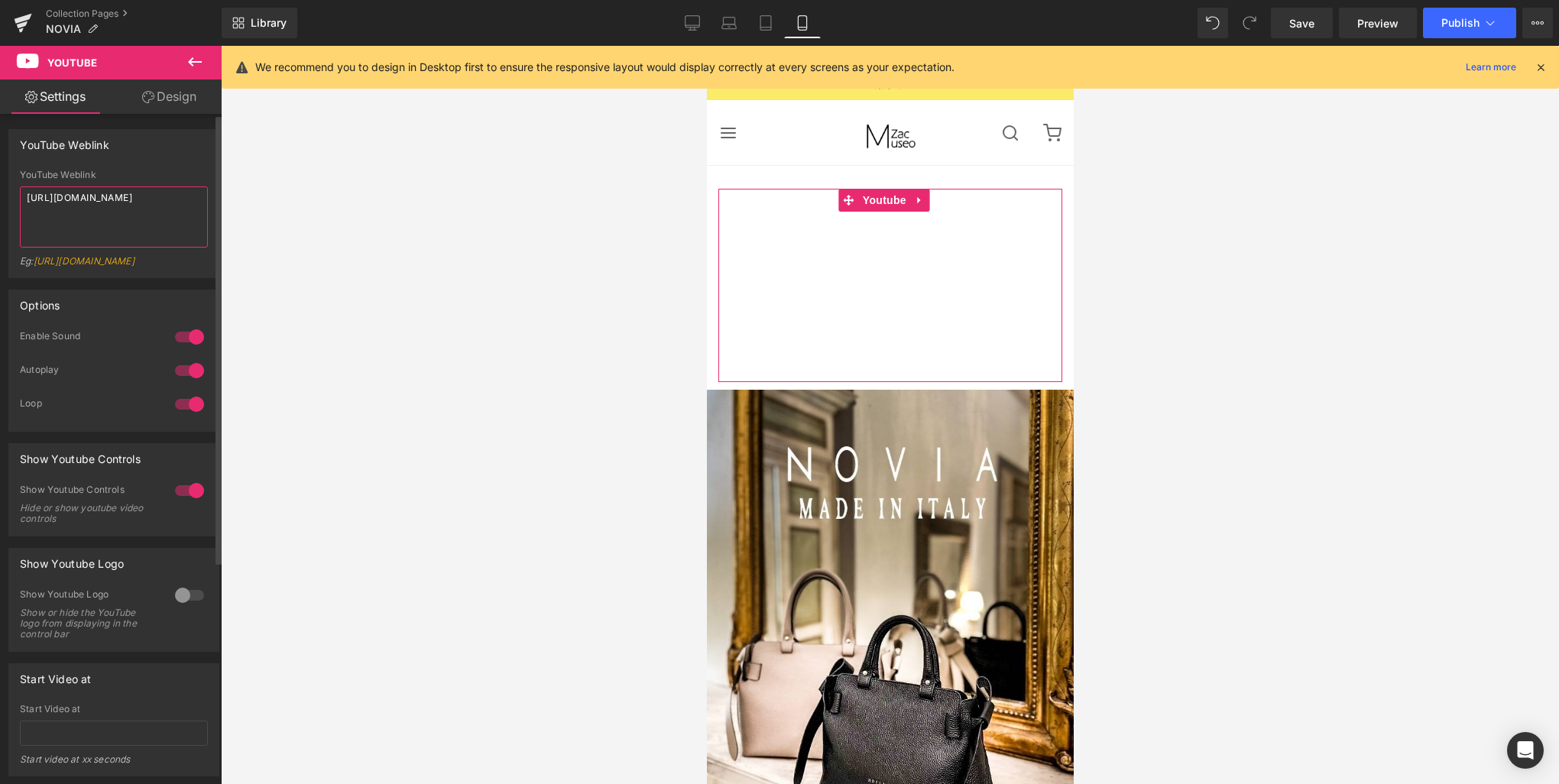 click on "https://youtu.be/E81q0L8L-M0" at bounding box center [114, 217] 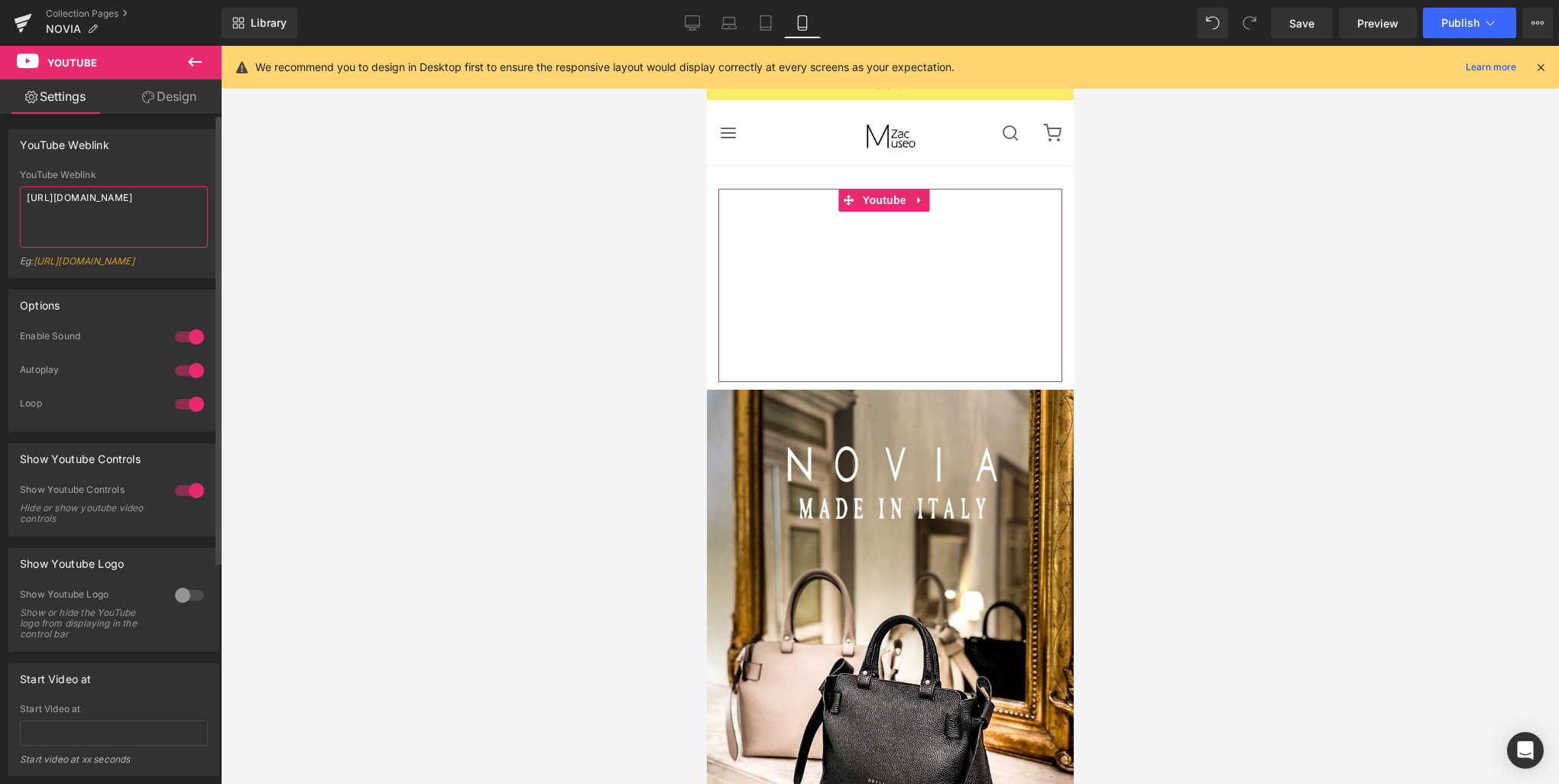 click on "https://youtu.be/E81q0L8L-M0" at bounding box center [114, 217] 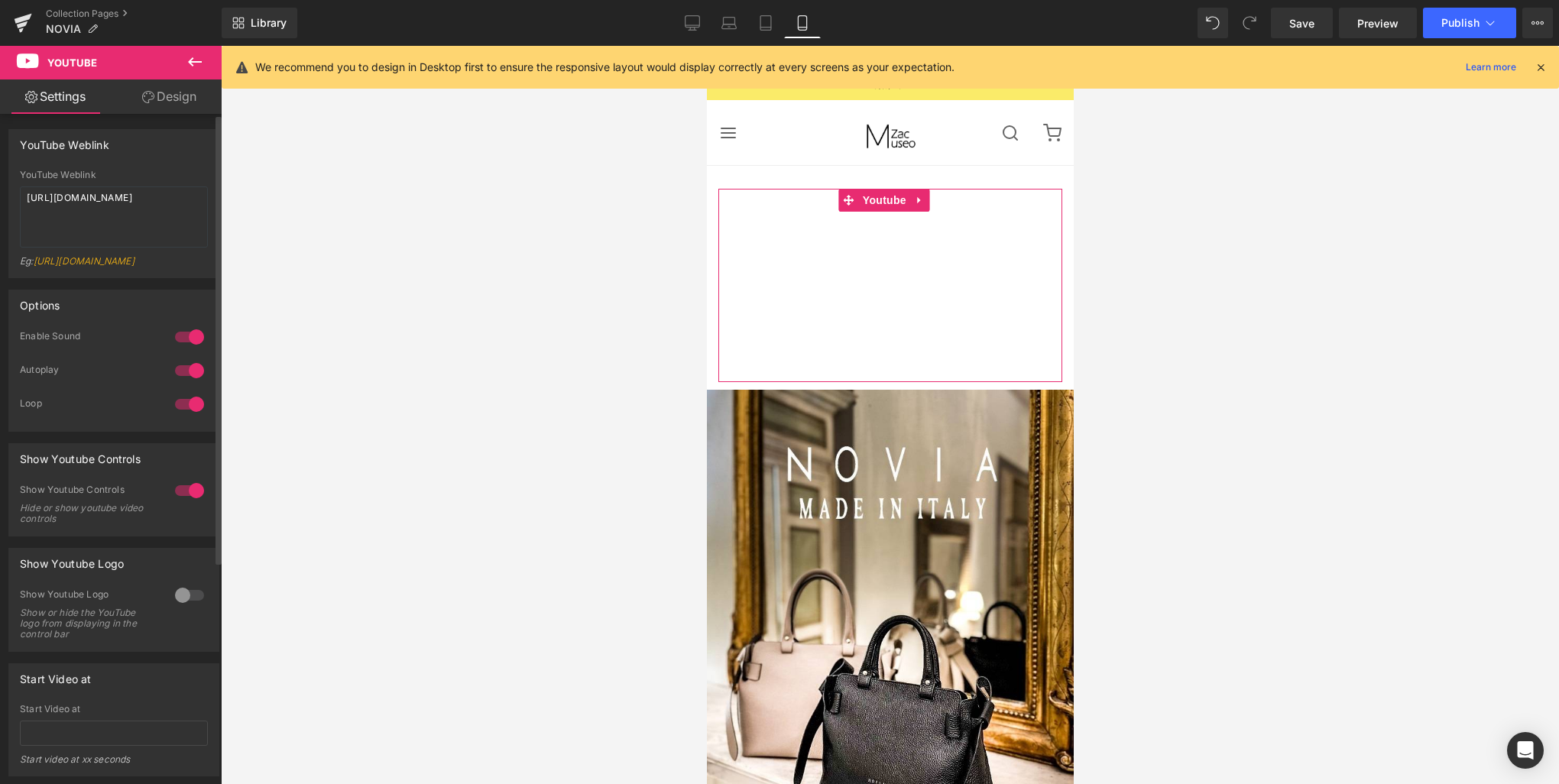 click on "YouTube Weblink" at bounding box center [114, 144] 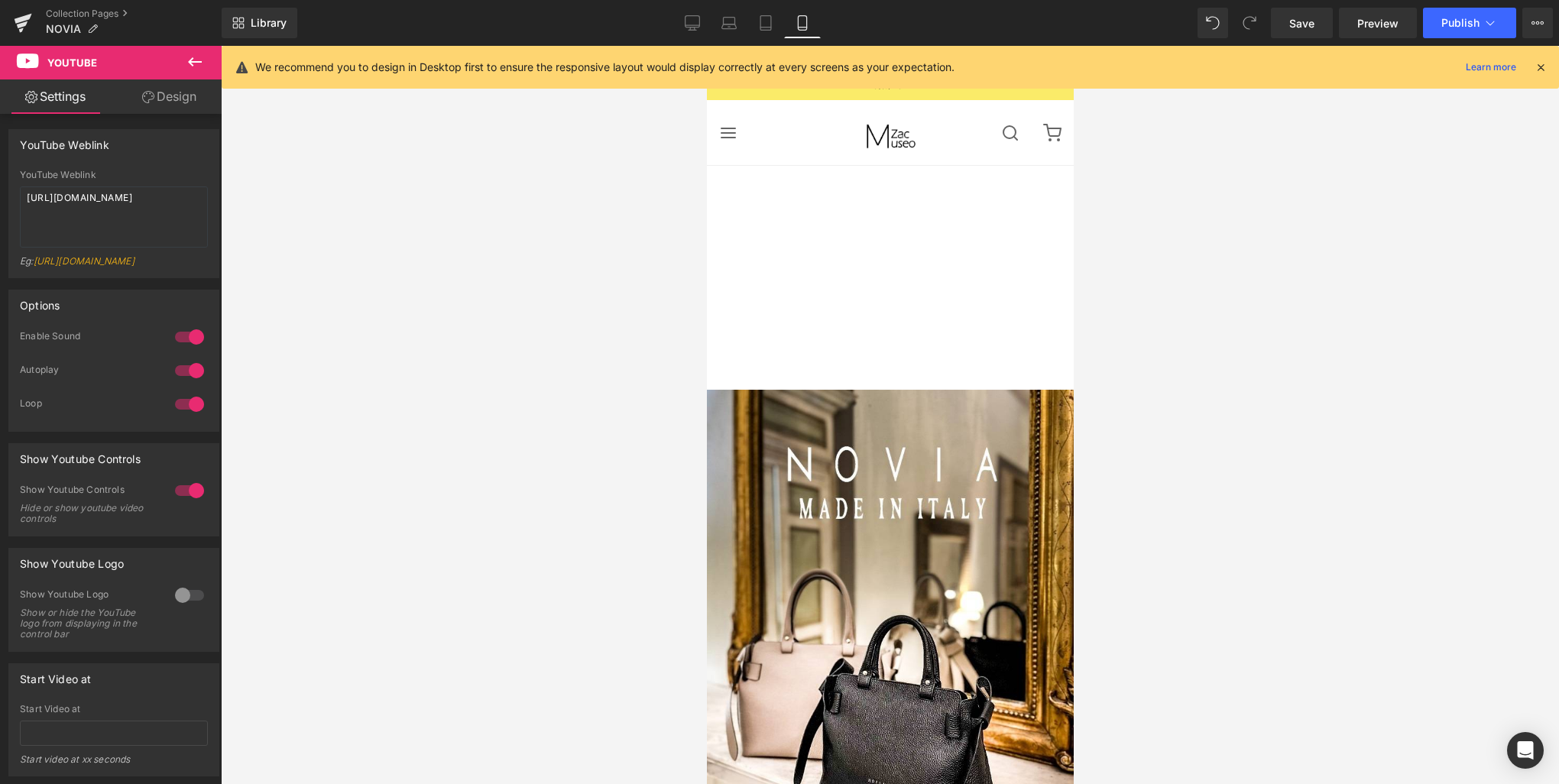 click 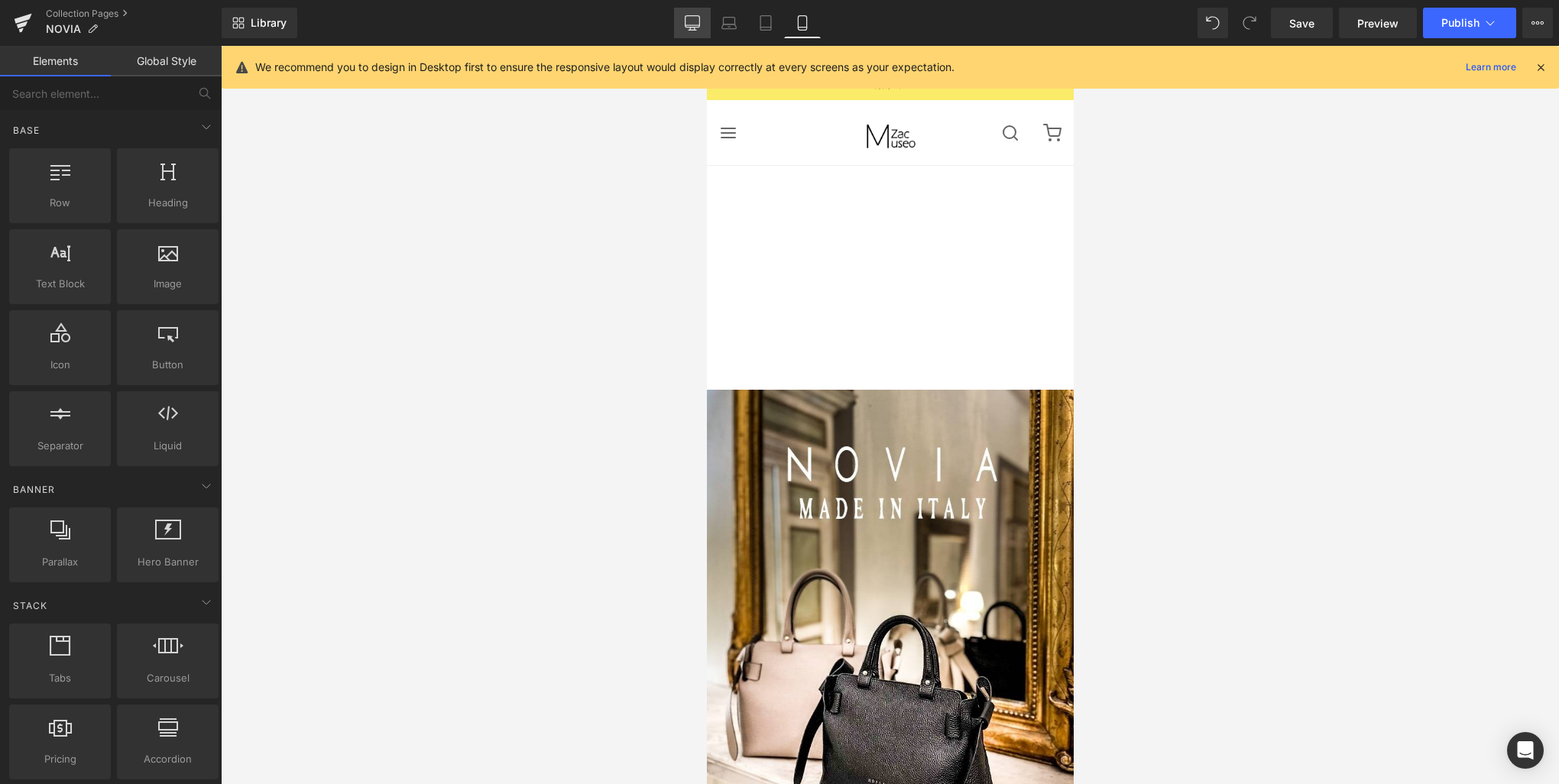 click 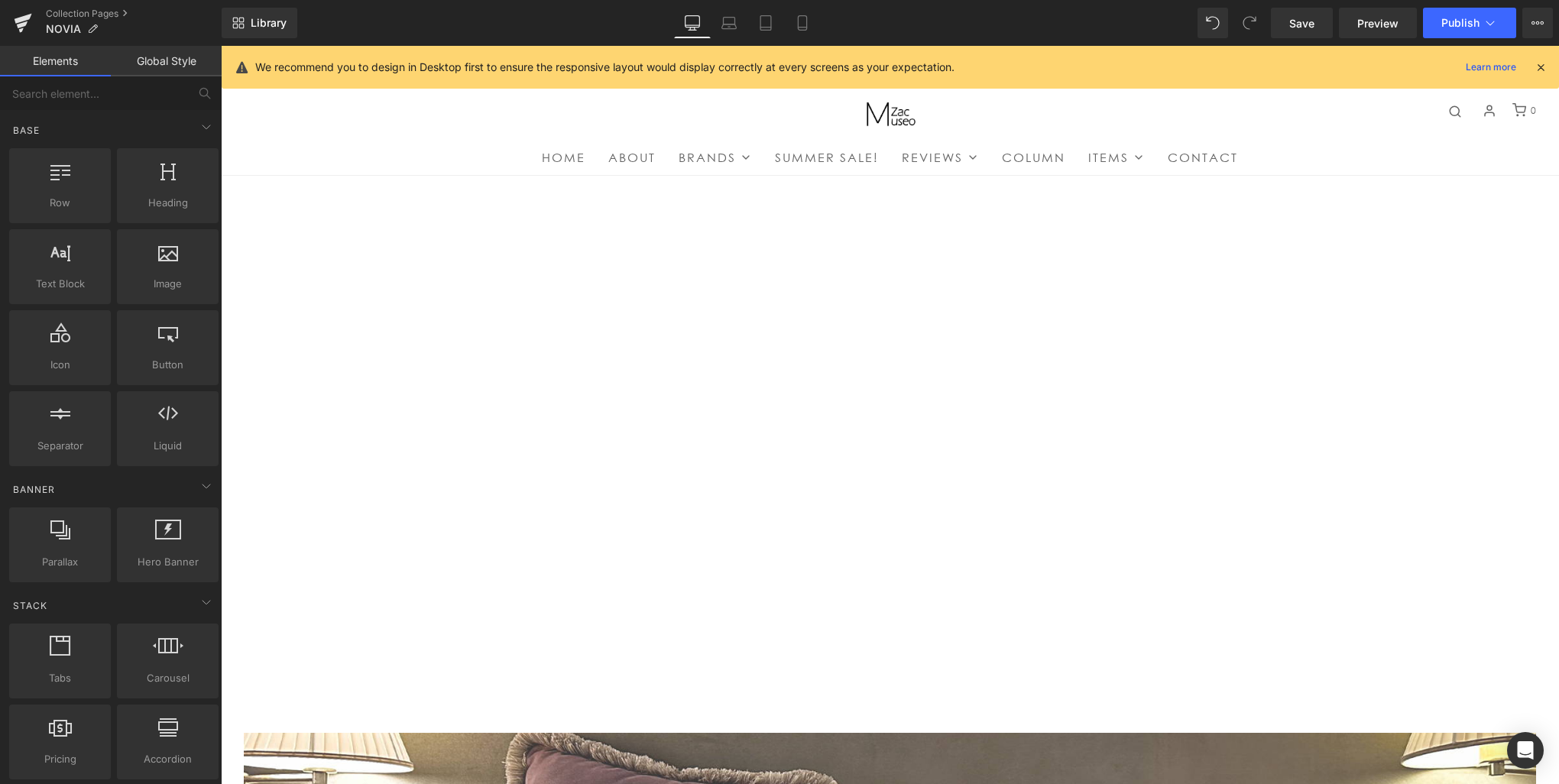 scroll, scrollTop: 130, scrollLeft: 0, axis: vertical 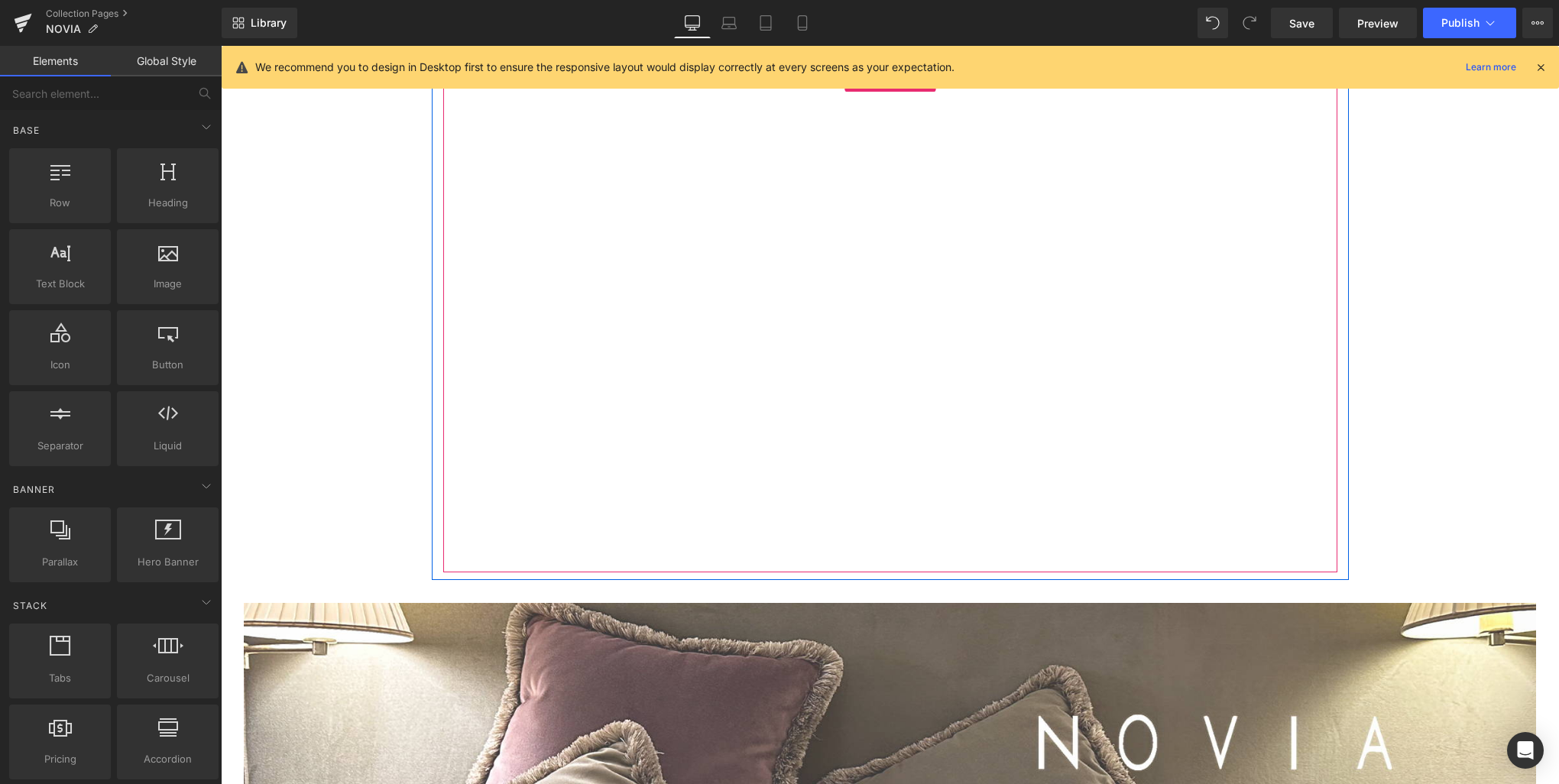 click at bounding box center (890, 320) 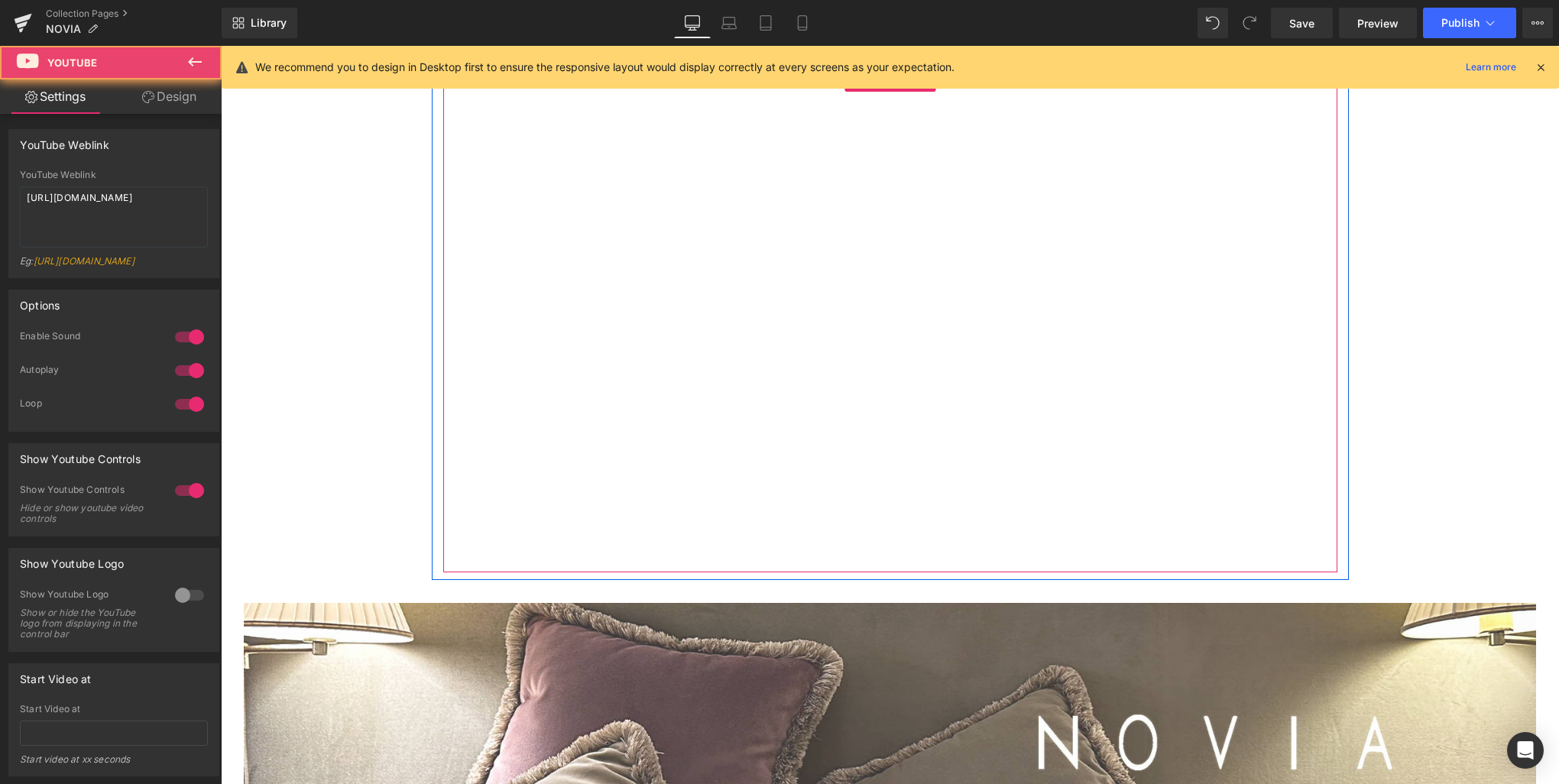 click at bounding box center [890, 320] 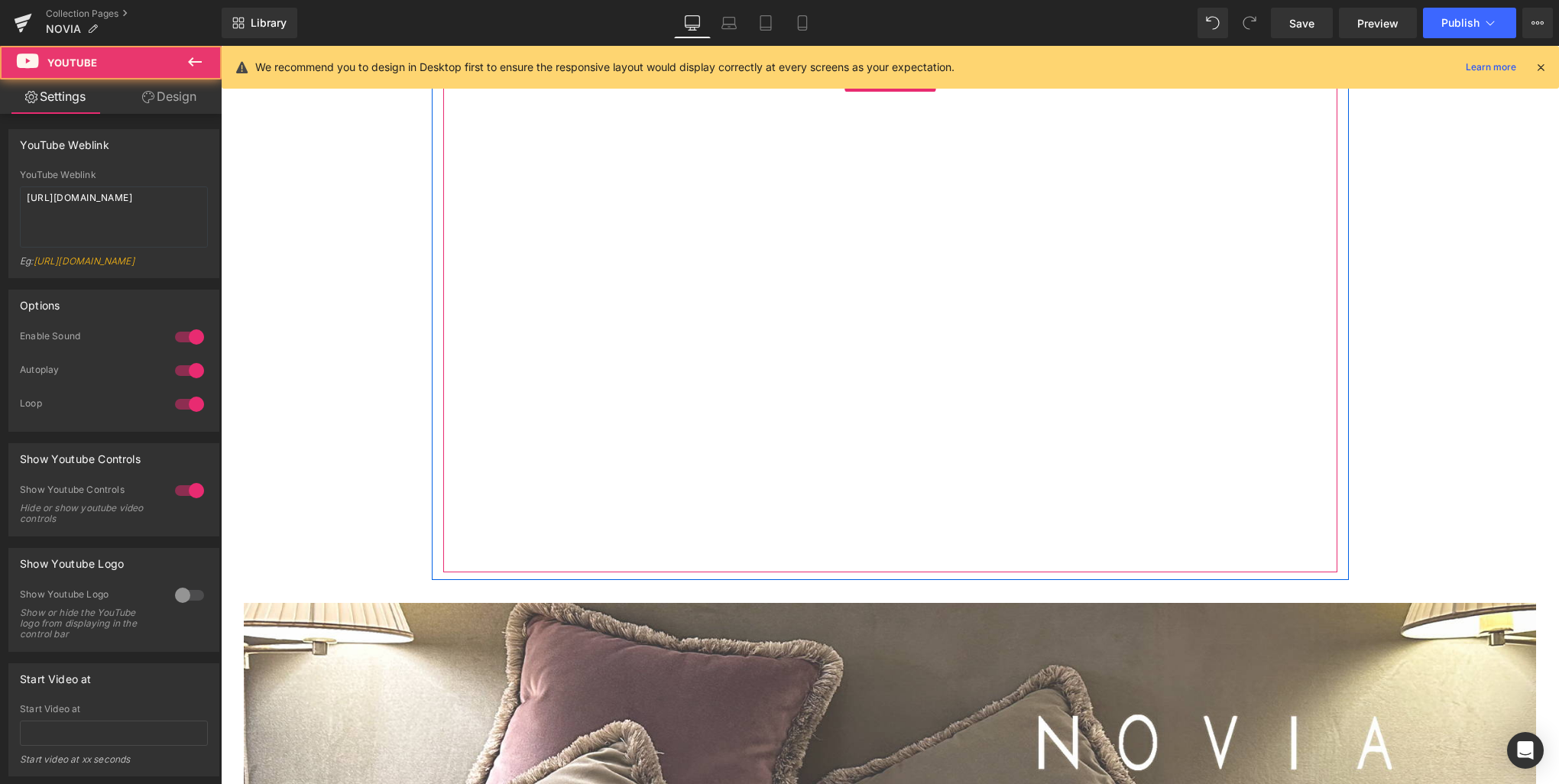 click at bounding box center (890, 320) 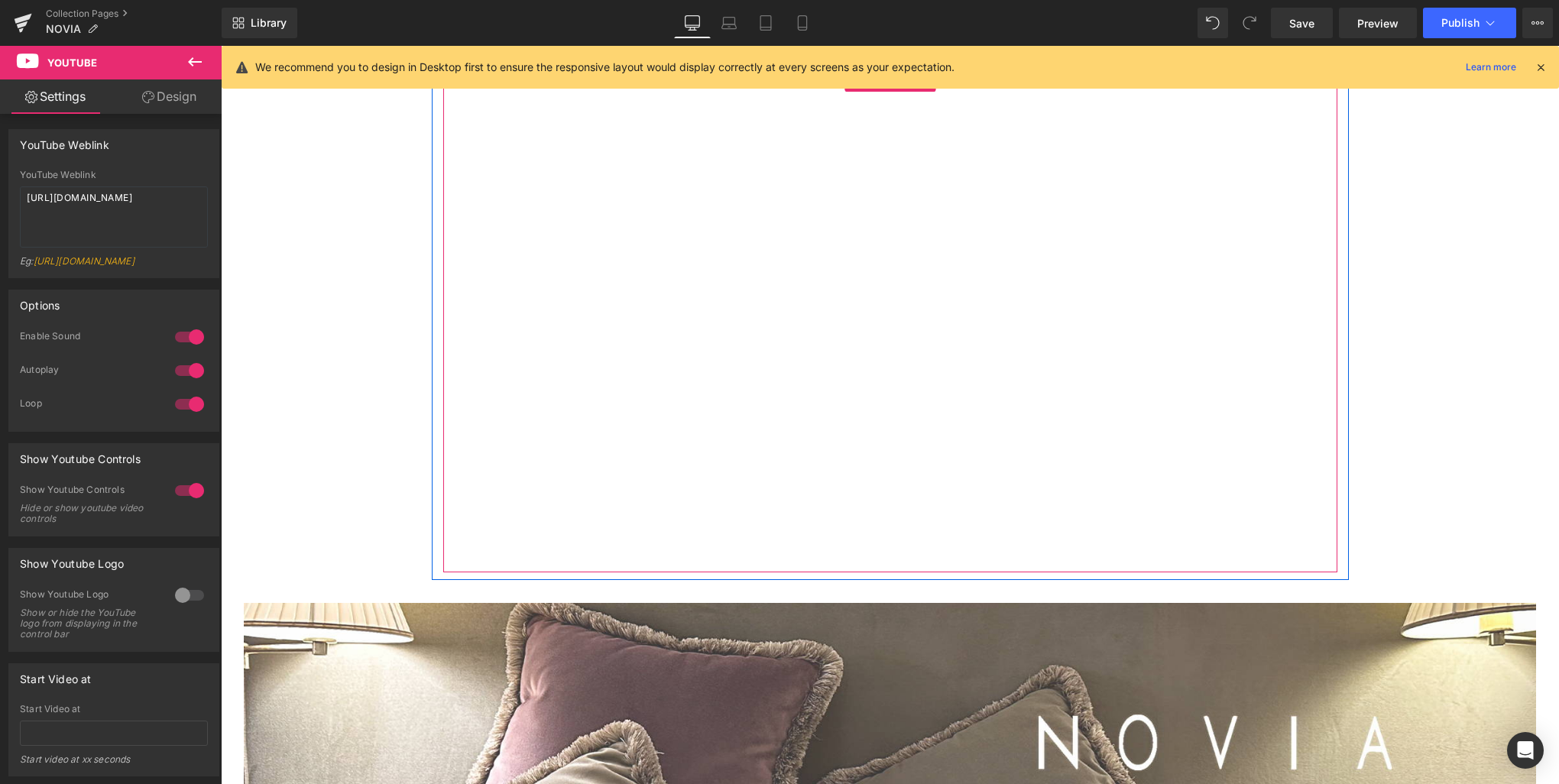 click at bounding box center [890, 320] 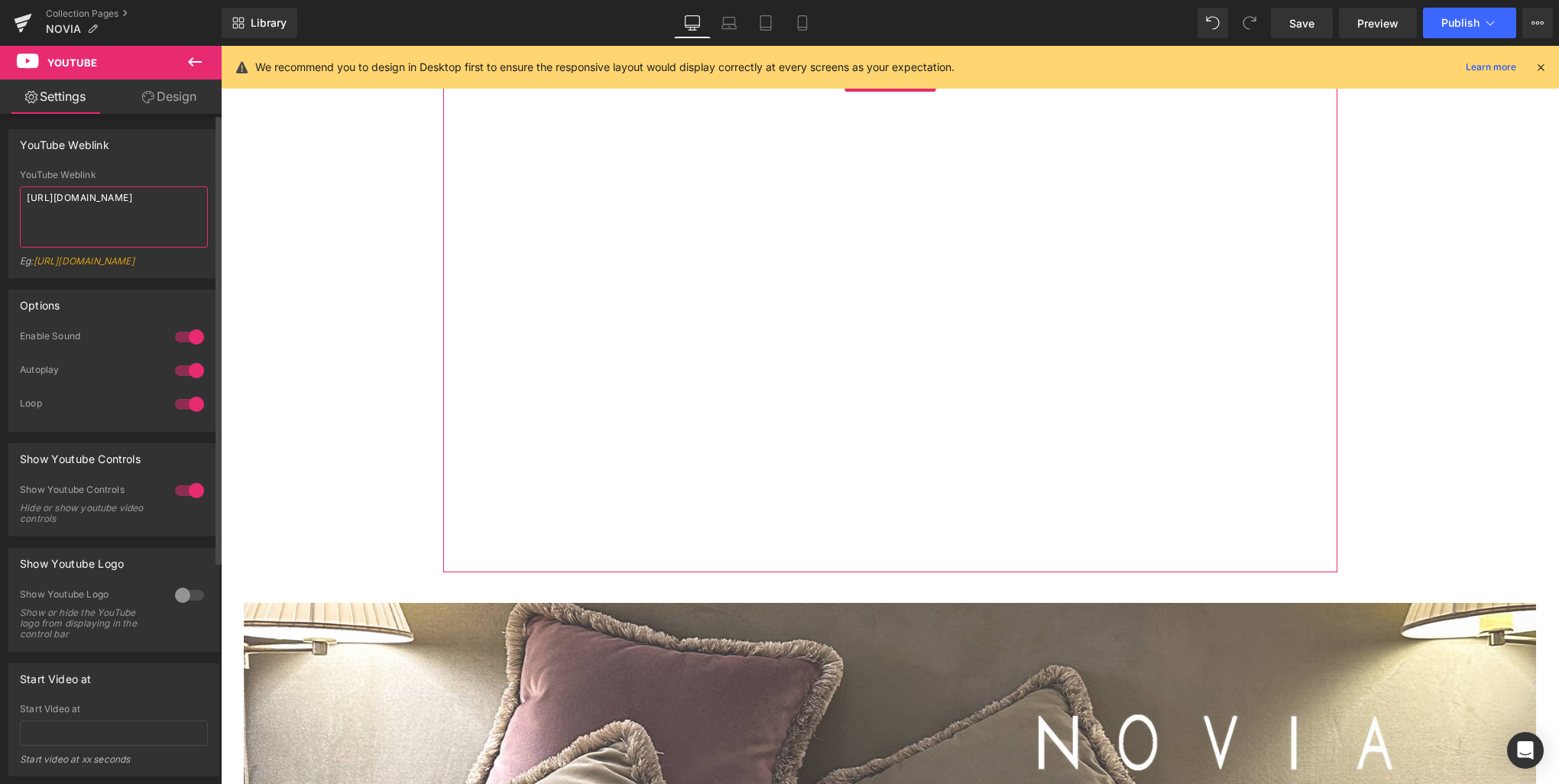 click on "https://youtu.be/E81q0L8L-M0" at bounding box center (114, 217) 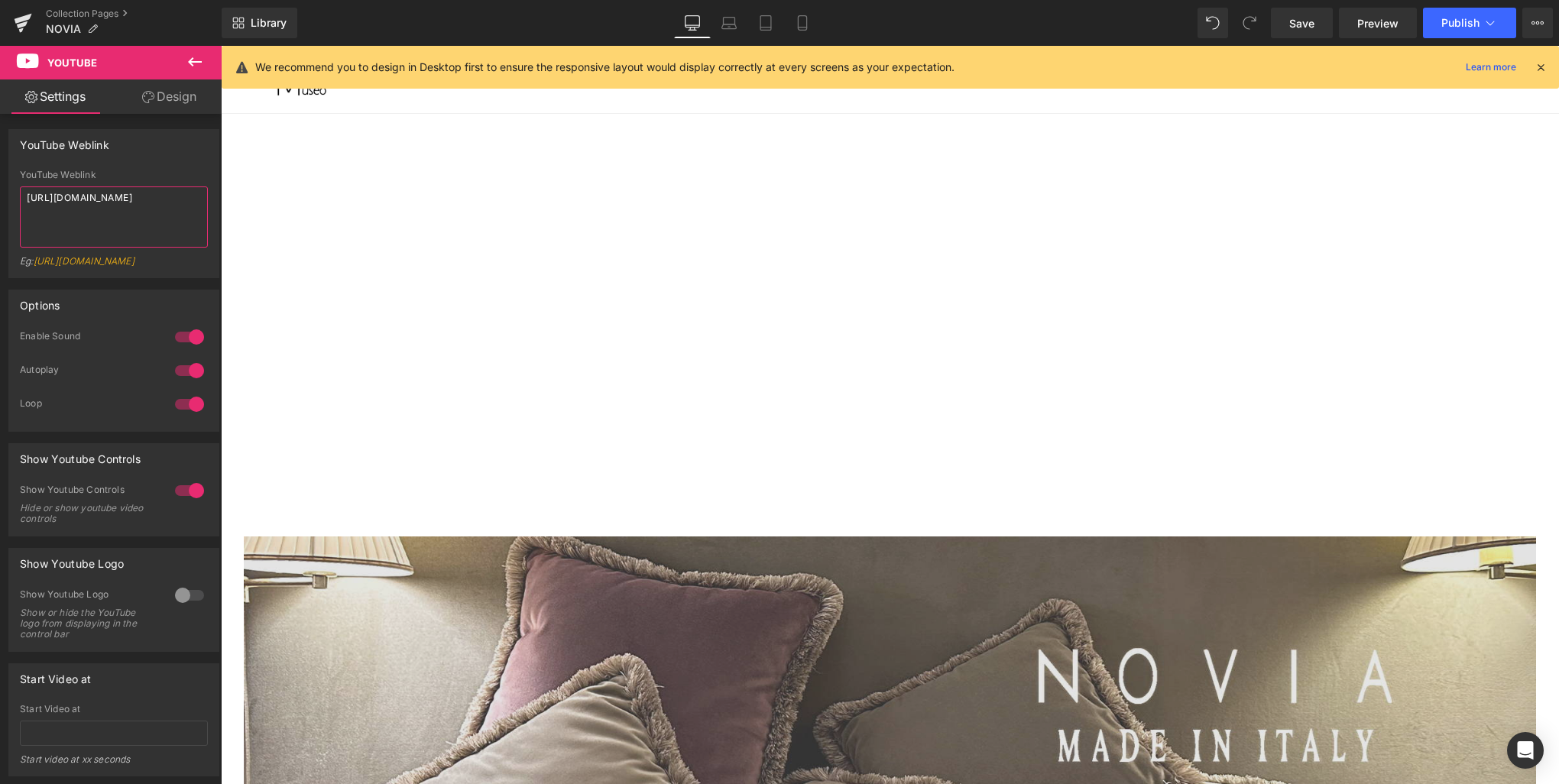 scroll, scrollTop: 283, scrollLeft: 0, axis: vertical 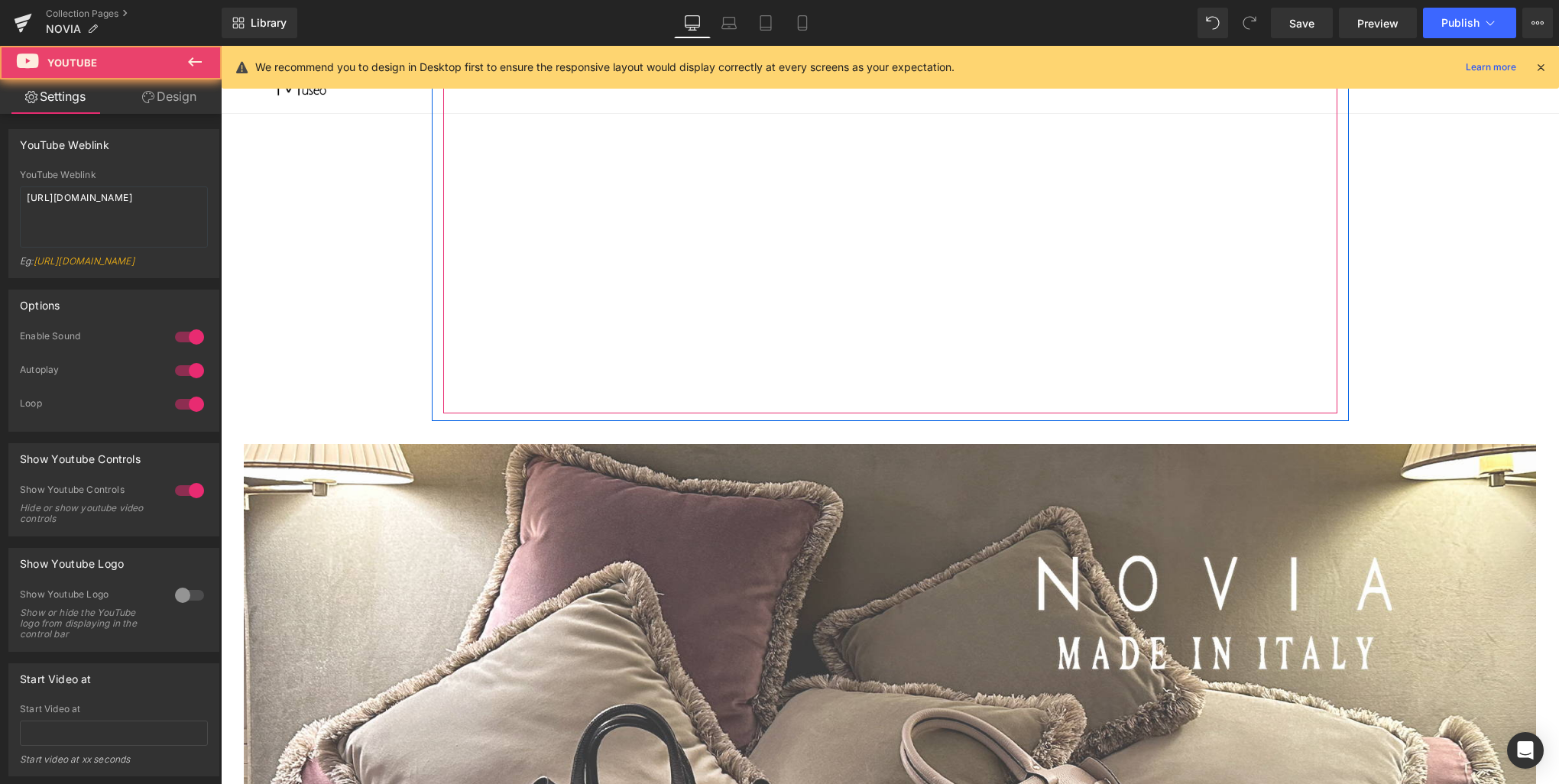 click at bounding box center (890, 161) 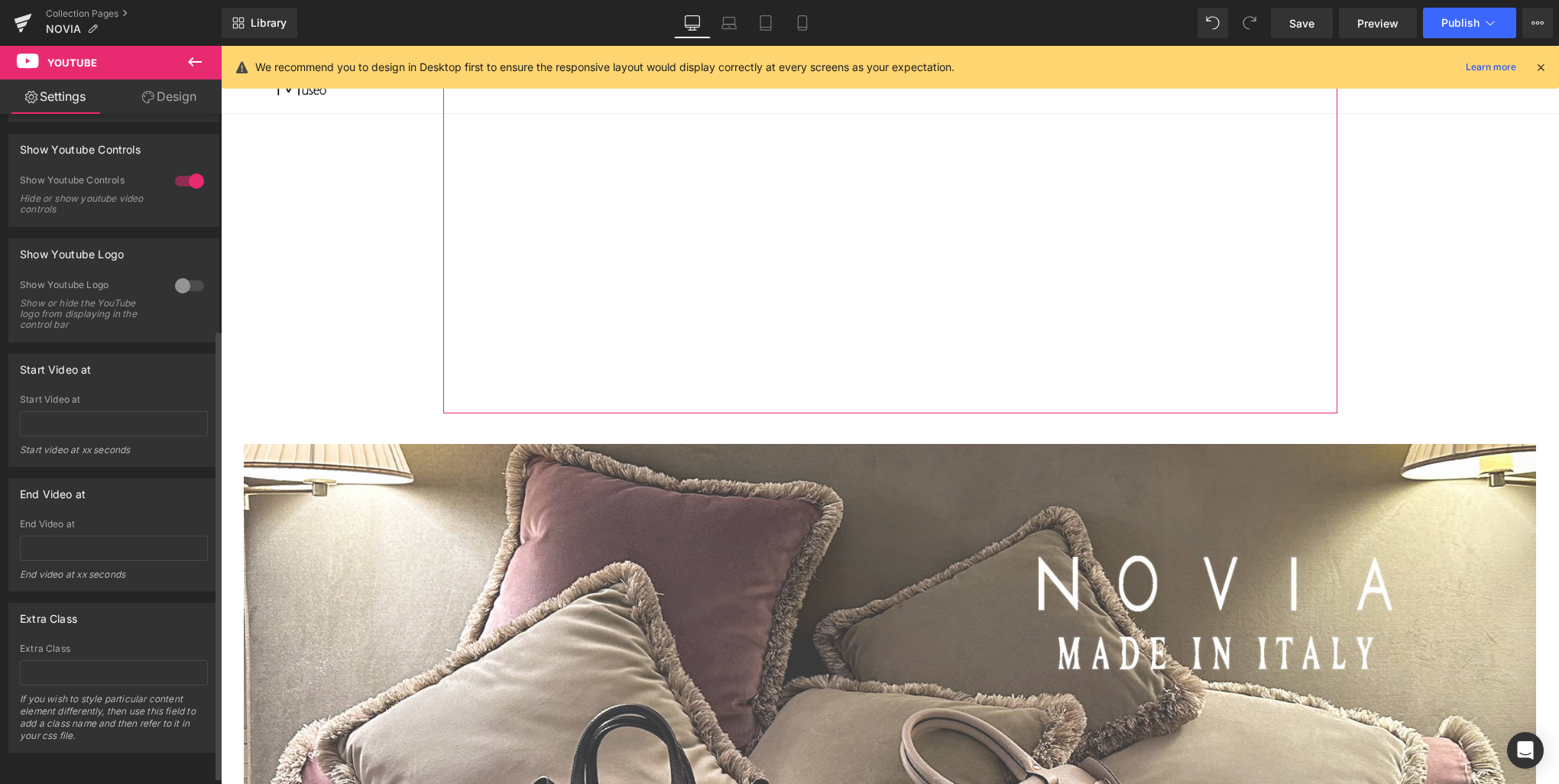 scroll, scrollTop: 330, scrollLeft: 0, axis: vertical 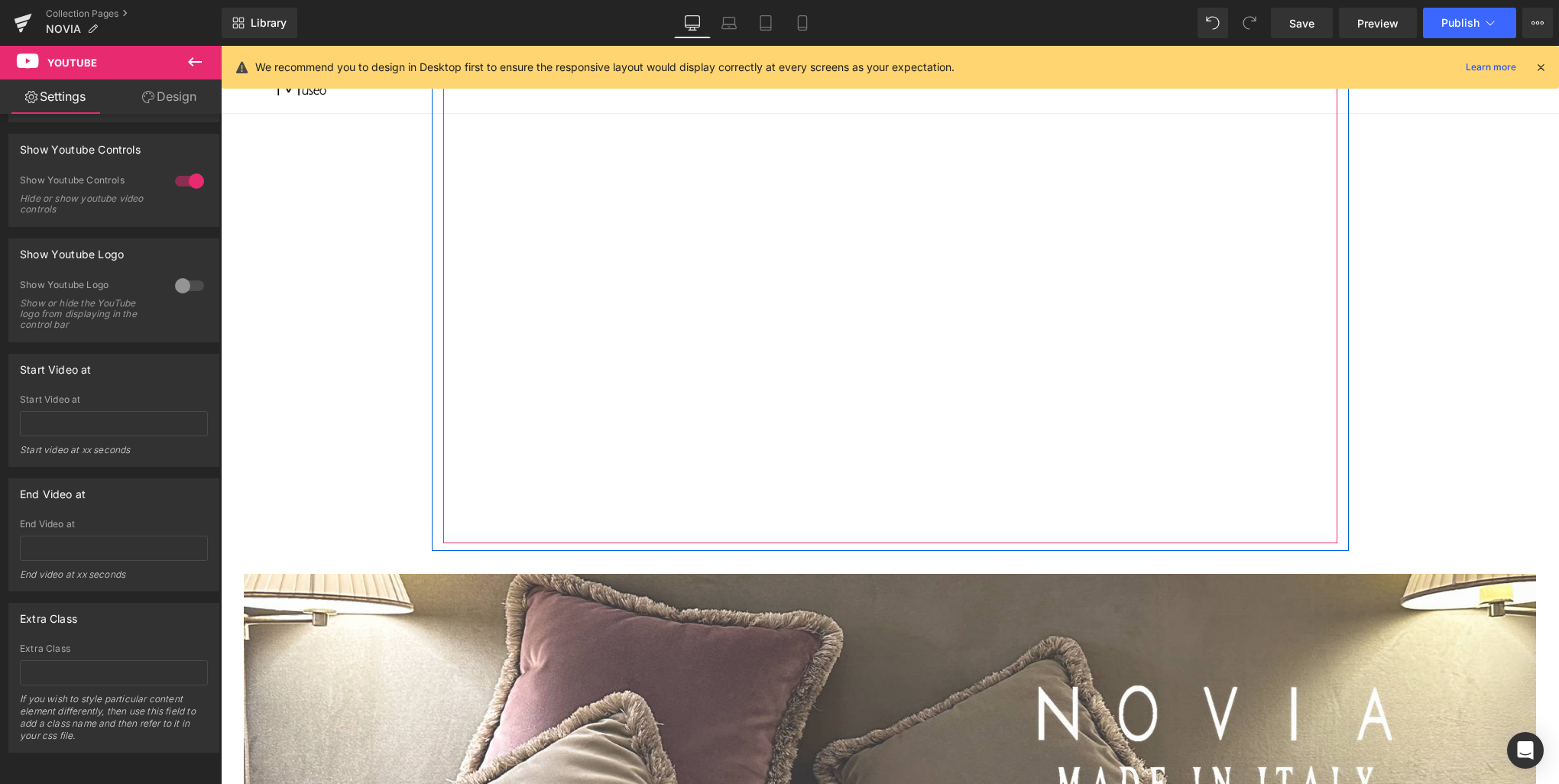 click at bounding box center (890, 291) 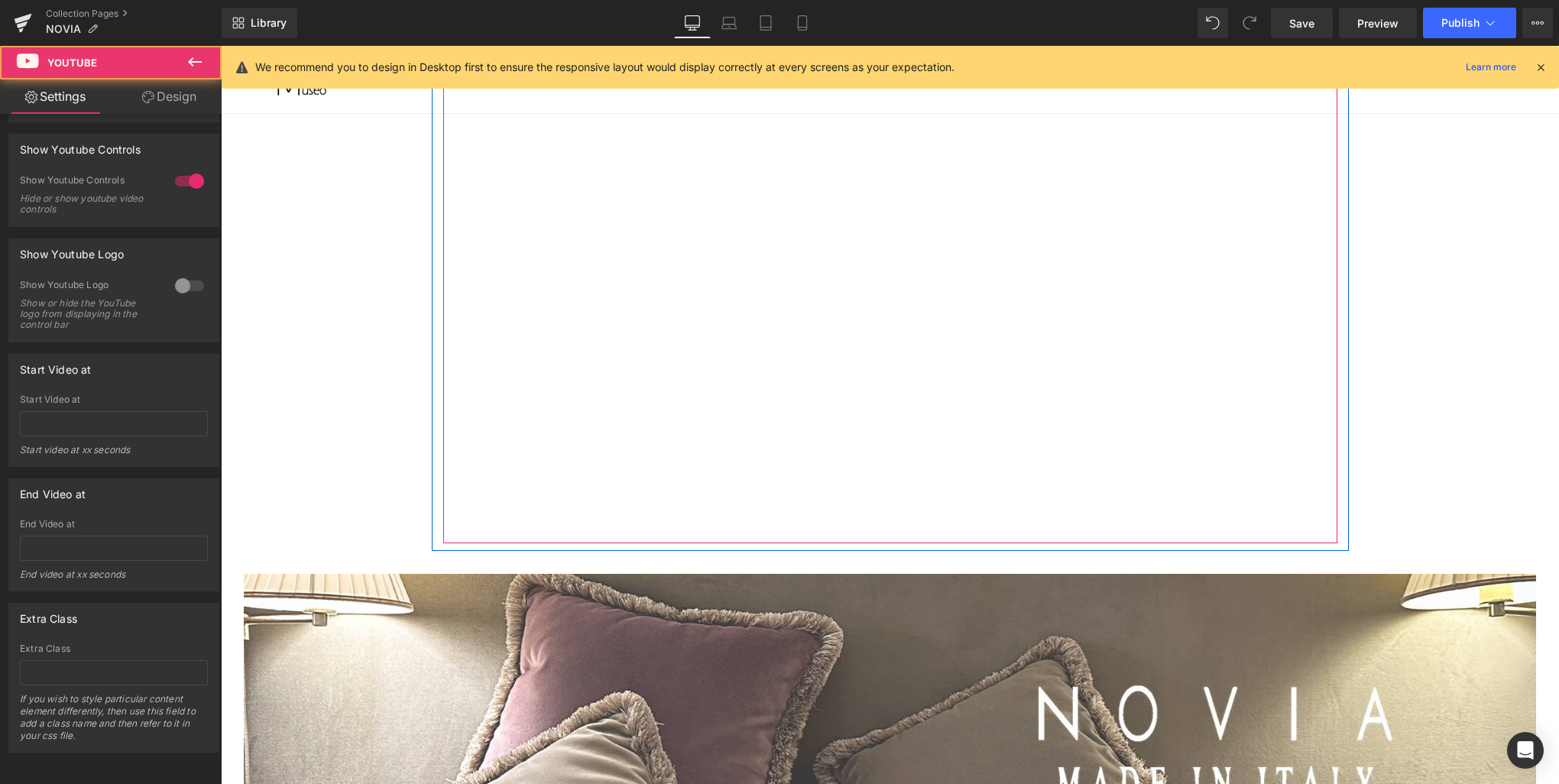 click at bounding box center [890, 291] 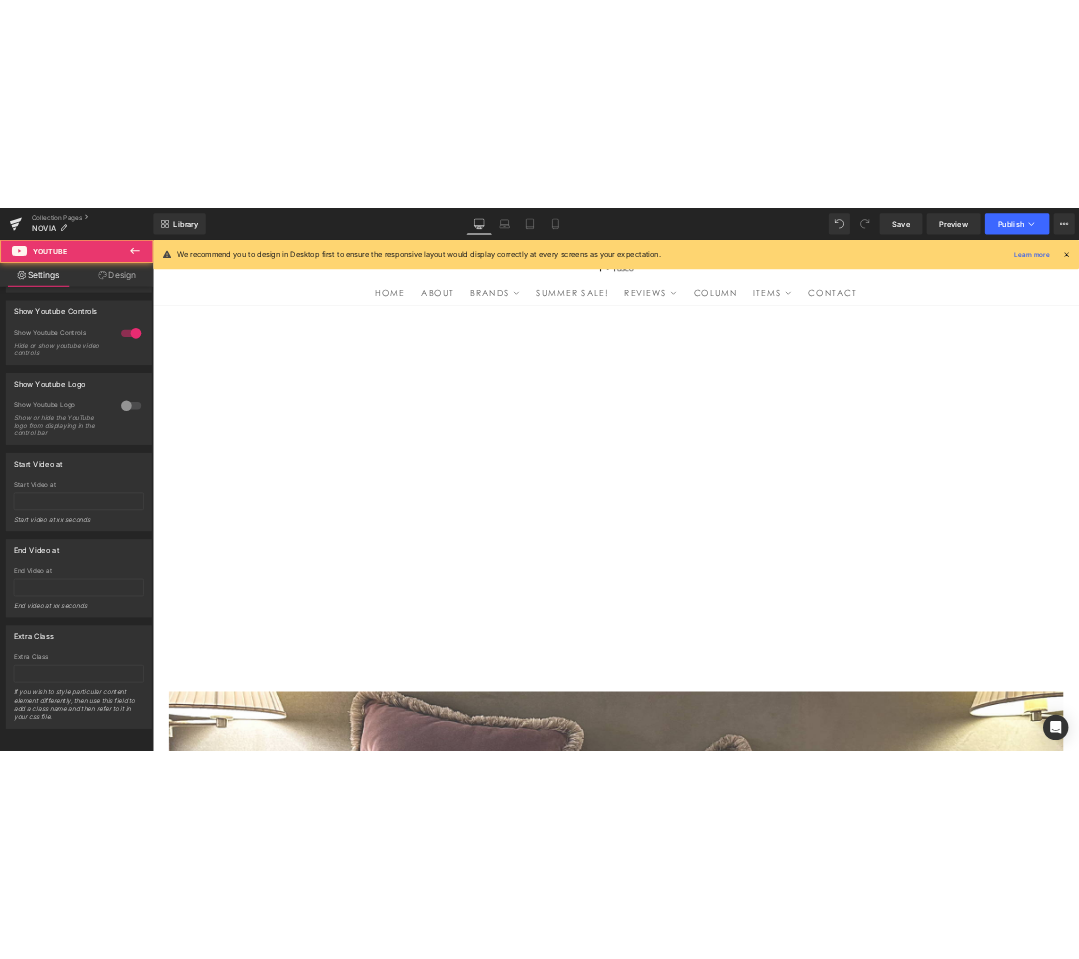 scroll, scrollTop: 0, scrollLeft: 0, axis: both 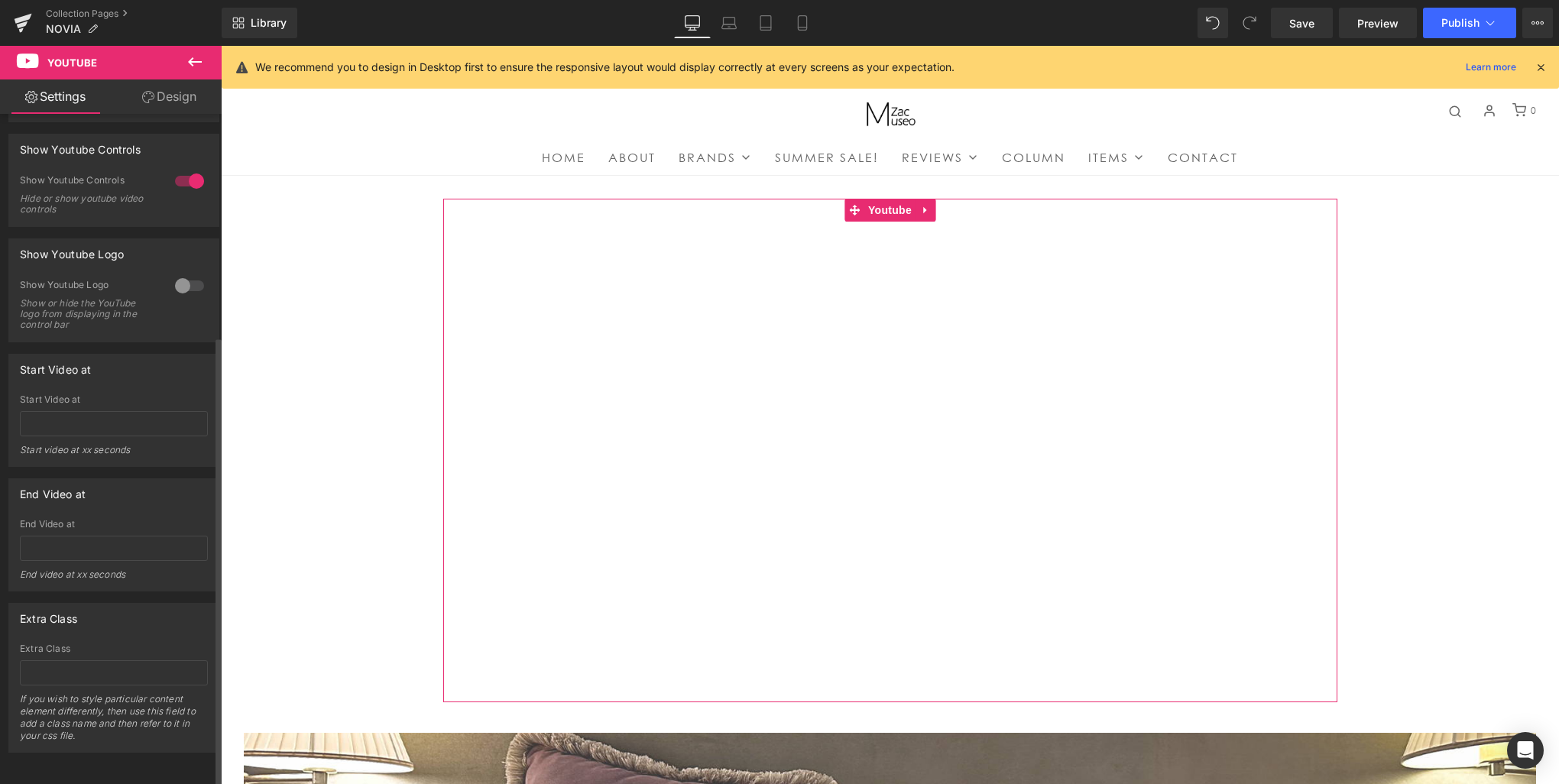click at bounding box center (190, 181) 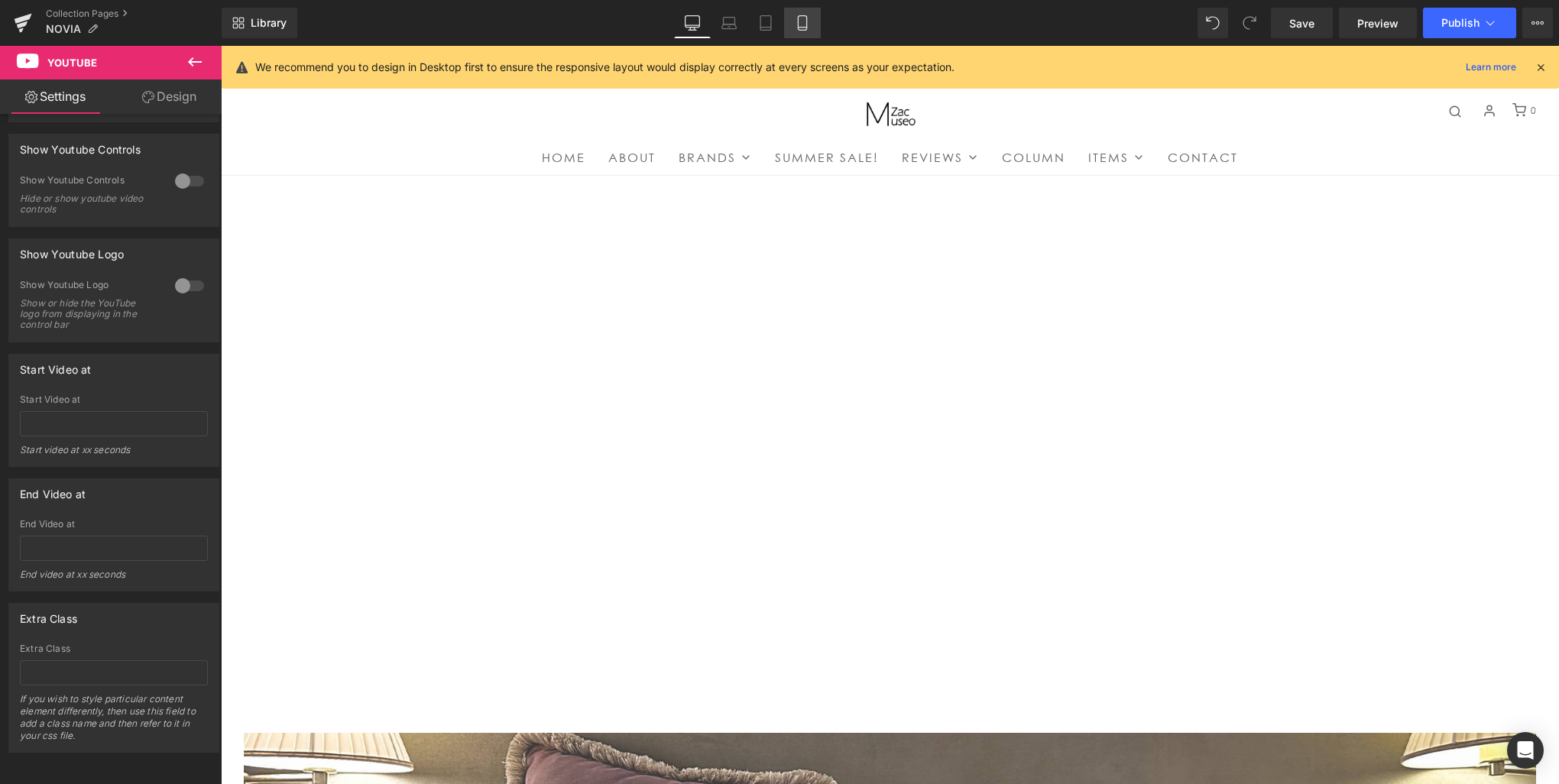 click 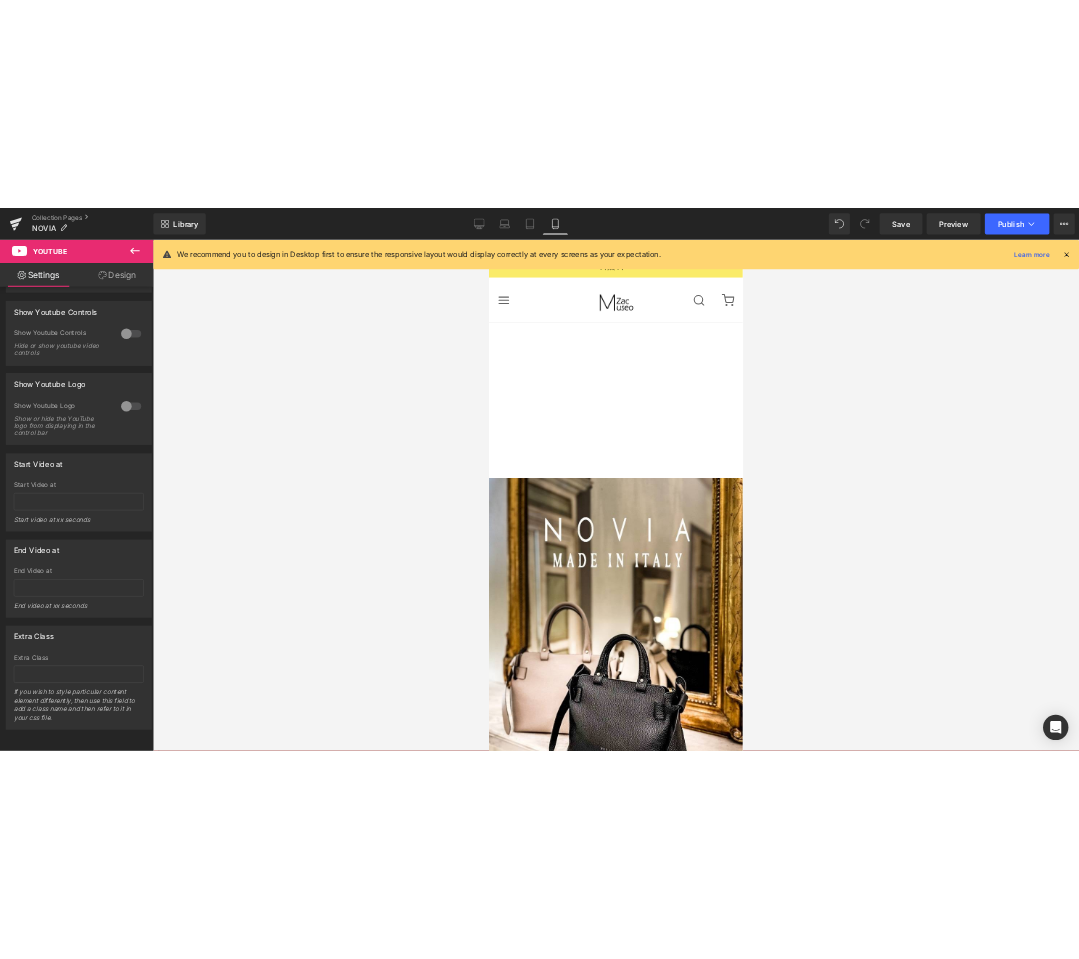 scroll, scrollTop: 448, scrollLeft: 0, axis: vertical 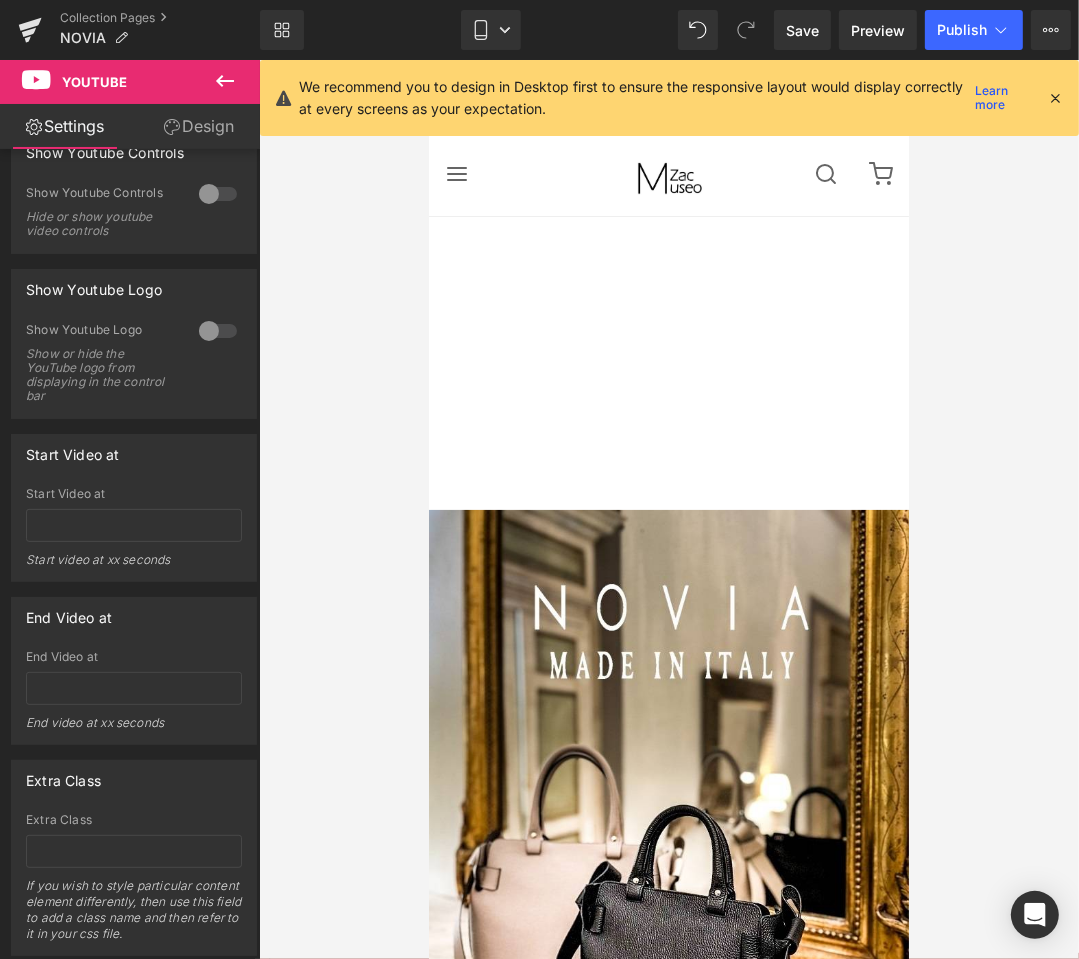 click at bounding box center [669, 509] 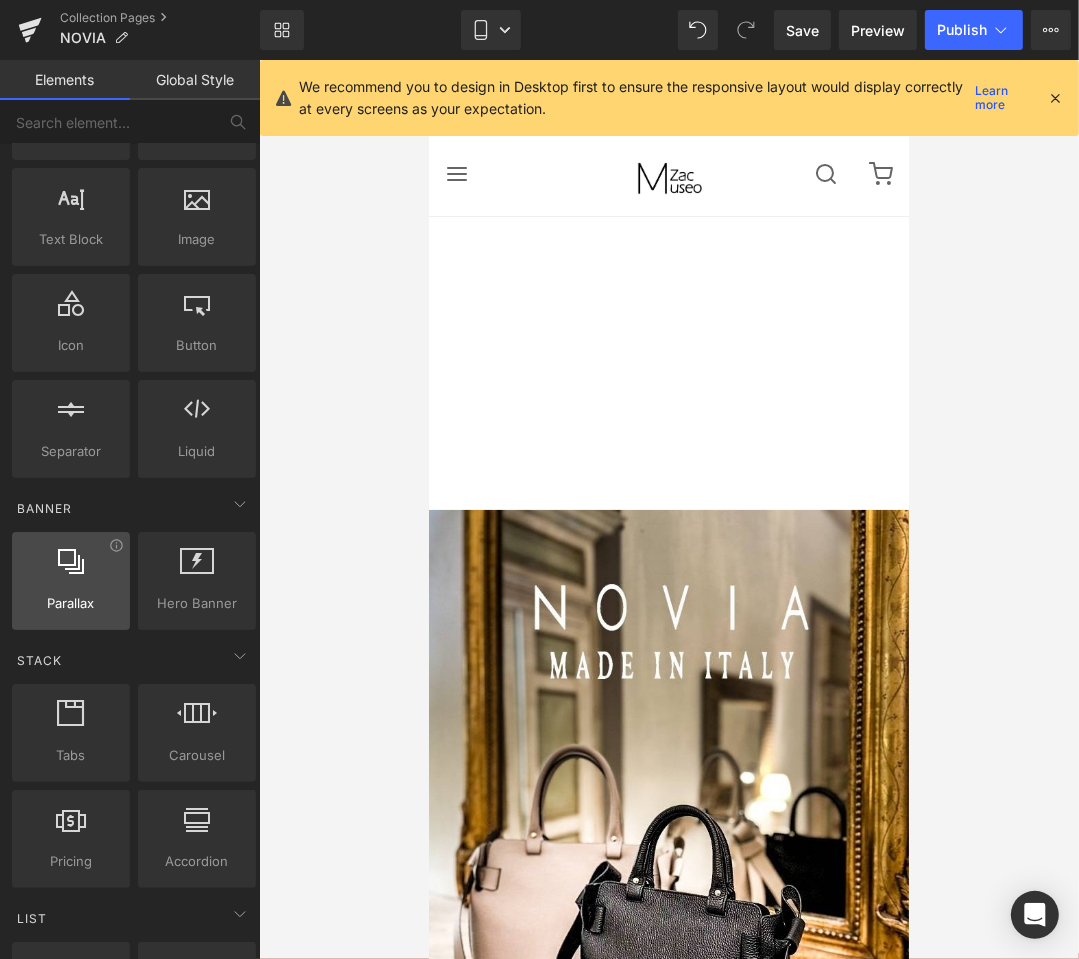 scroll, scrollTop: 200, scrollLeft: 0, axis: vertical 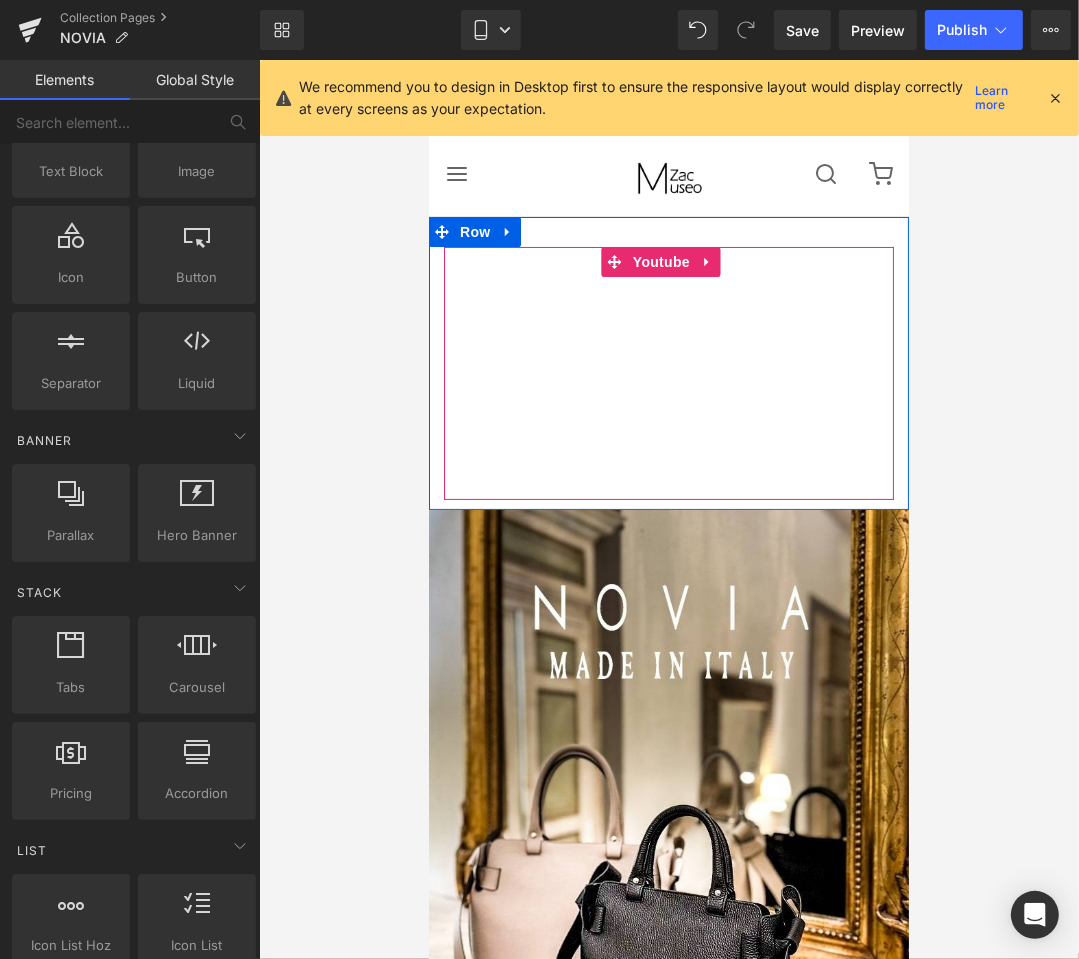 click at bounding box center [668, 372] 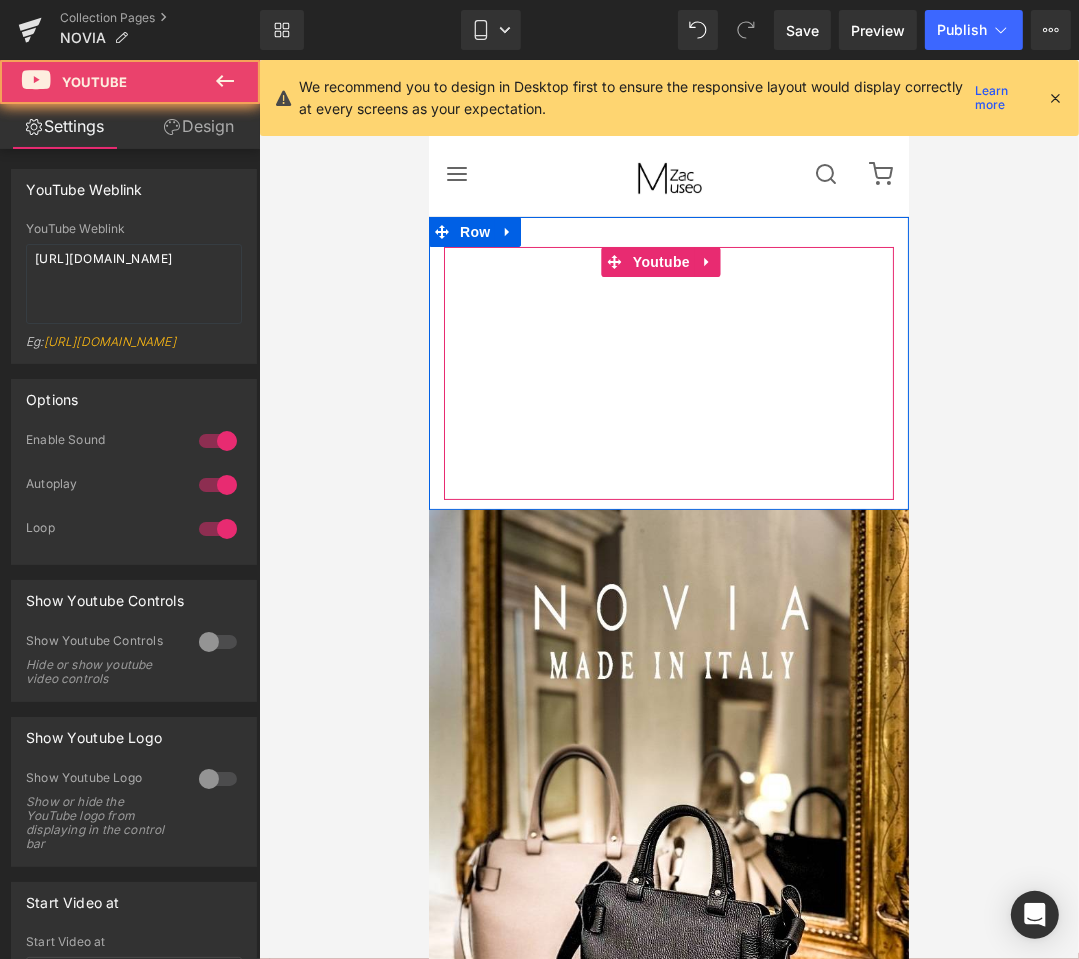 click at bounding box center (668, 372) 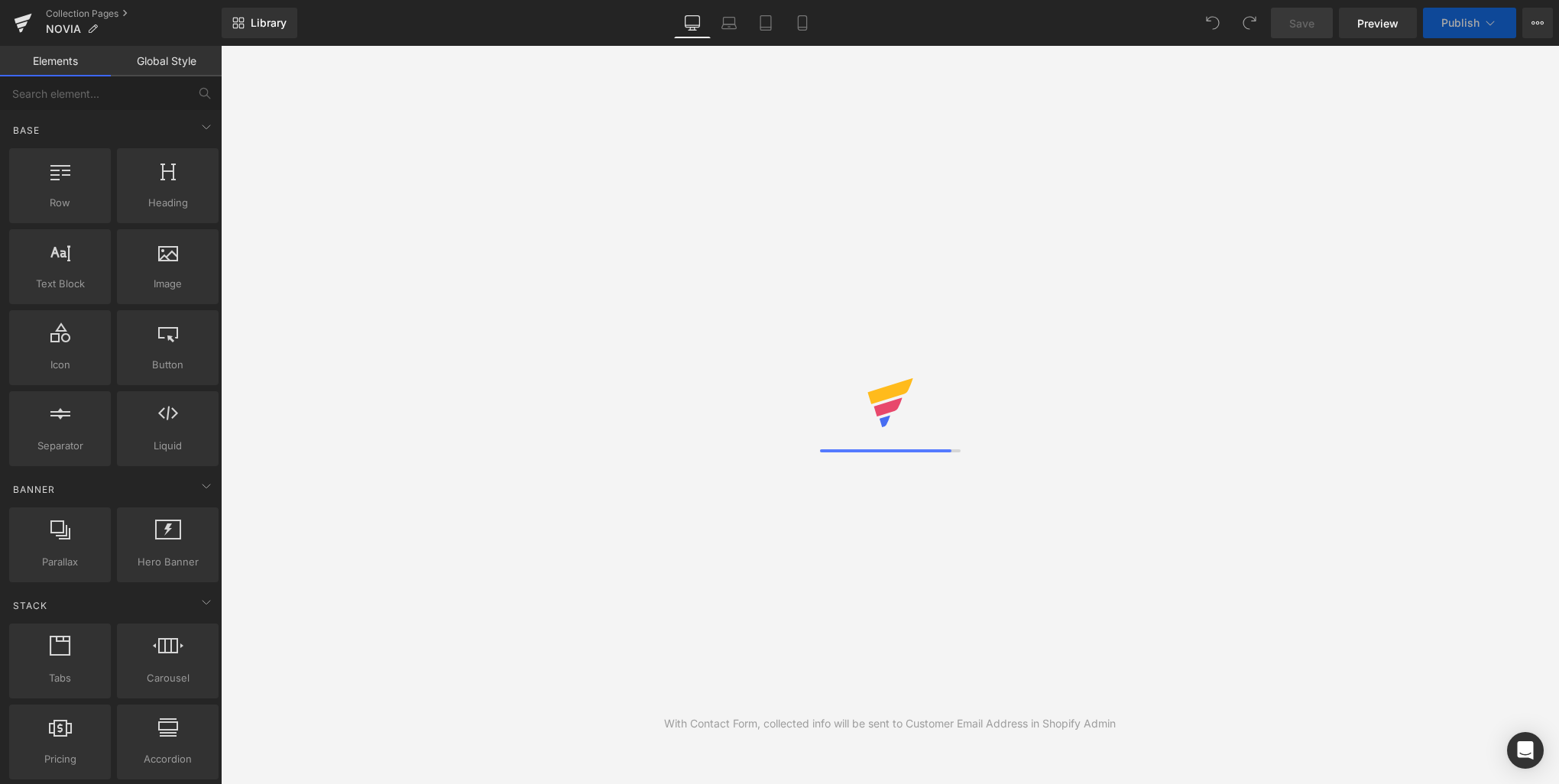 scroll, scrollTop: 0, scrollLeft: 0, axis: both 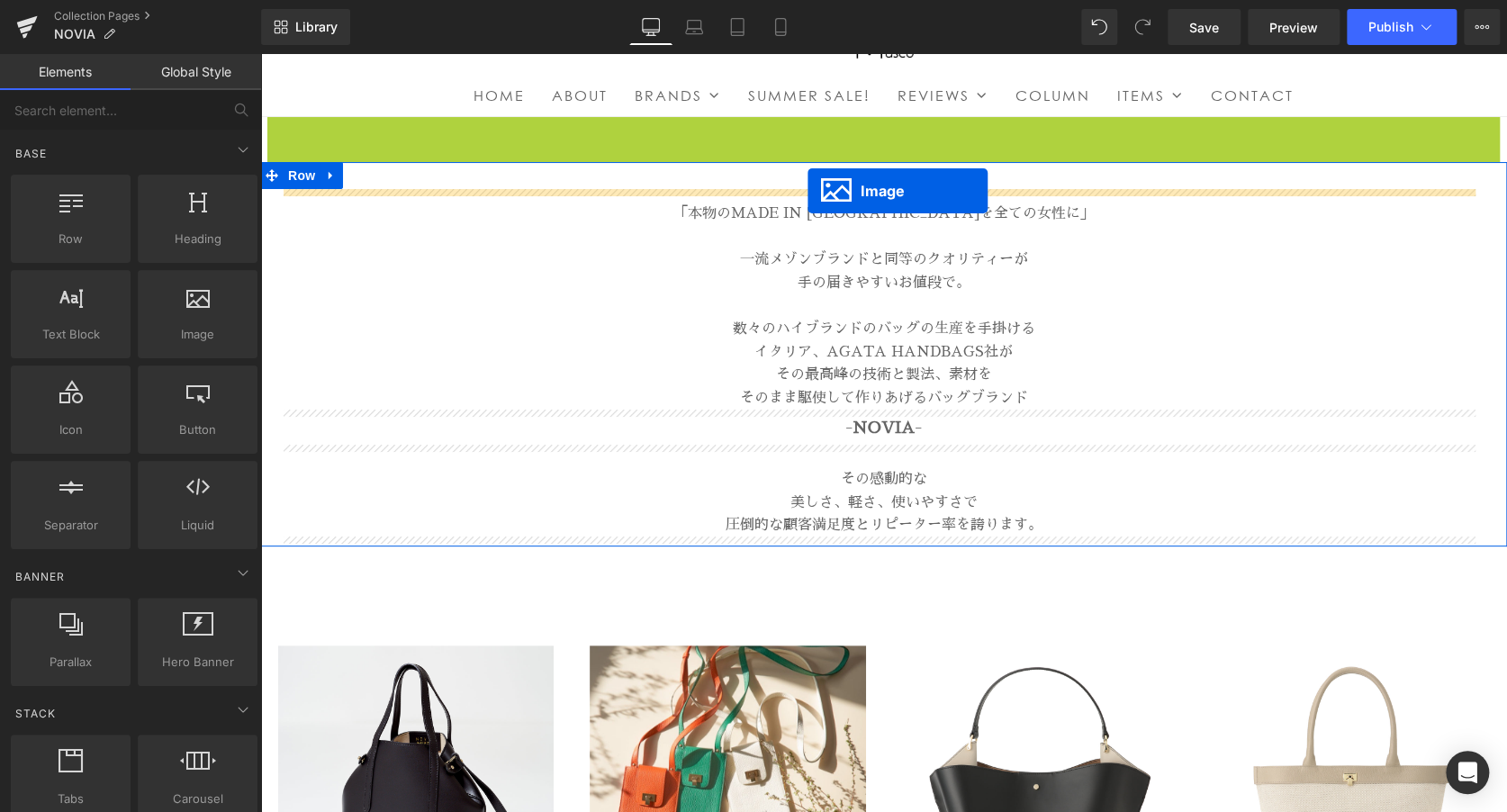drag, startPoint x: 842, startPoint y: 393, endPoint x: 808, endPoint y: 191, distance: 204.8414 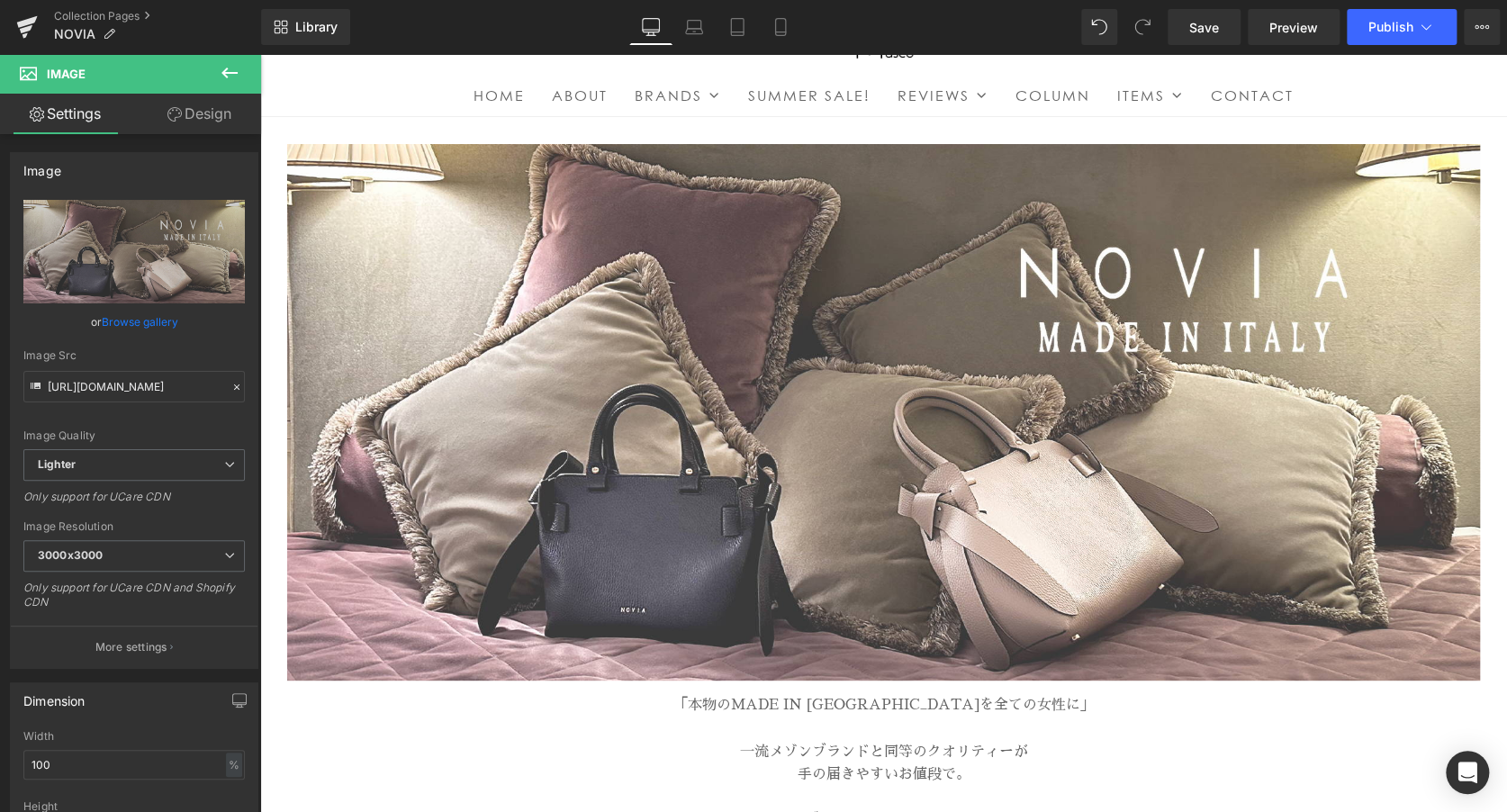 click 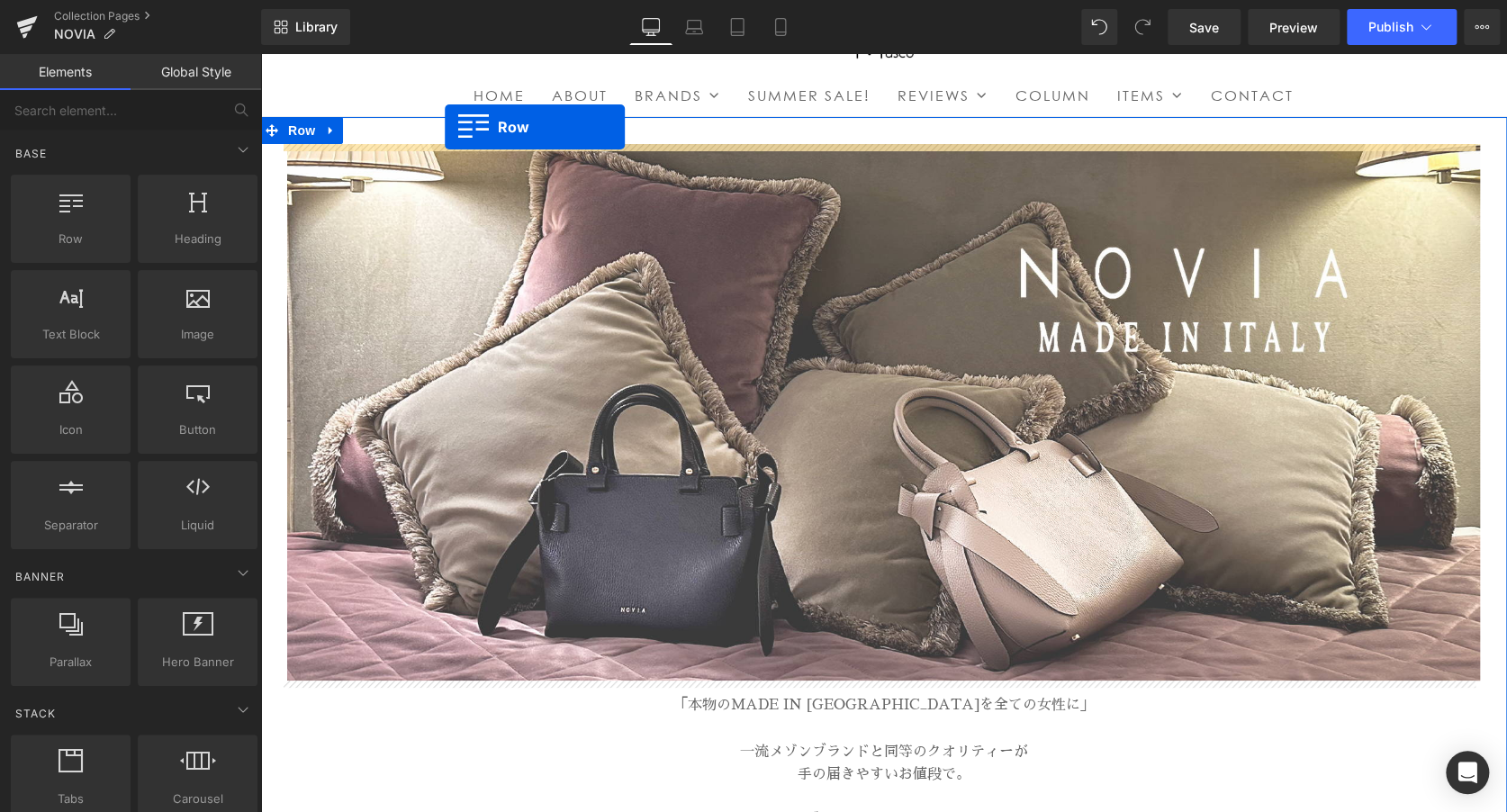 scroll, scrollTop: 0, scrollLeft: 0, axis: both 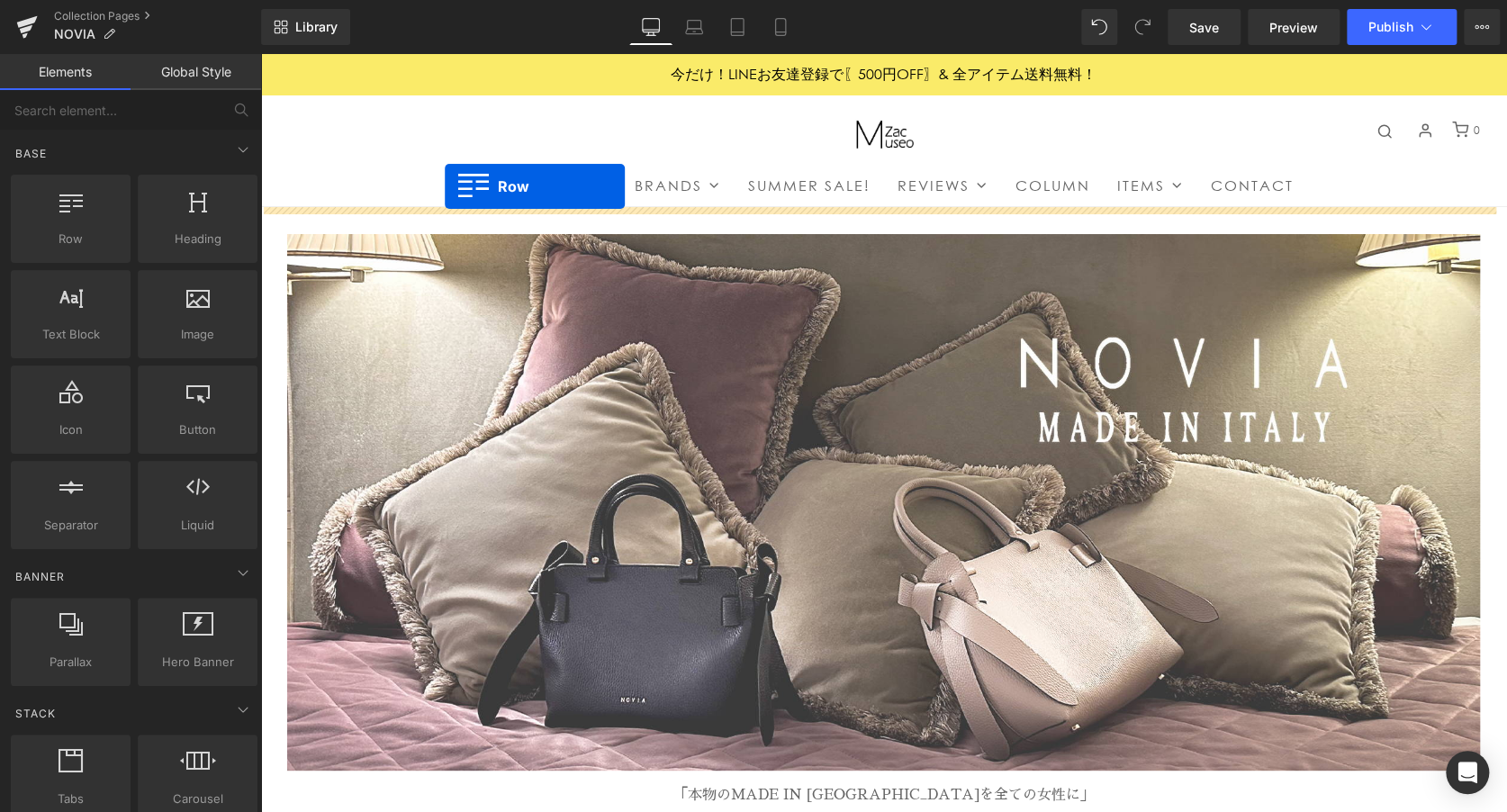 drag, startPoint x: 347, startPoint y: 286, endPoint x: 445, endPoint y: 186, distance: 140.01428 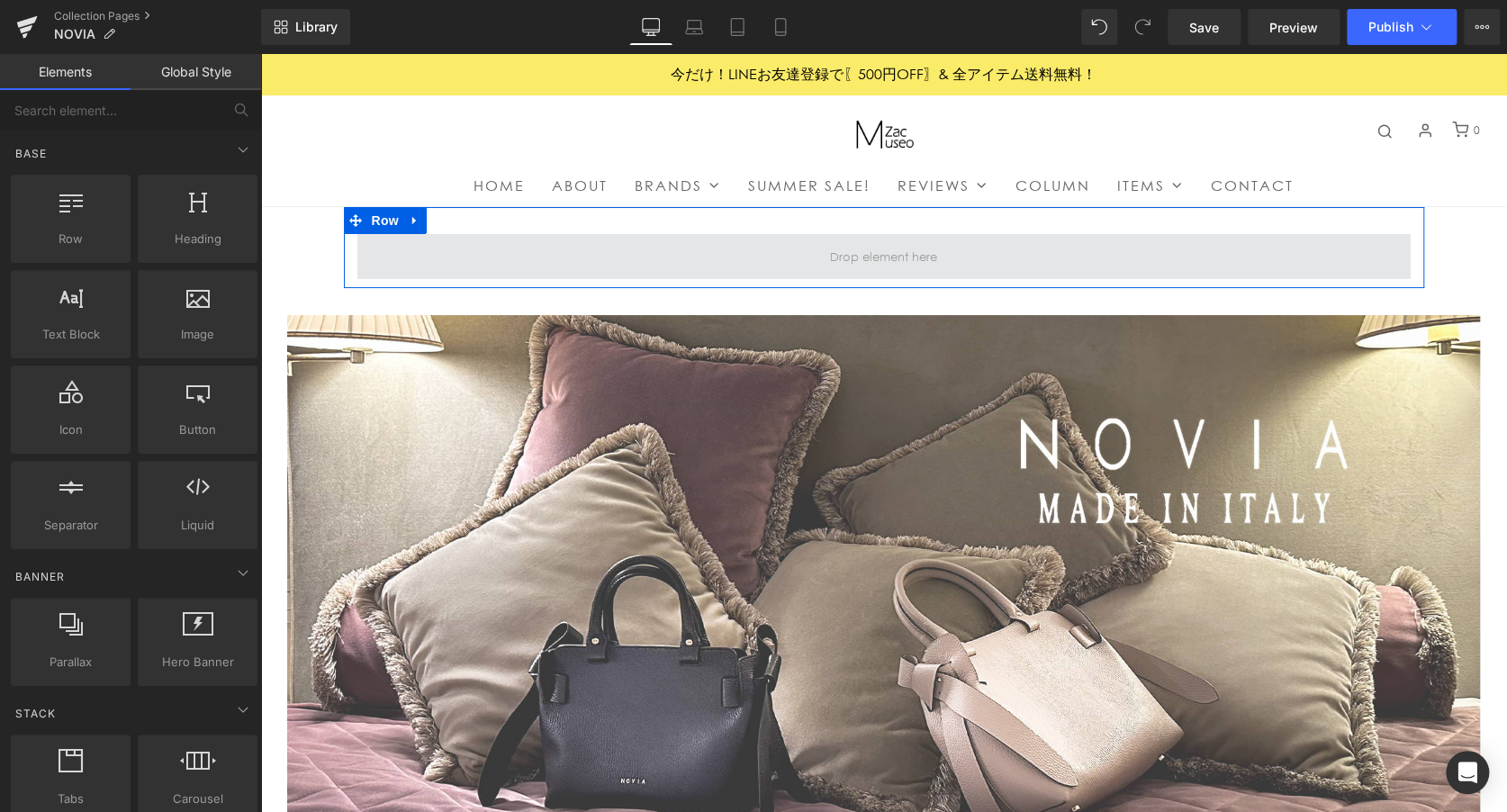 click at bounding box center (883, 257) 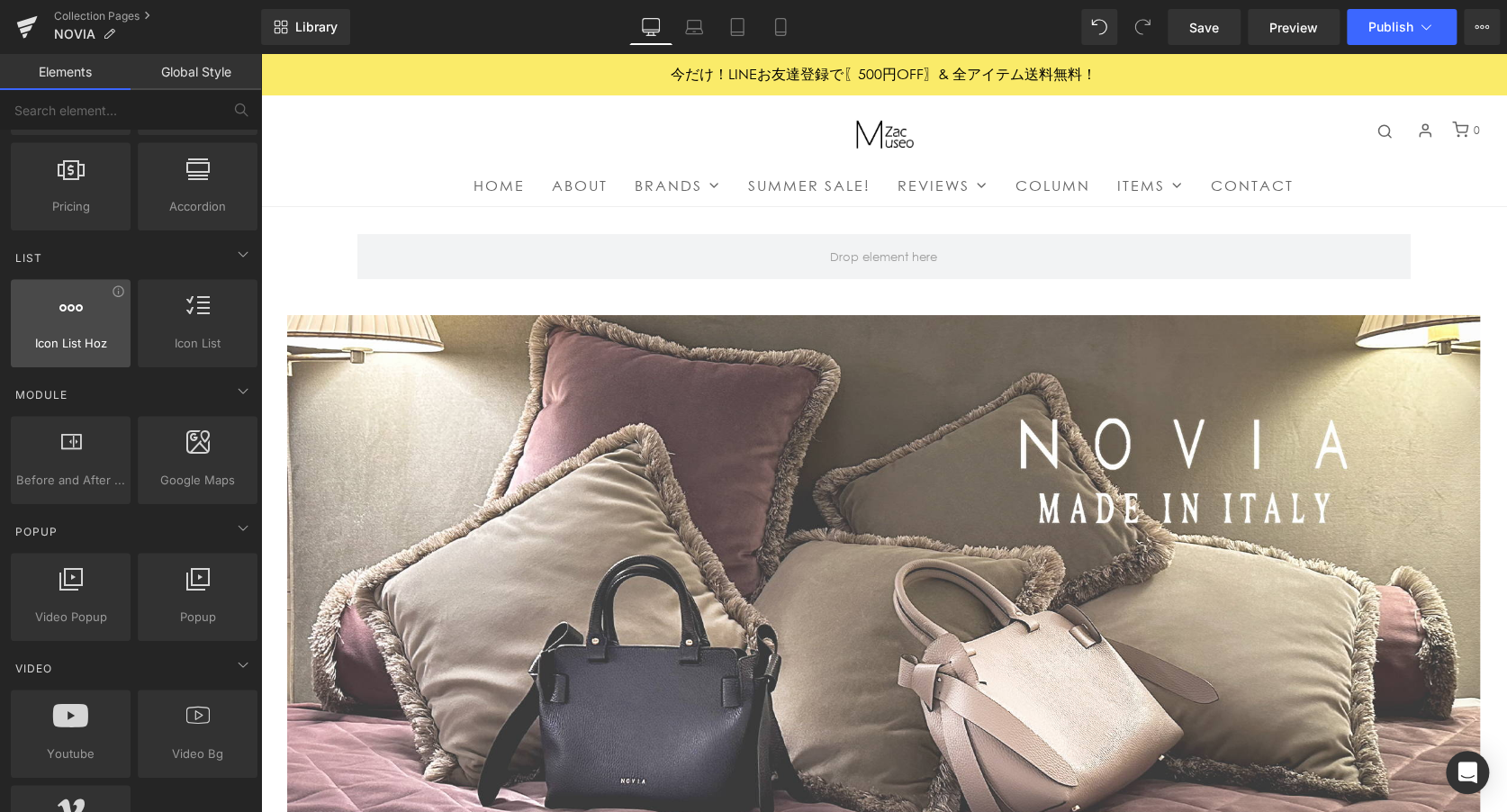 scroll, scrollTop: 720, scrollLeft: 0, axis: vertical 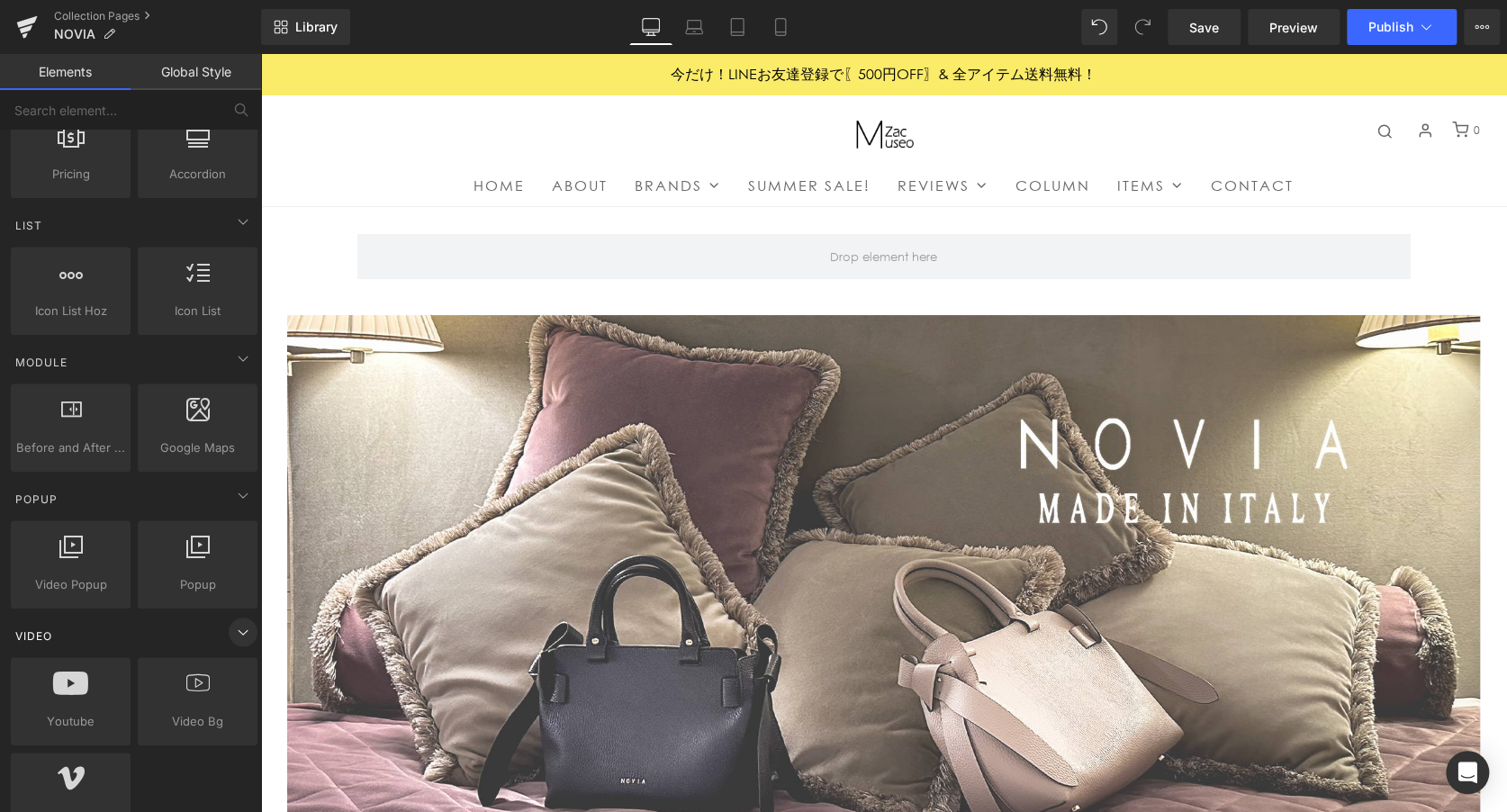 click 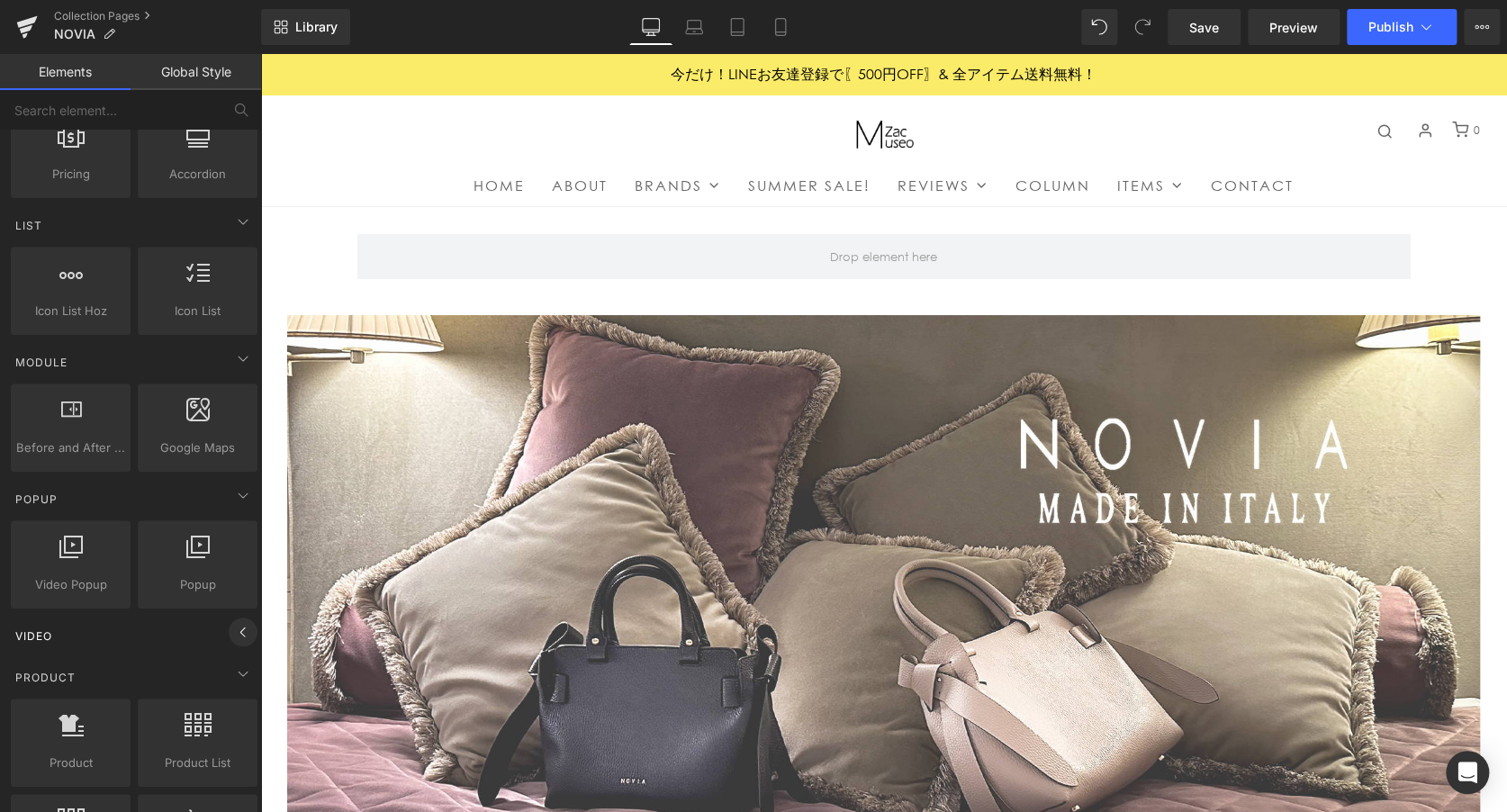 click 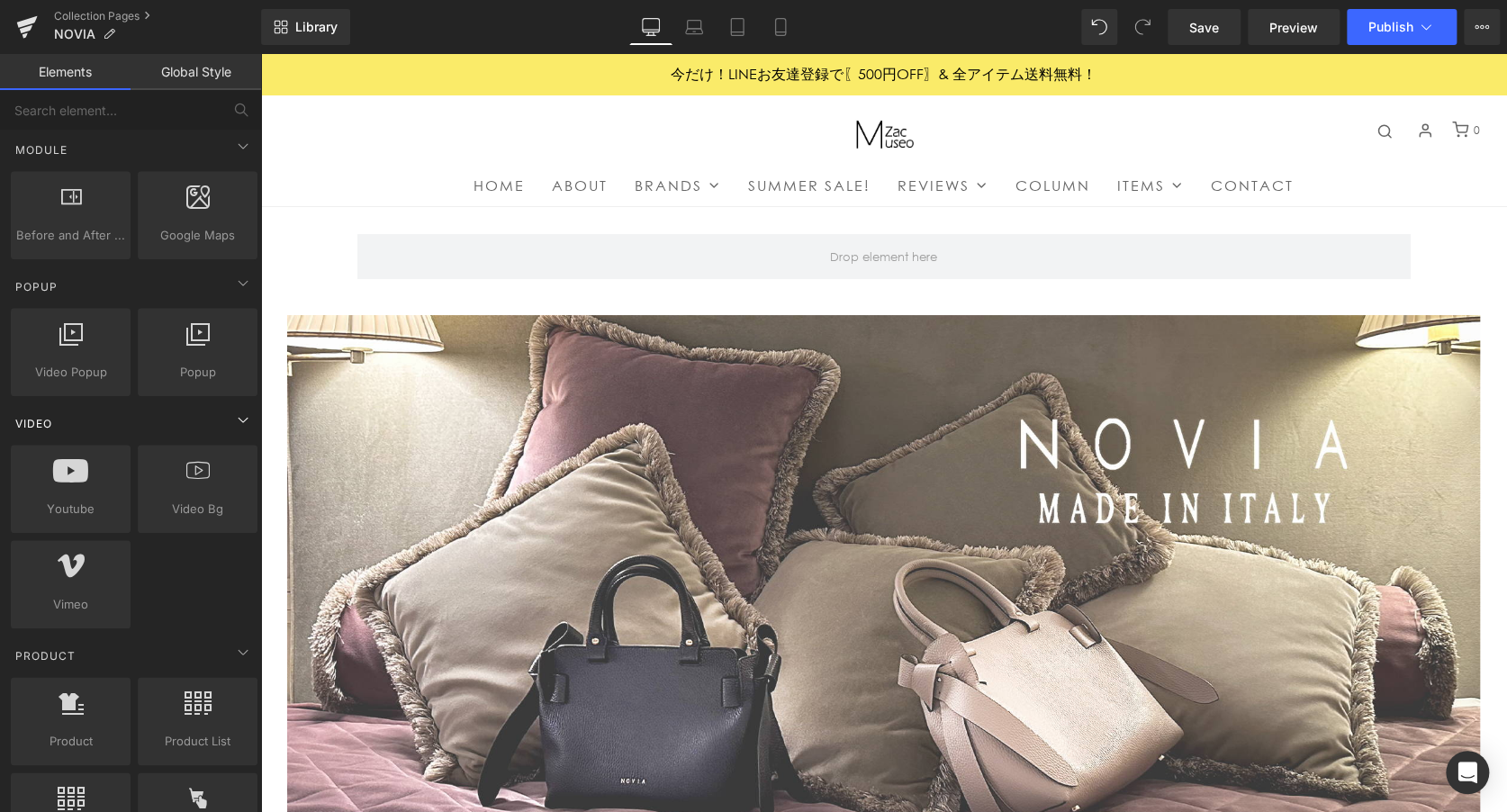 scroll, scrollTop: 990, scrollLeft: 0, axis: vertical 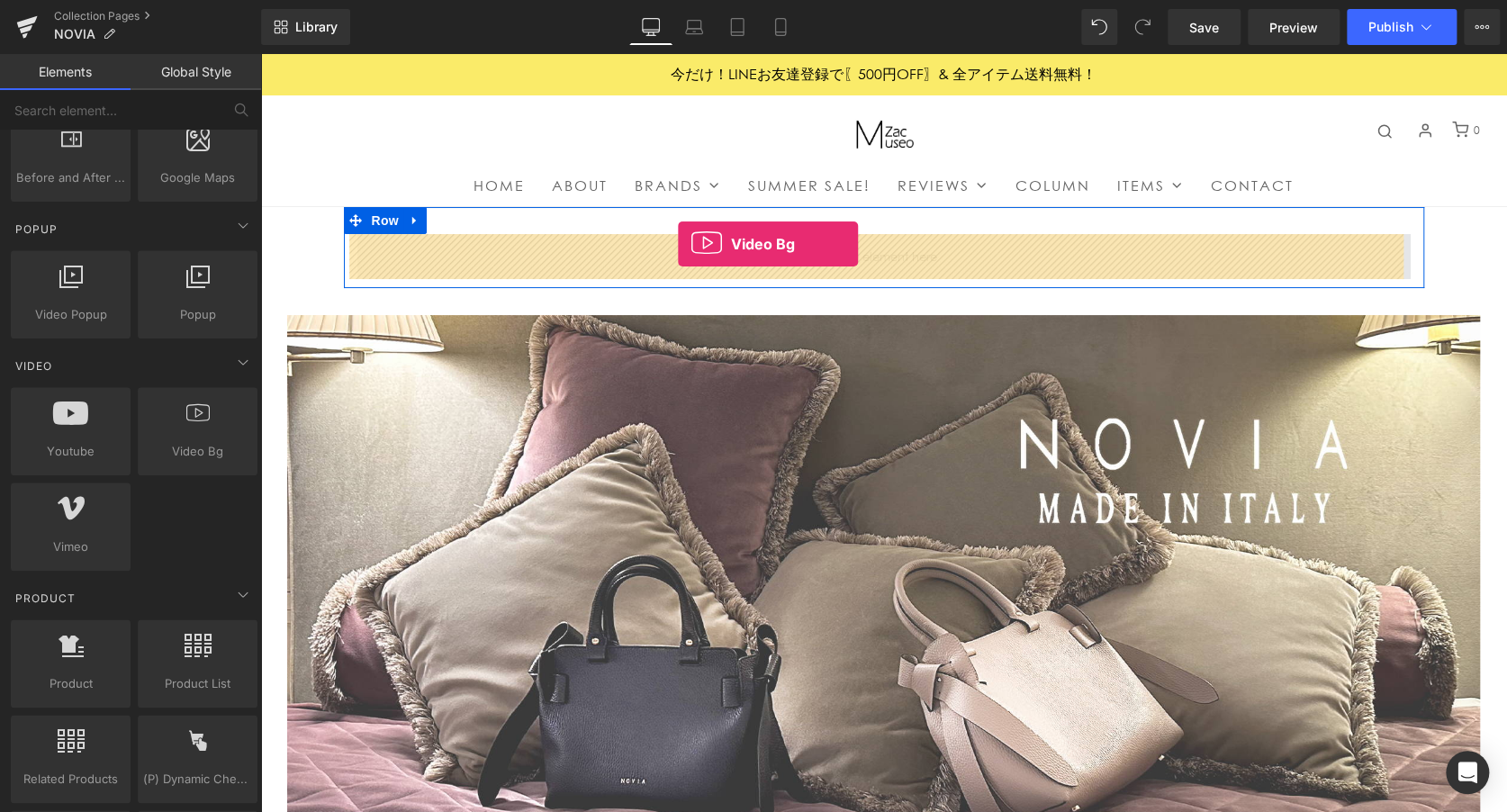 drag, startPoint x: 465, startPoint y: 492, endPoint x: 678, endPoint y: 244, distance: 326.9144 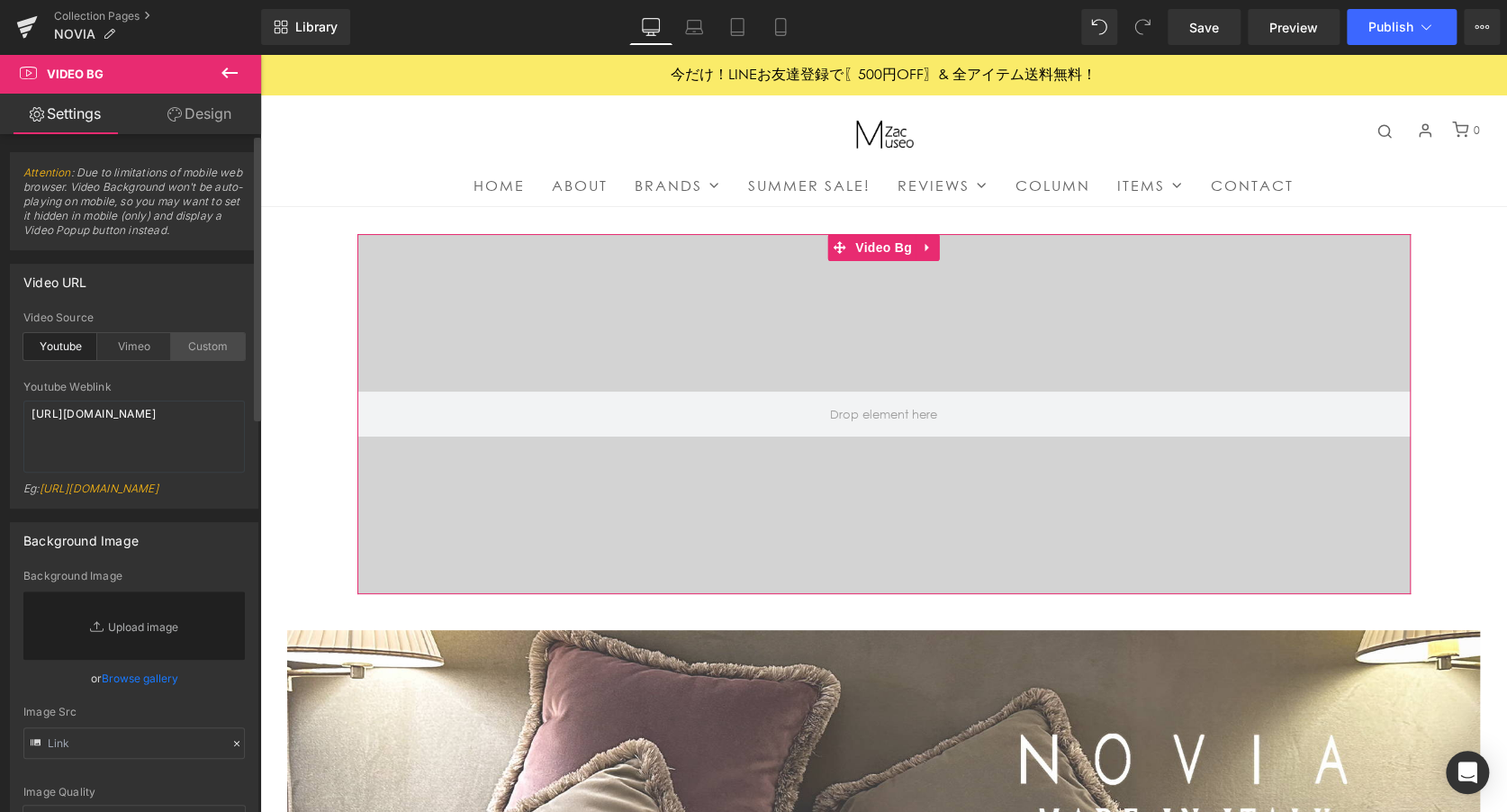 click on "Custom" at bounding box center (208, 347) 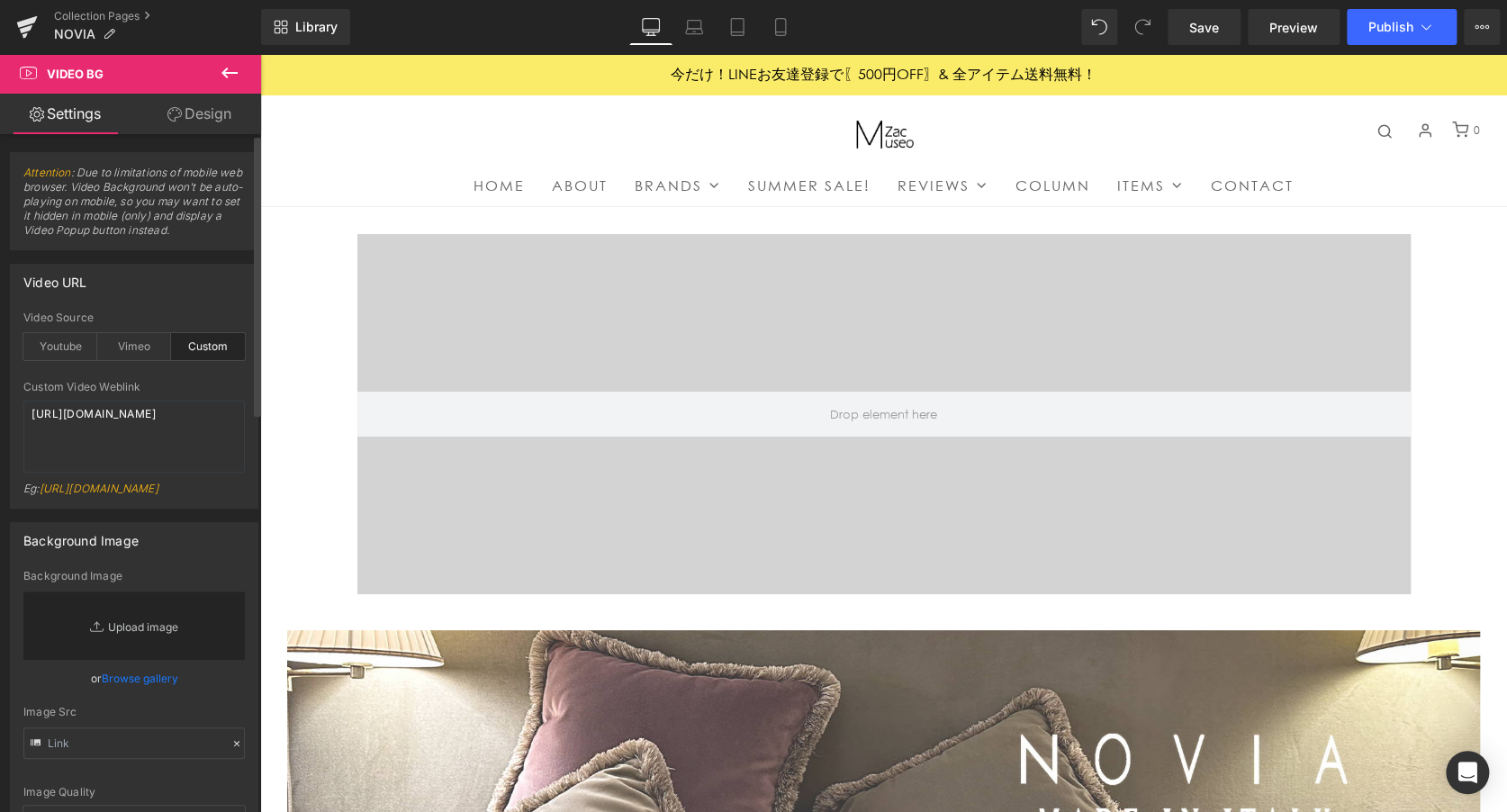 click on "Replace Image" at bounding box center [134, 626] 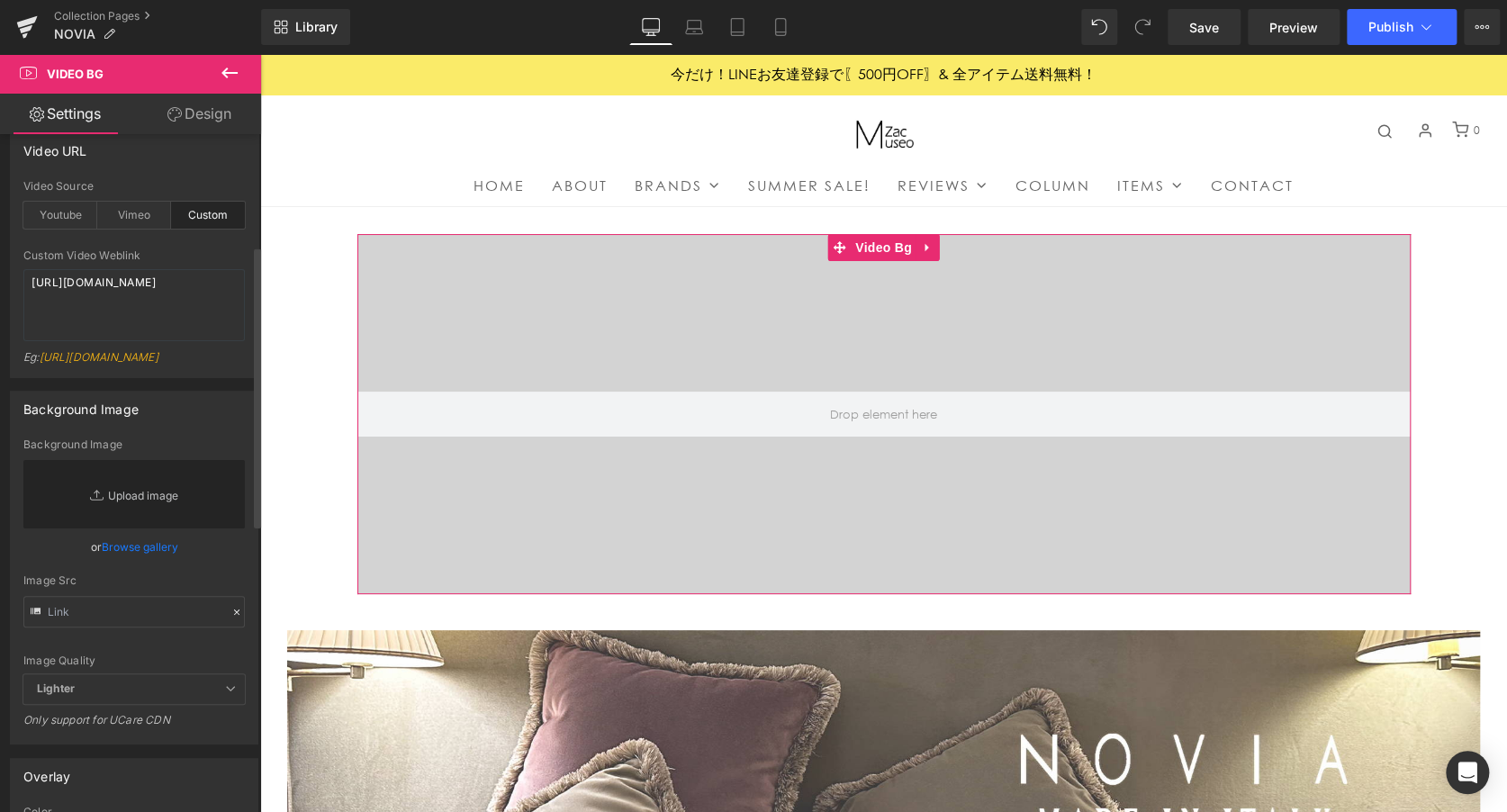 scroll, scrollTop: 0, scrollLeft: 0, axis: both 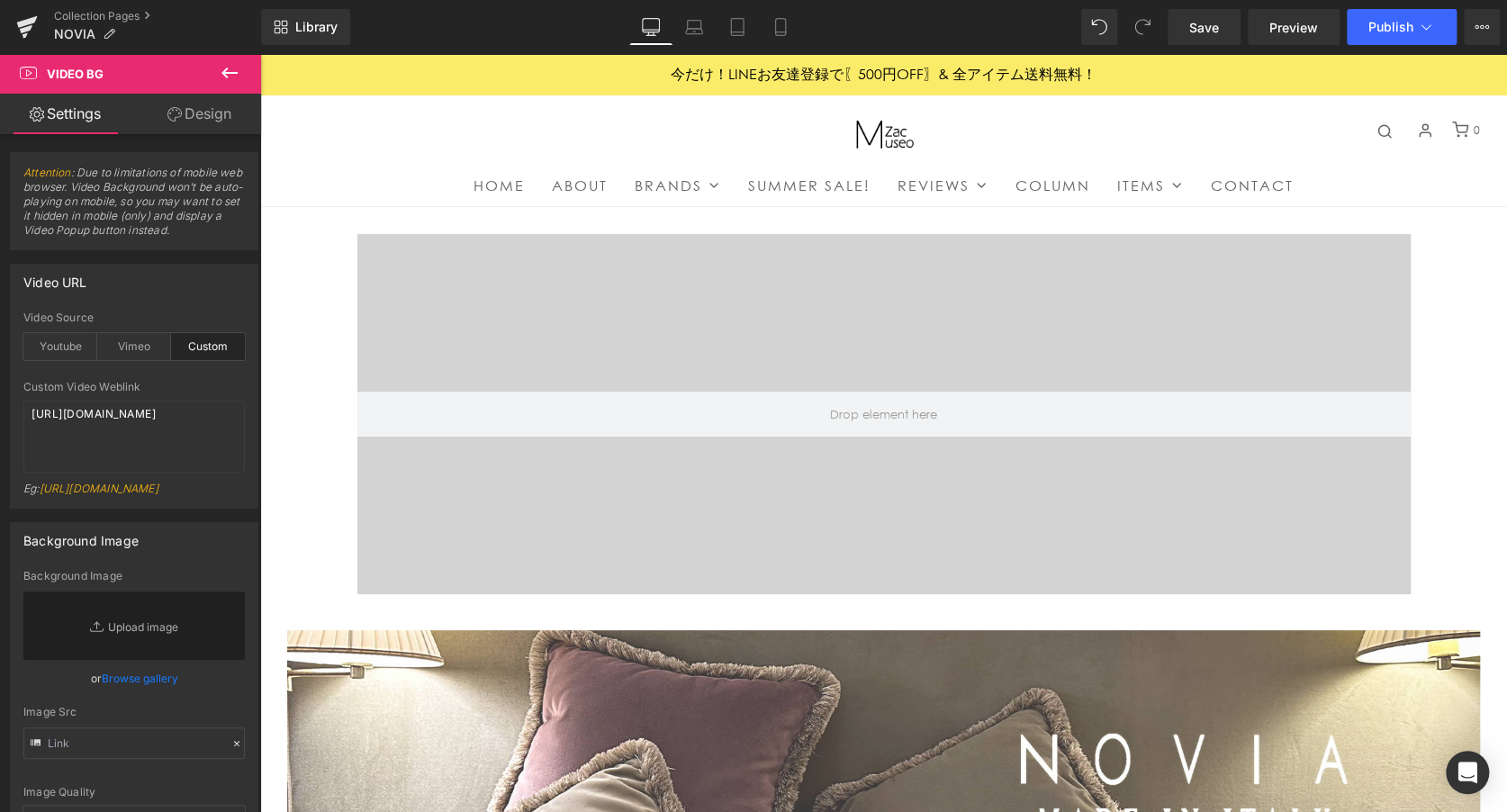 click 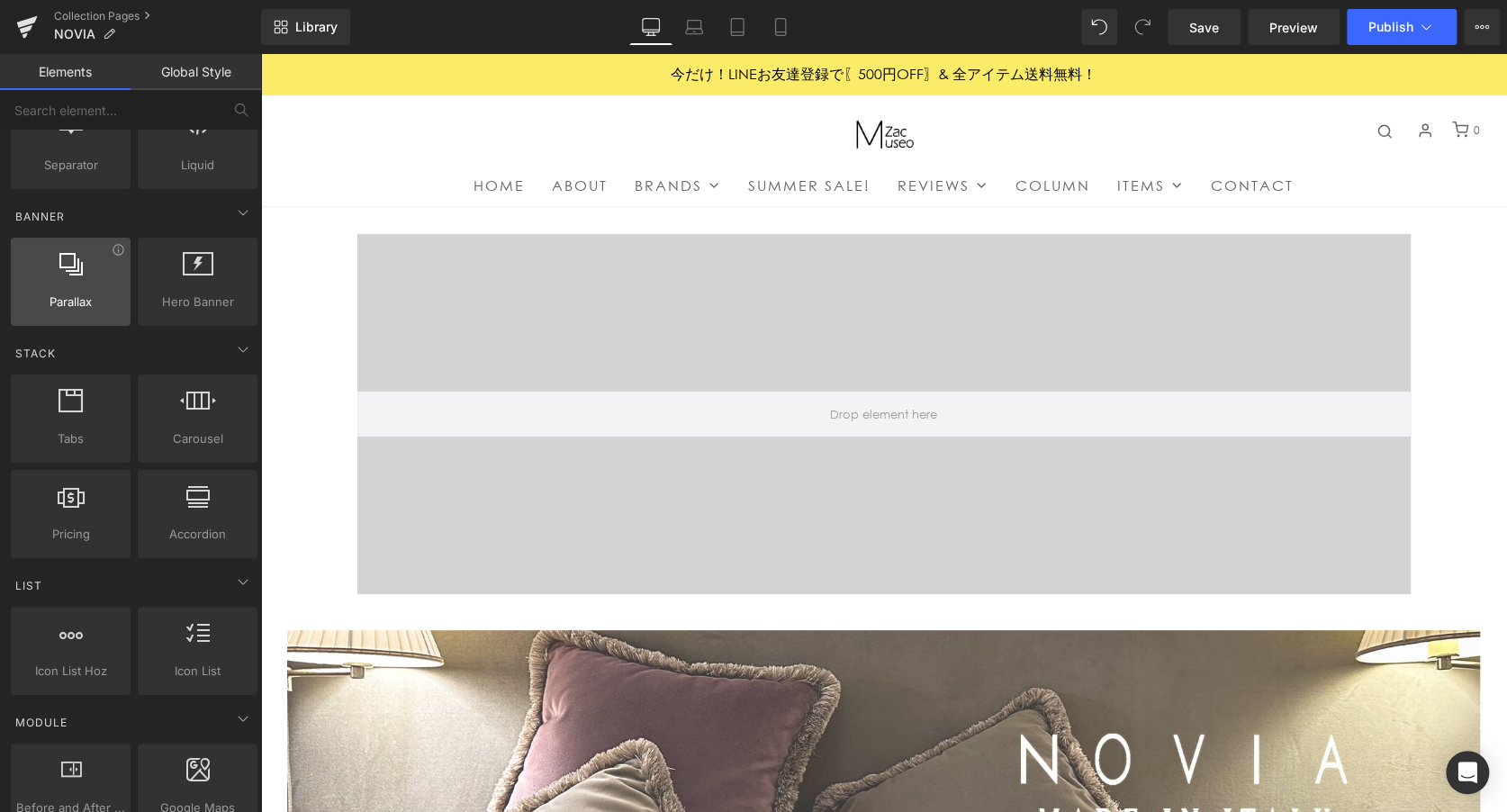 scroll, scrollTop: 270, scrollLeft: 0, axis: vertical 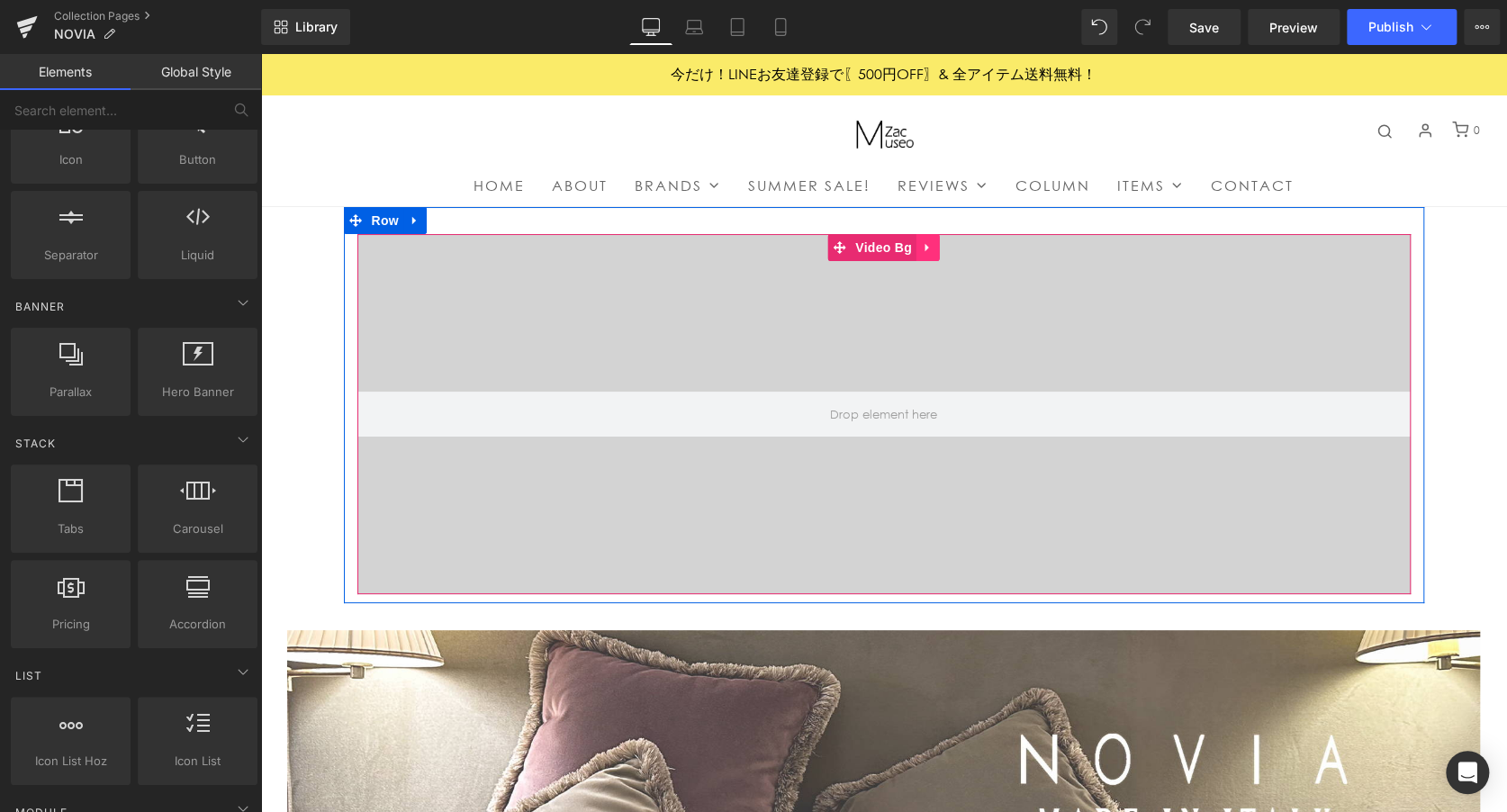 click 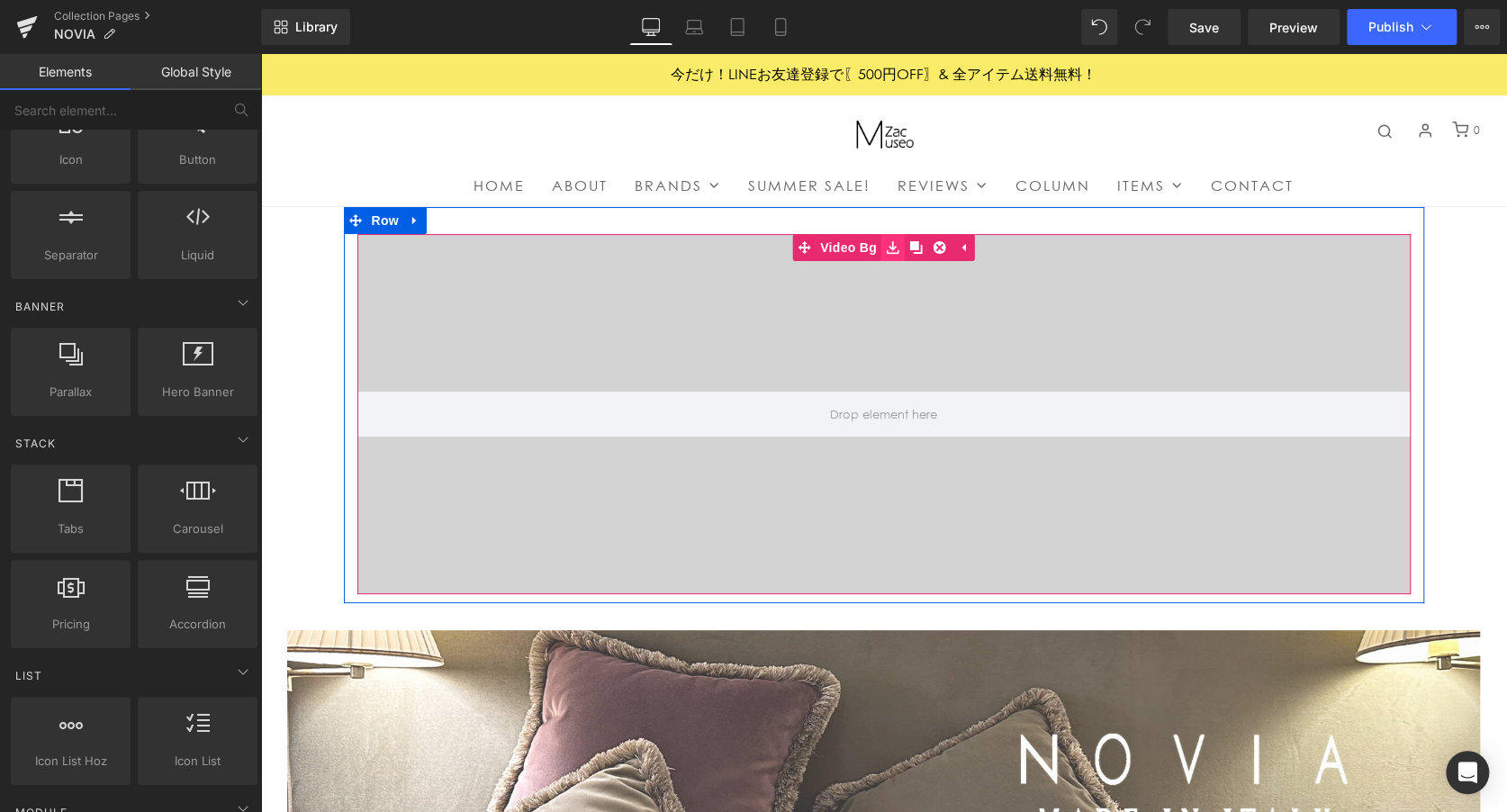 click 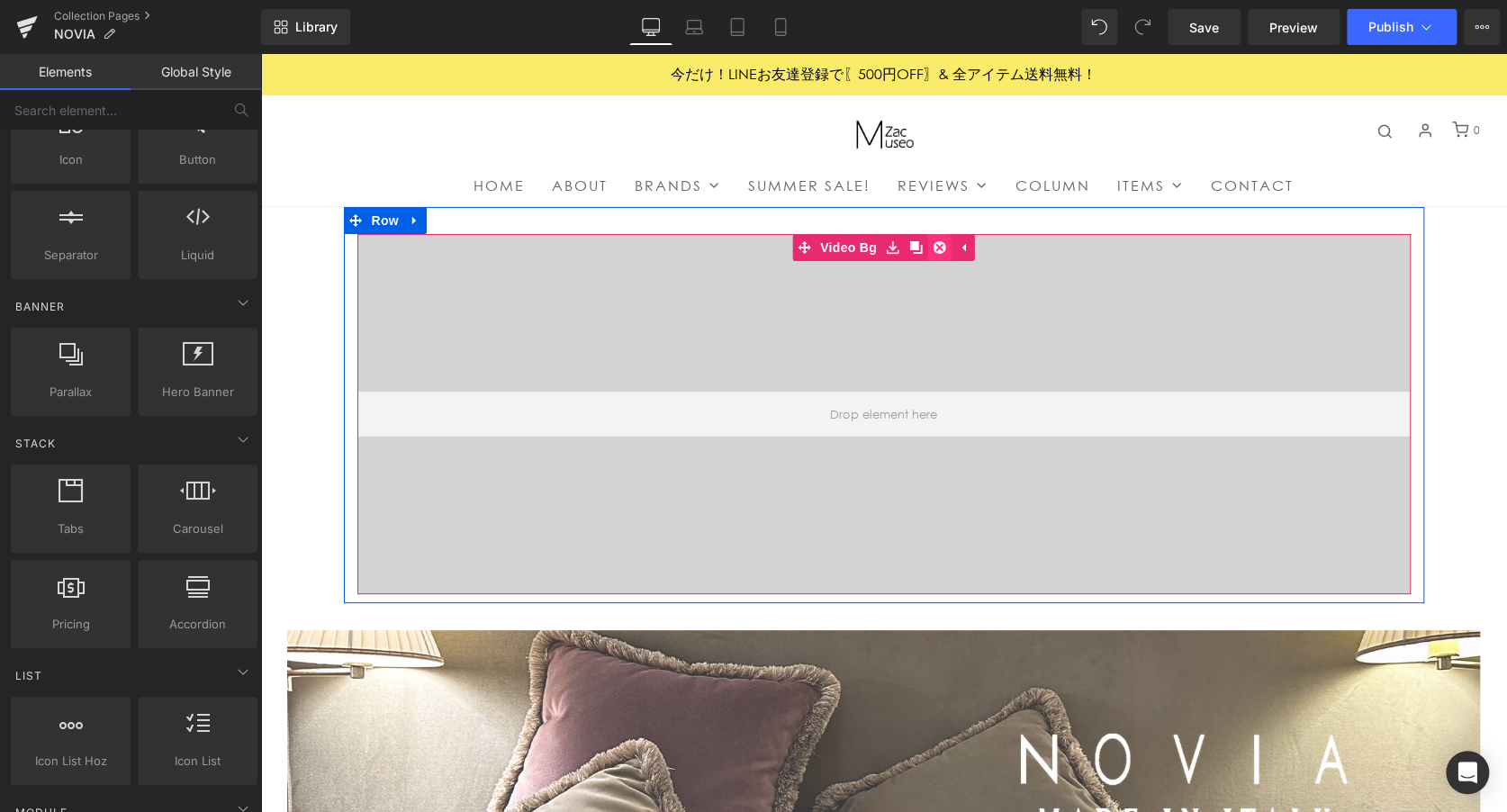 click 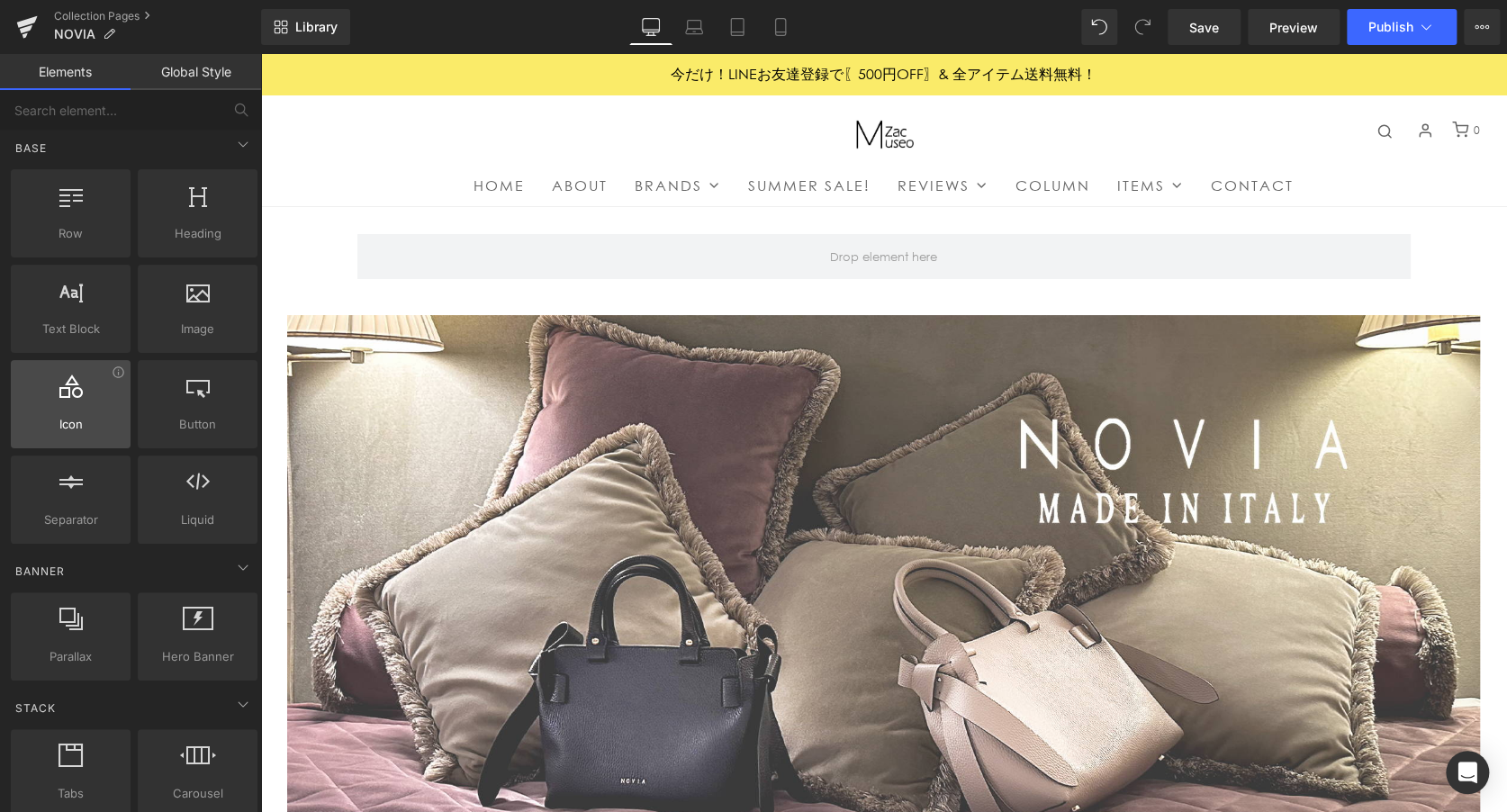 scroll, scrollTop: 0, scrollLeft: 0, axis: both 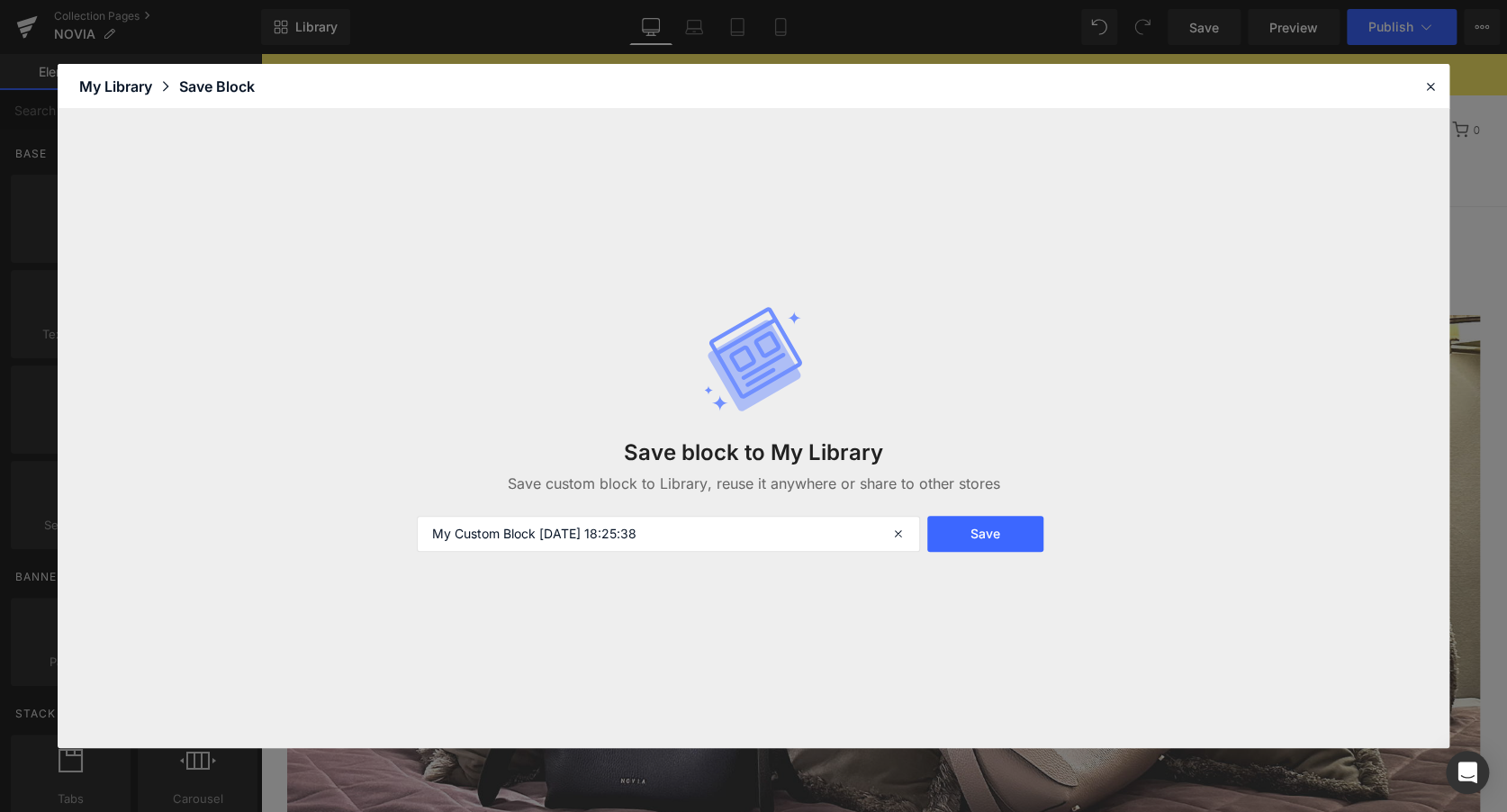 click on "Save block to My Library  Save custom block to Library, reuse it anywhere or share to other stores  My Custom Block [DATE] 18:25:38 Save" at bounding box center [754, 429] 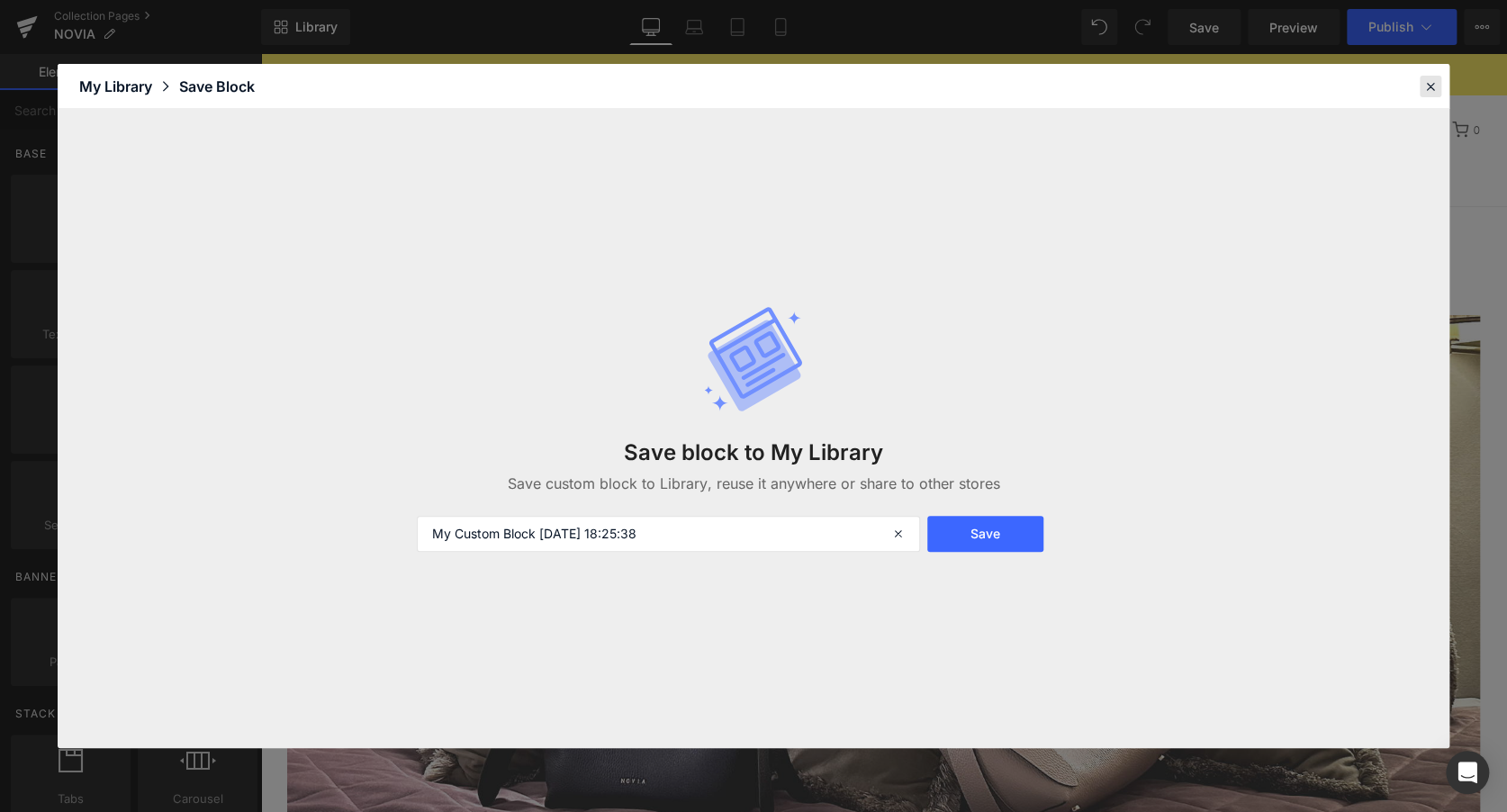 click at bounding box center [1430, 86] 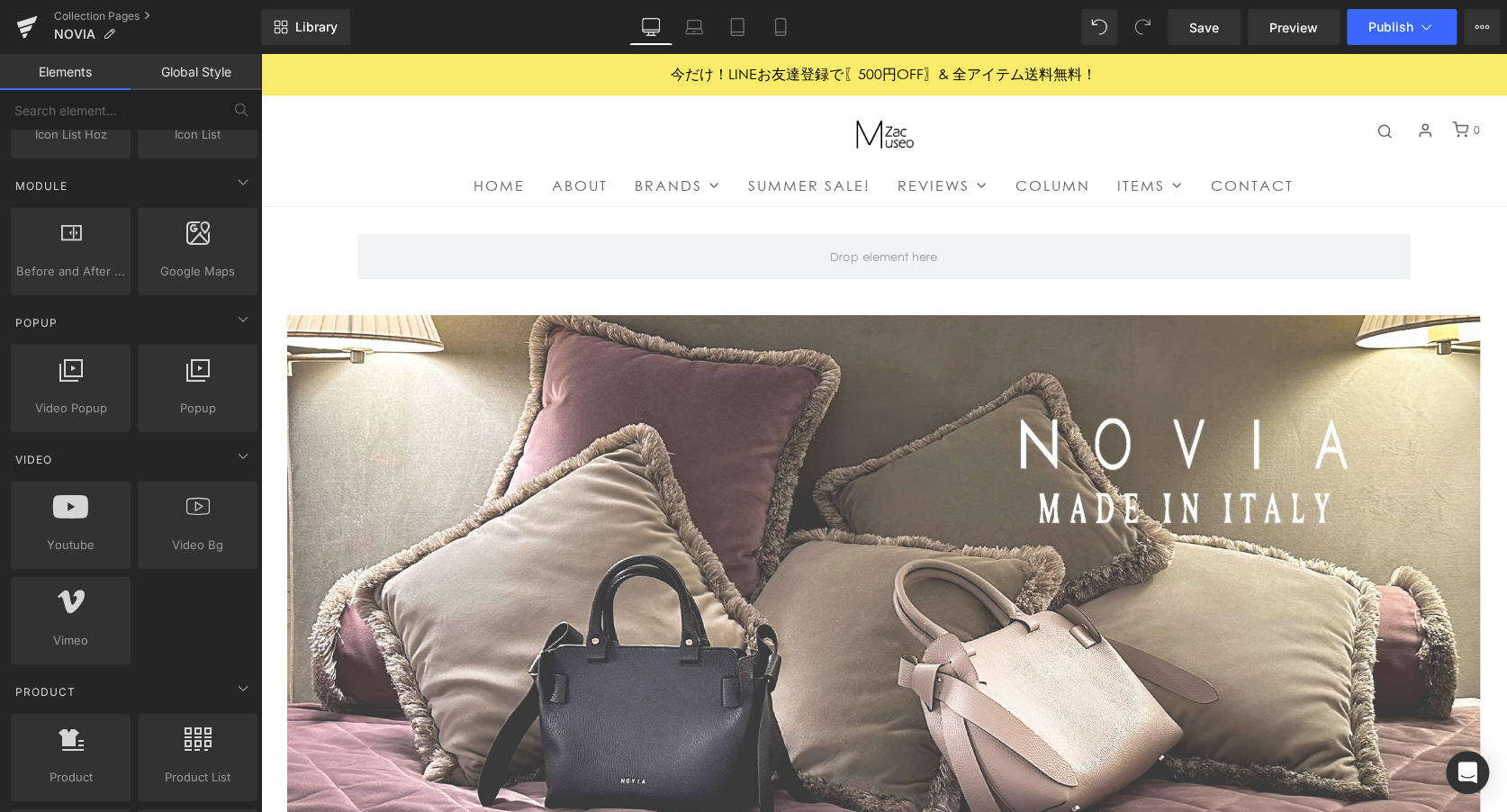 scroll, scrollTop: 900, scrollLeft: 0, axis: vertical 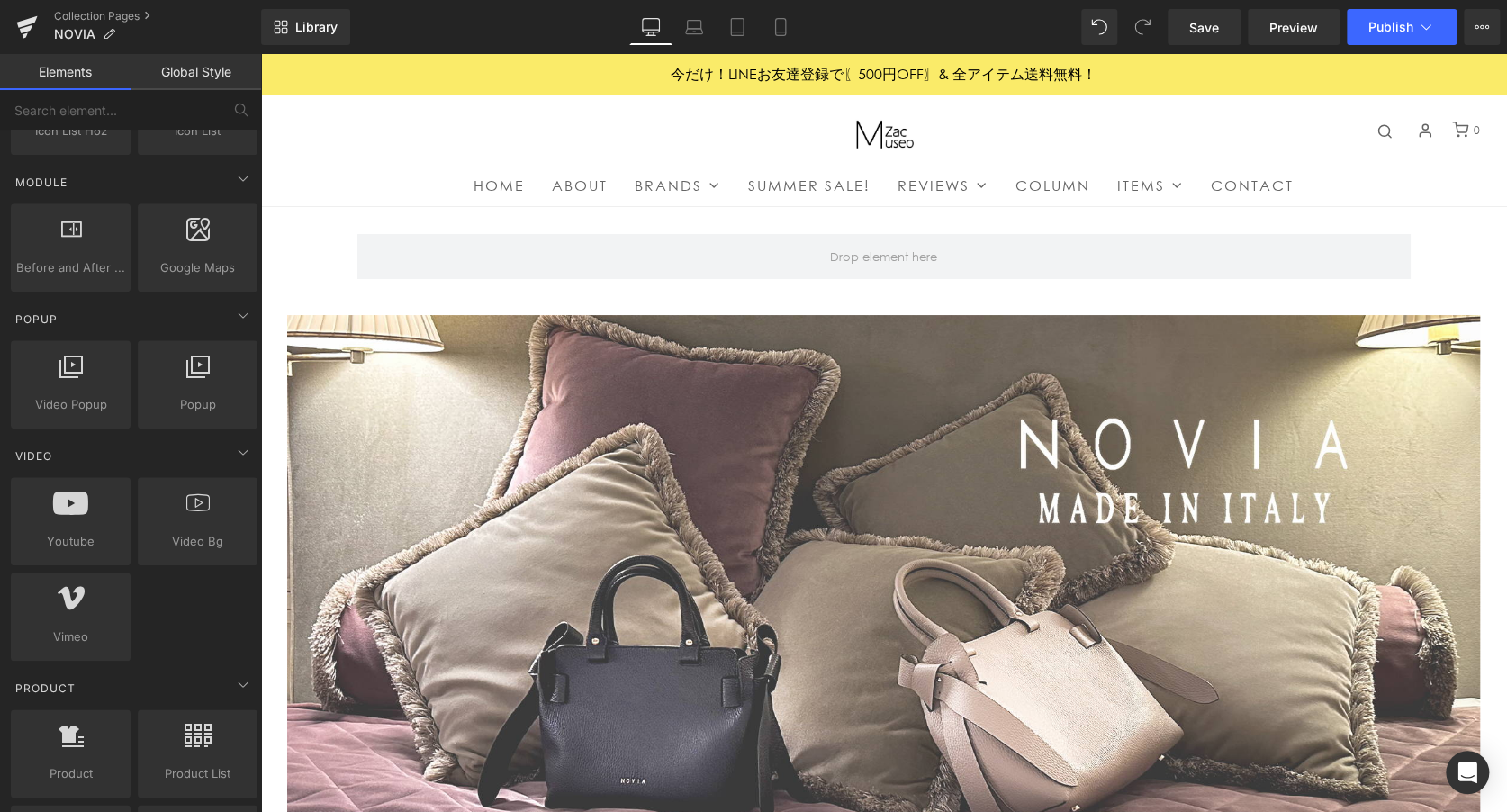 click on "Youtube  youtube, vimeo, videos Video Bg  videos, backgrounds, youtube, vimeo Vimeo  youtube, vimeo, videos" at bounding box center [134, 569] 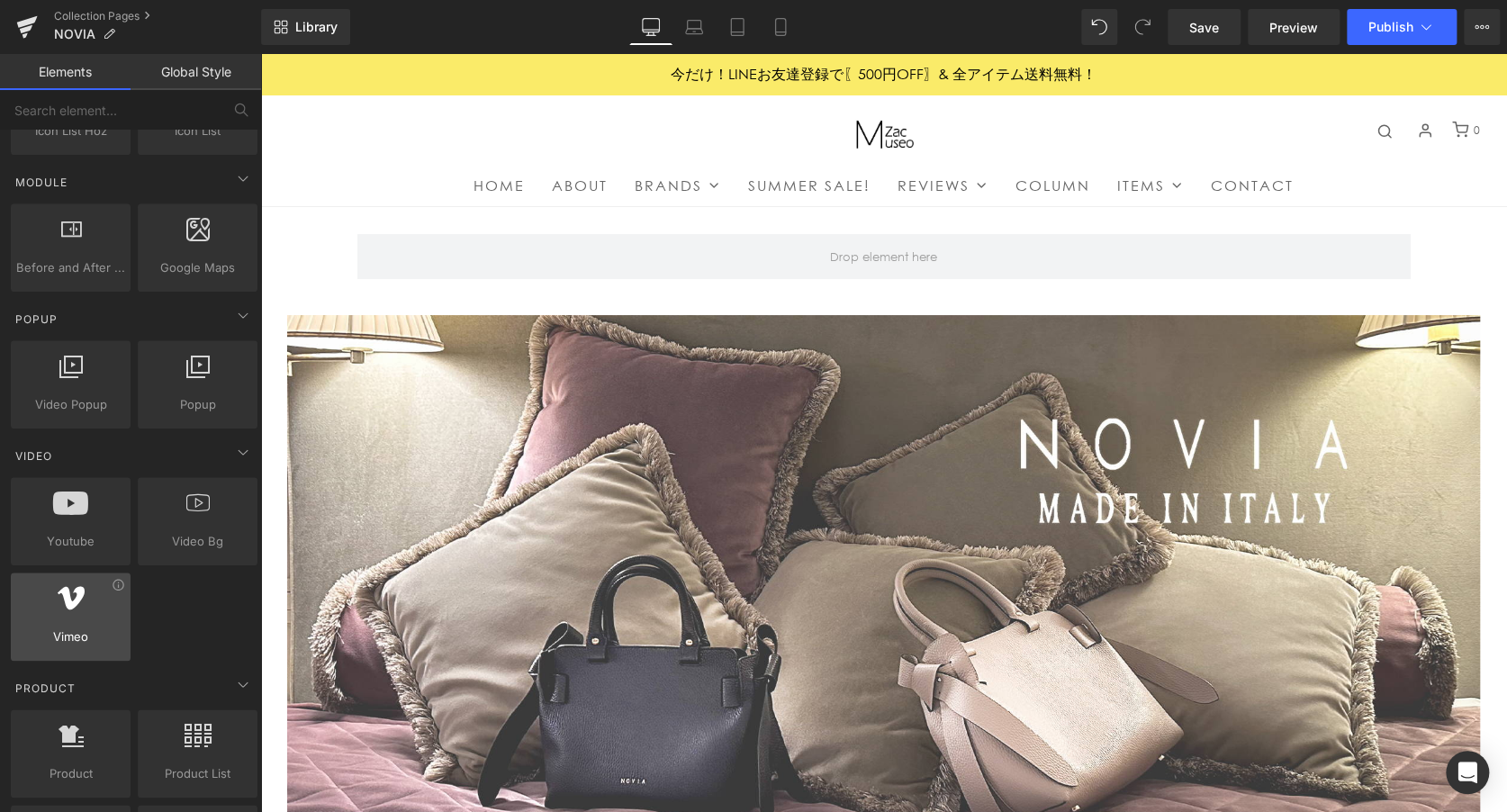 click at bounding box center (70, 607) 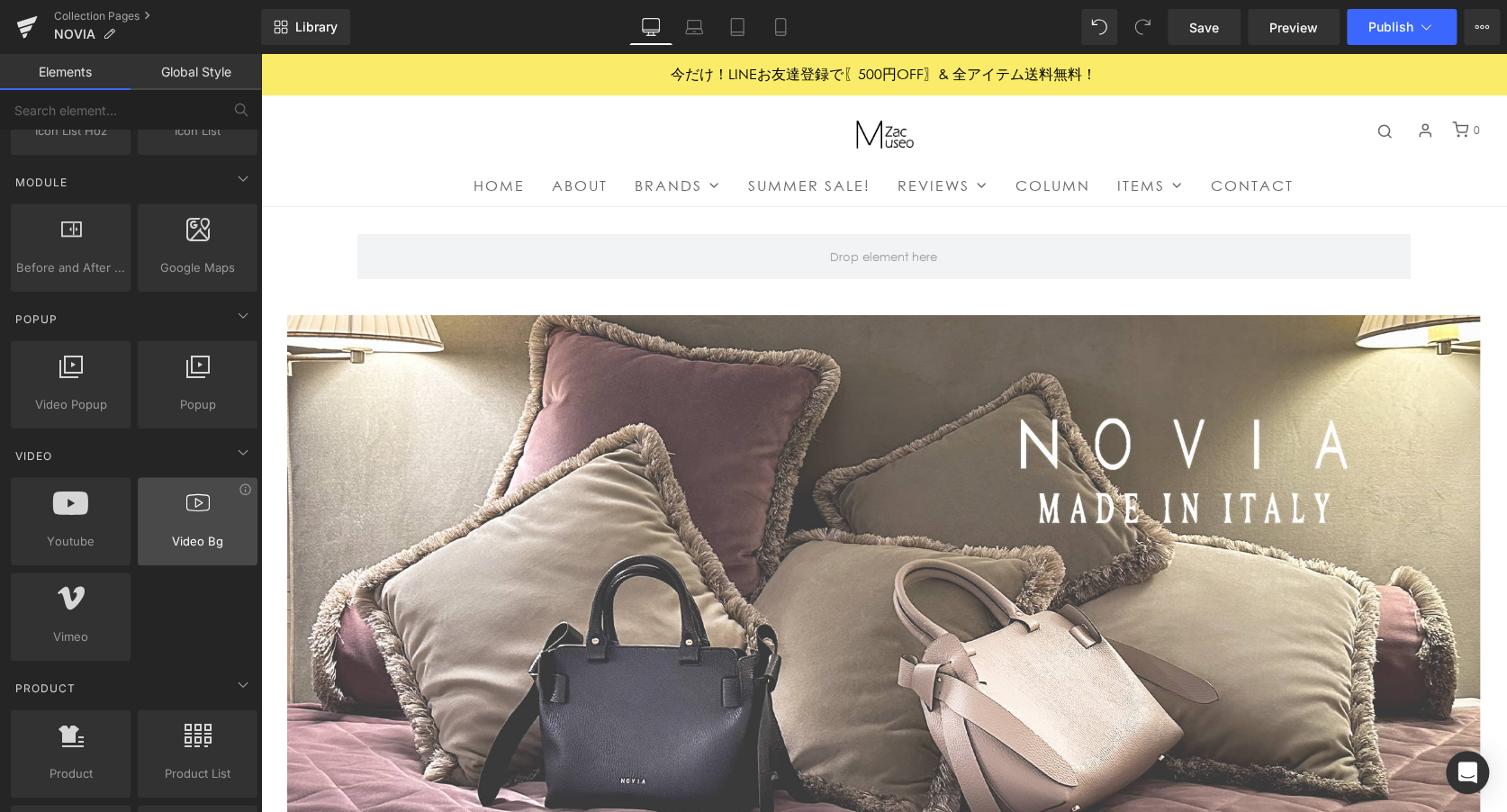 click on "Video Bg" at bounding box center (197, 541) 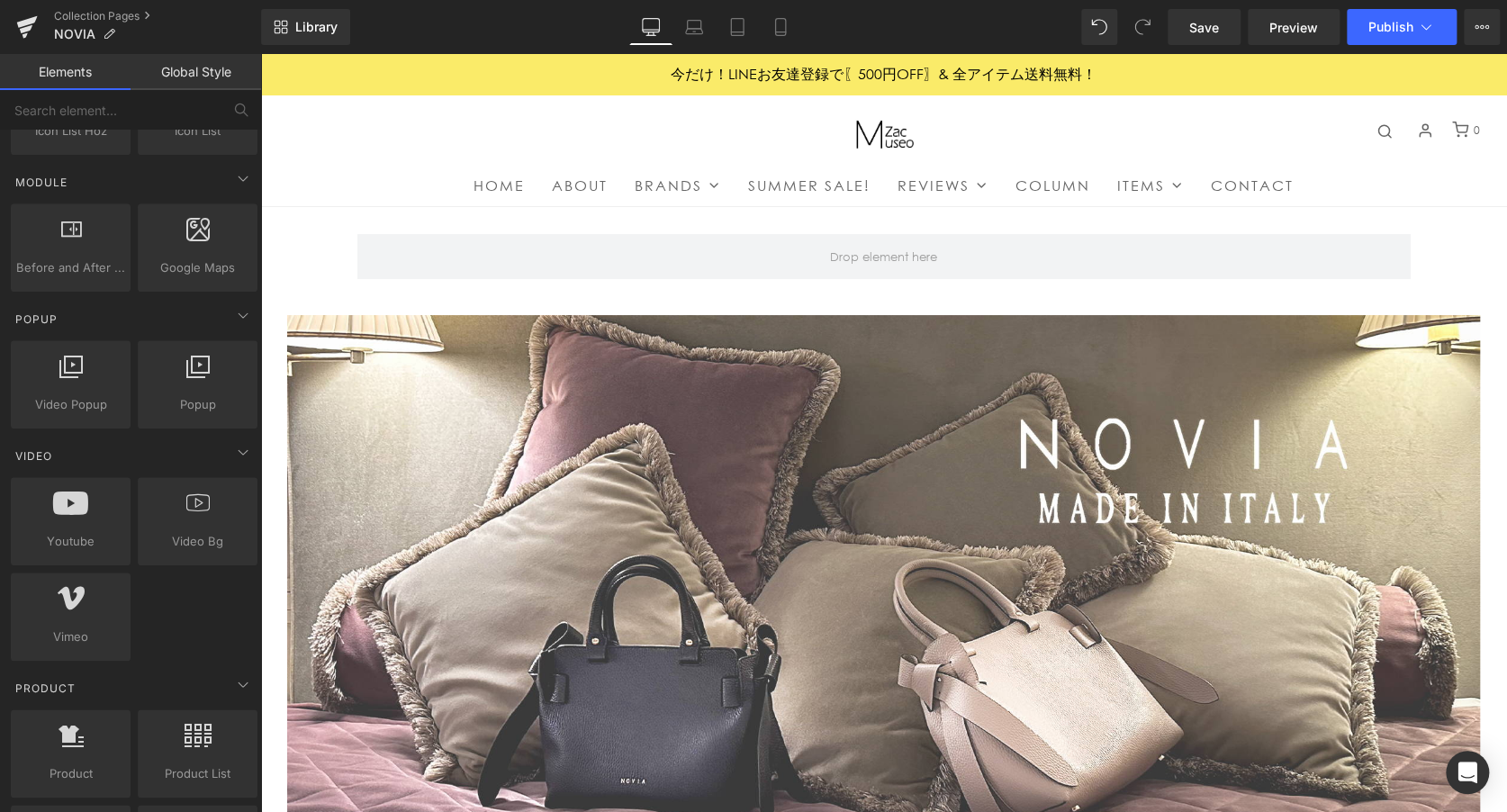 drag, startPoint x: 192, startPoint y: 513, endPoint x: 203, endPoint y: 592, distance: 79.762146 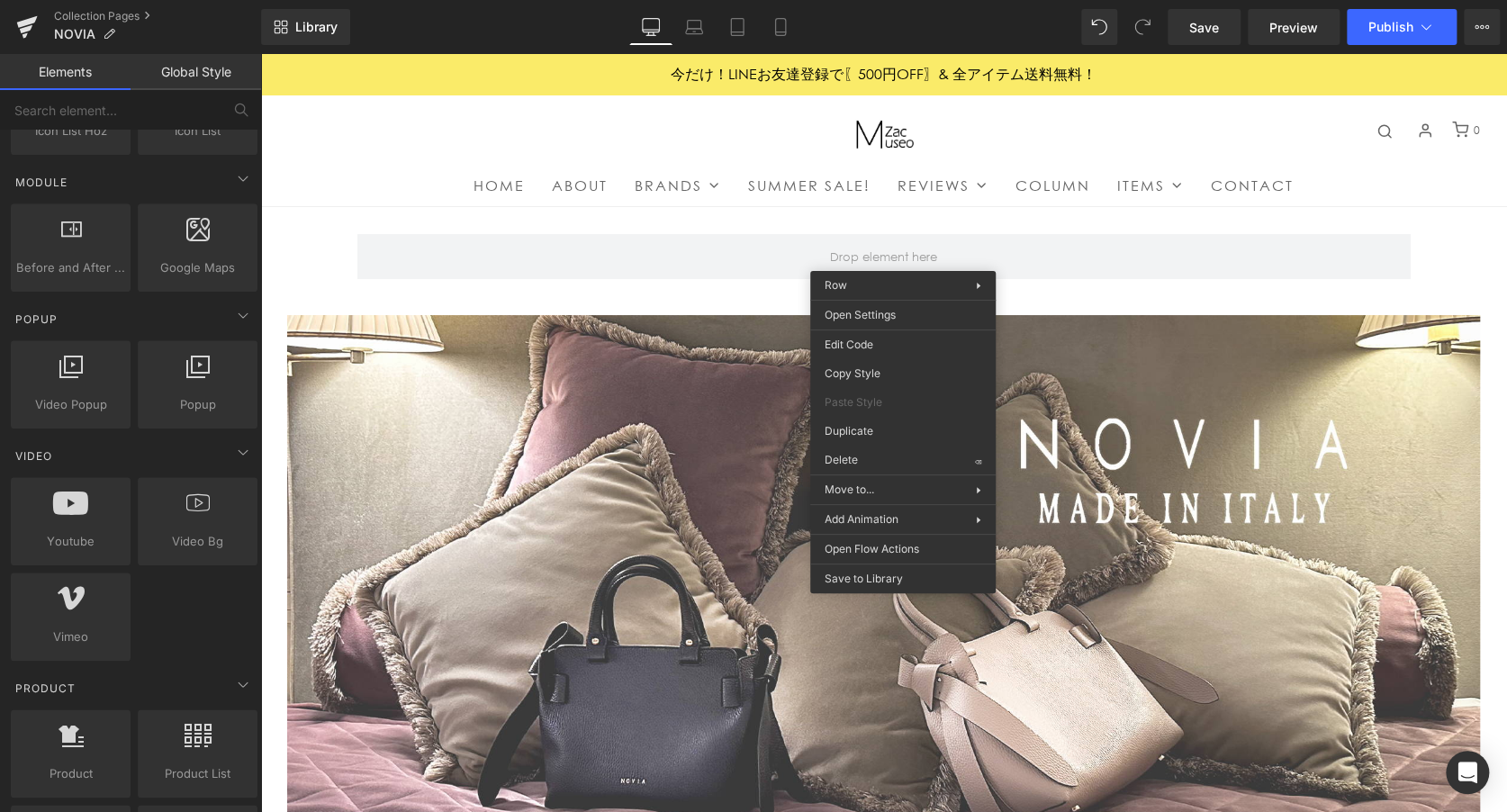 click on "Youtube  youtube, vimeo, videos Video Bg  videos, backgrounds, youtube, vimeo Vimeo  youtube, vimeo, videos" at bounding box center (134, 569) 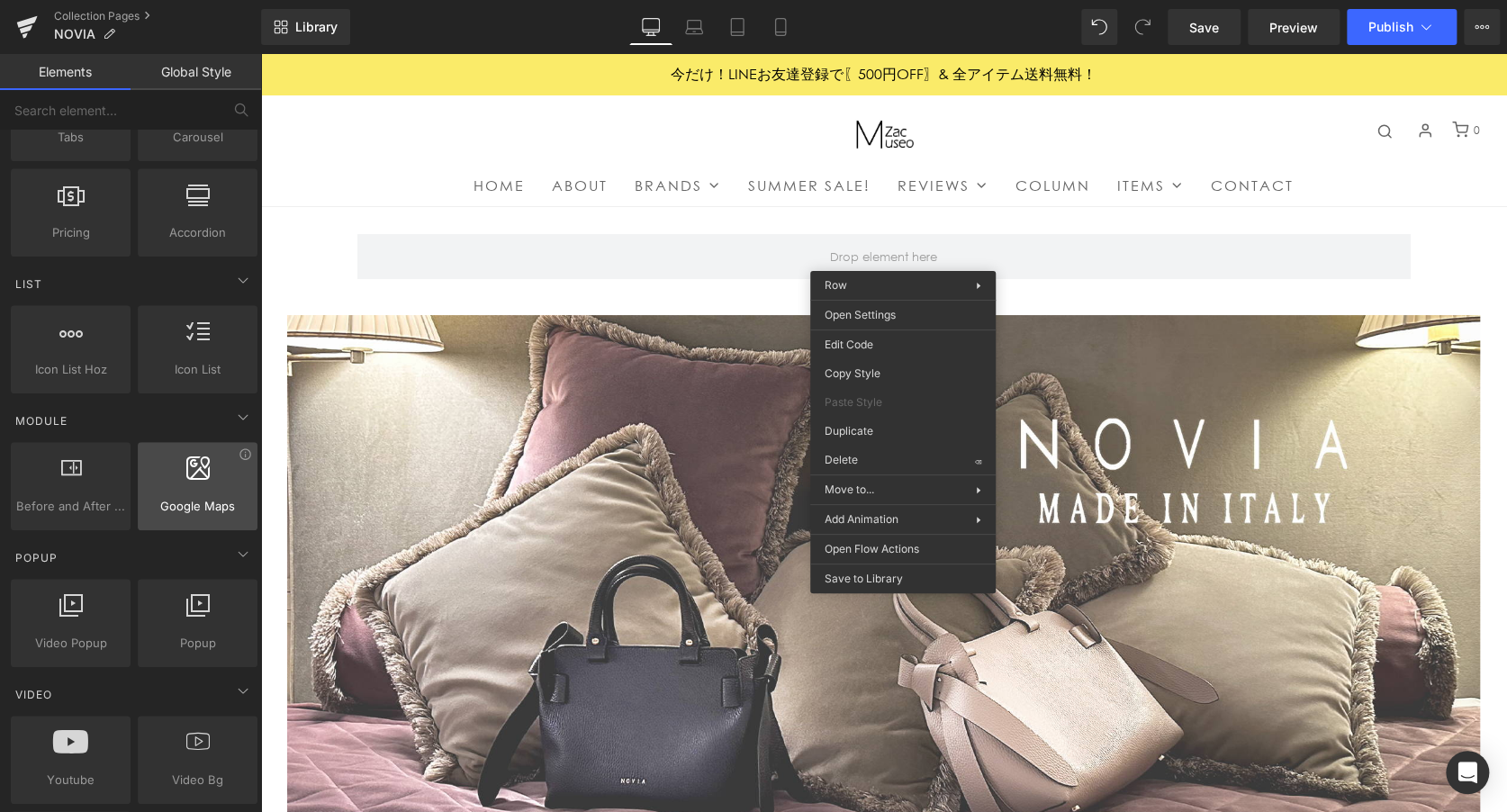 scroll, scrollTop: 658, scrollLeft: 0, axis: vertical 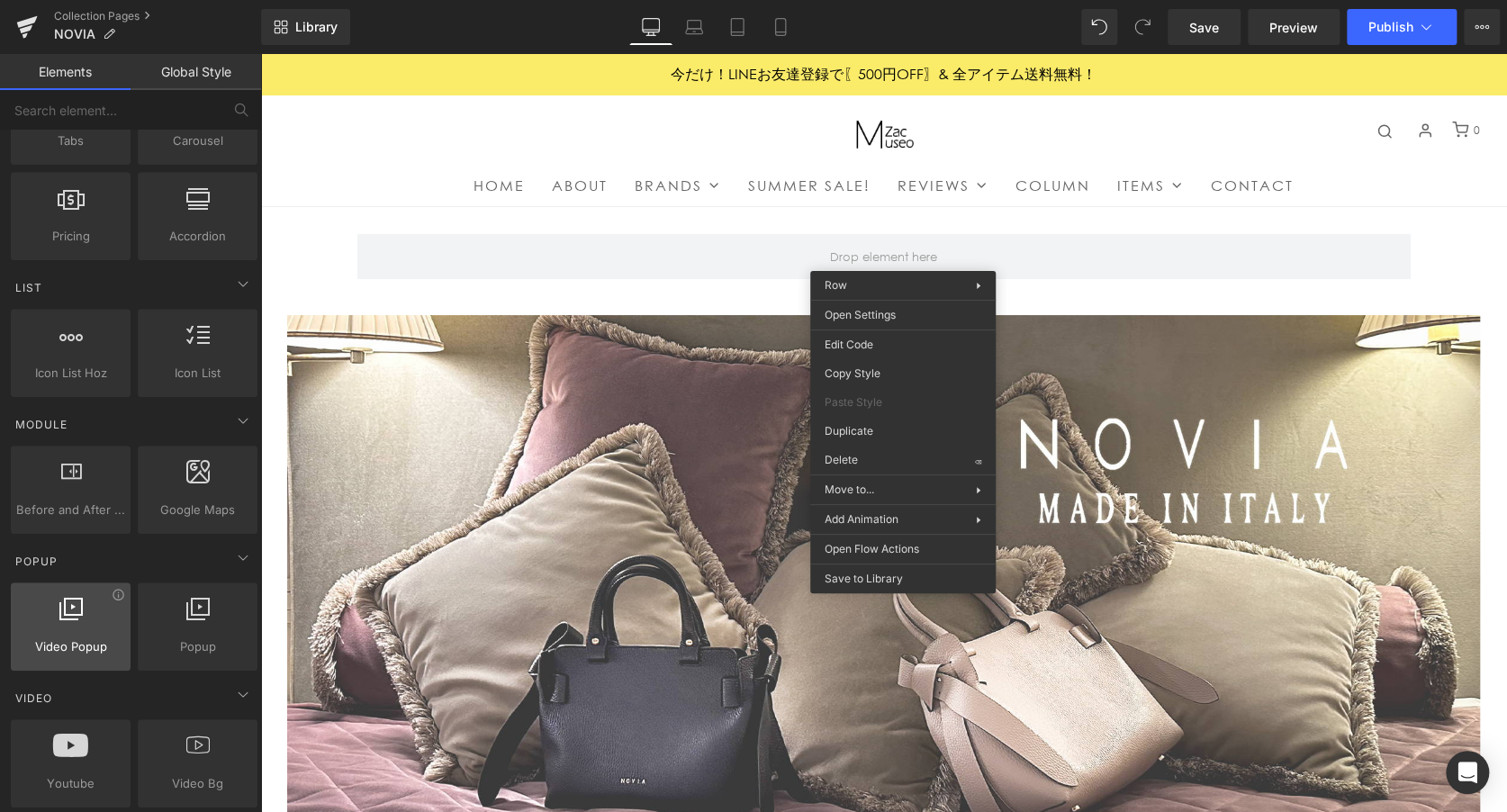 click at bounding box center [70, 617] 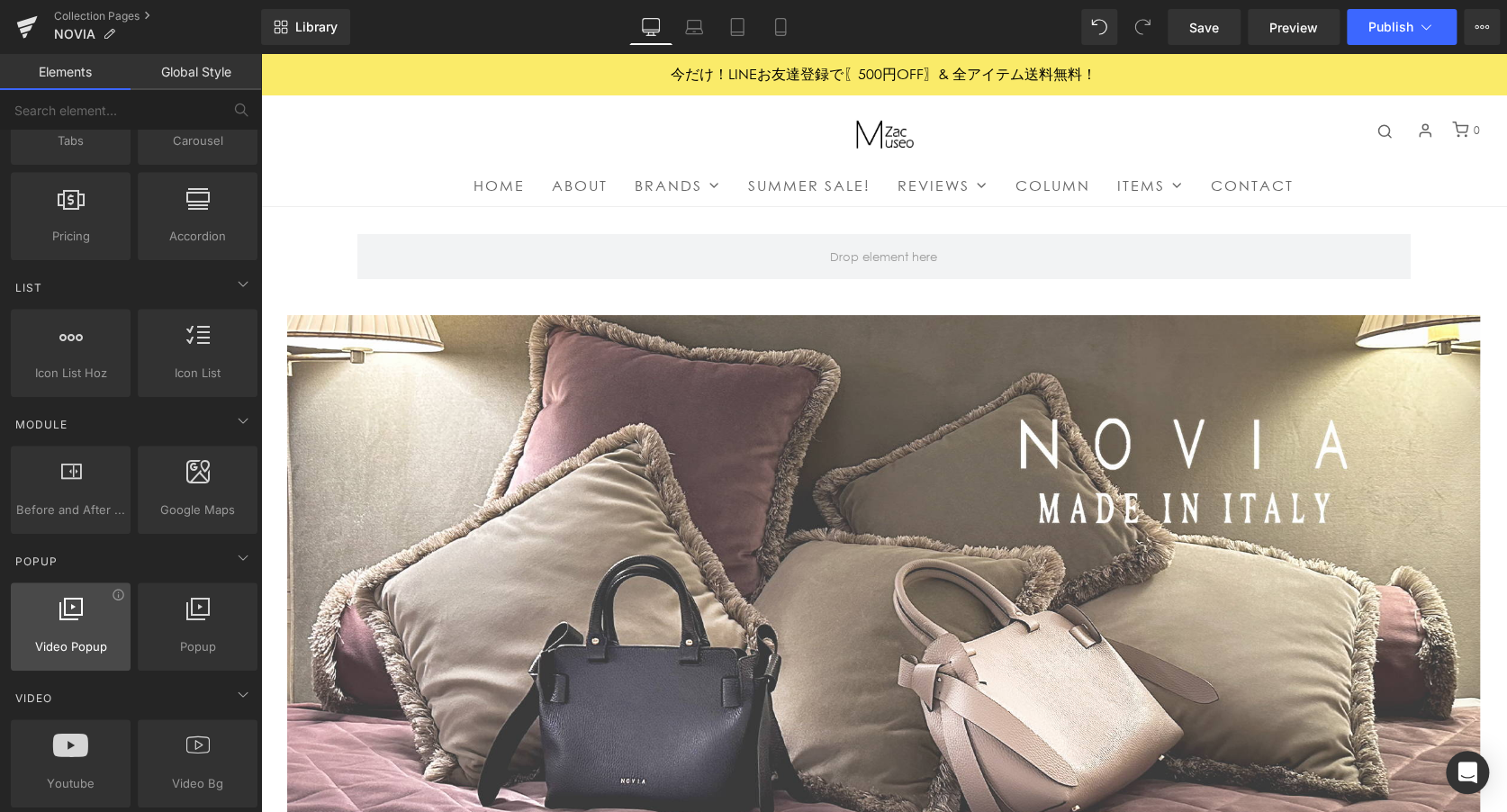 click at bounding box center (71, 609) 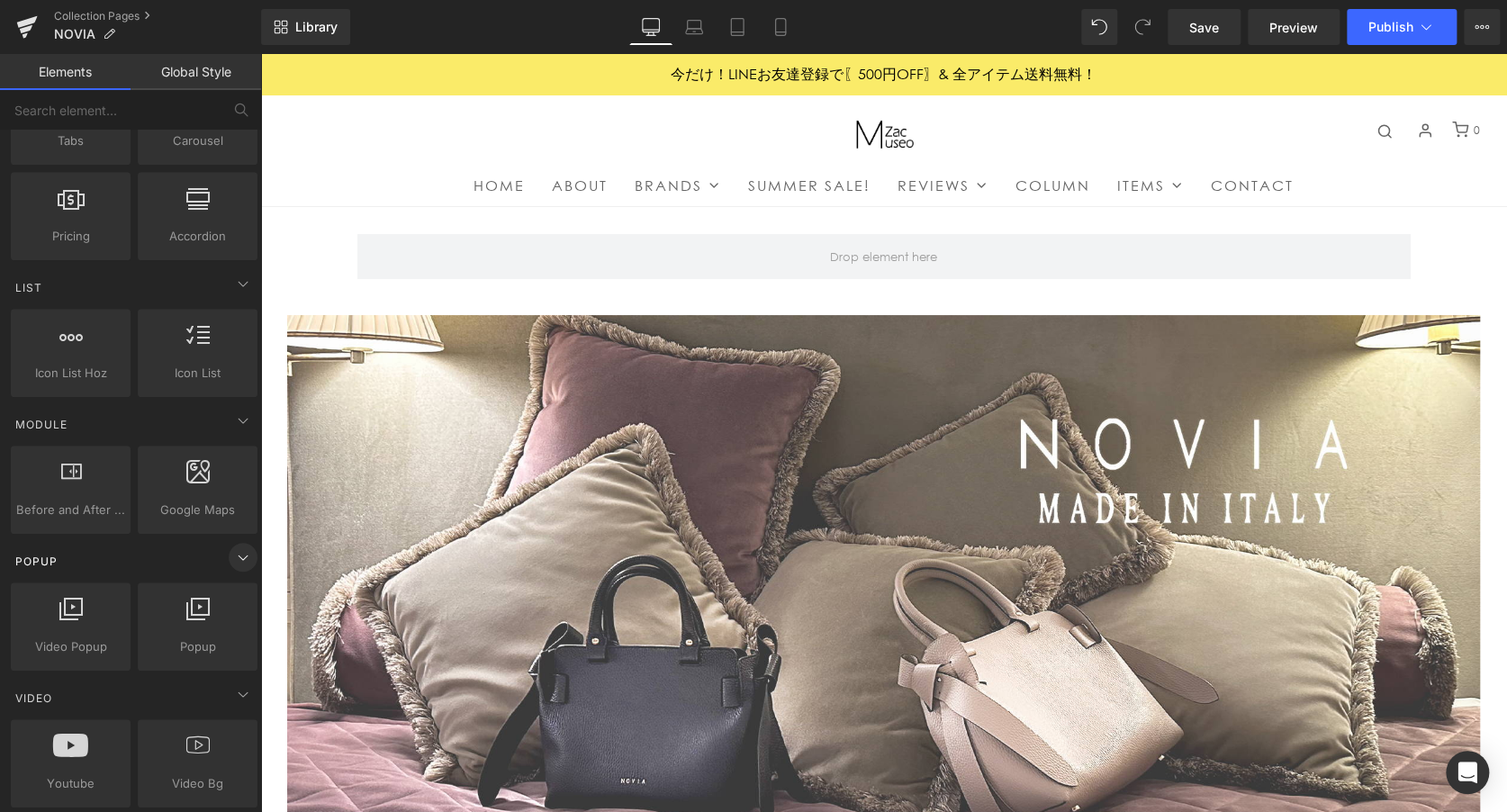 click 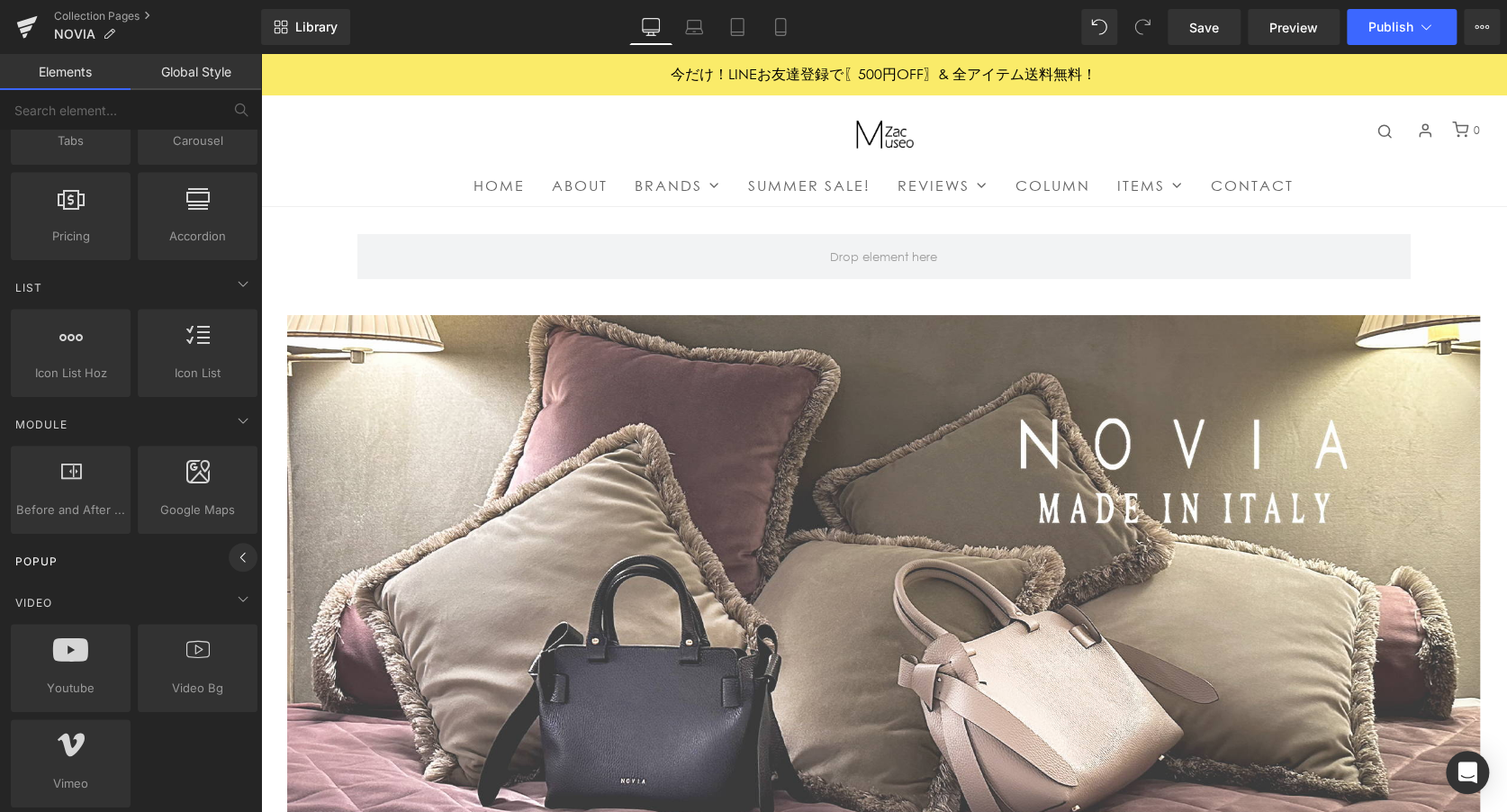 click 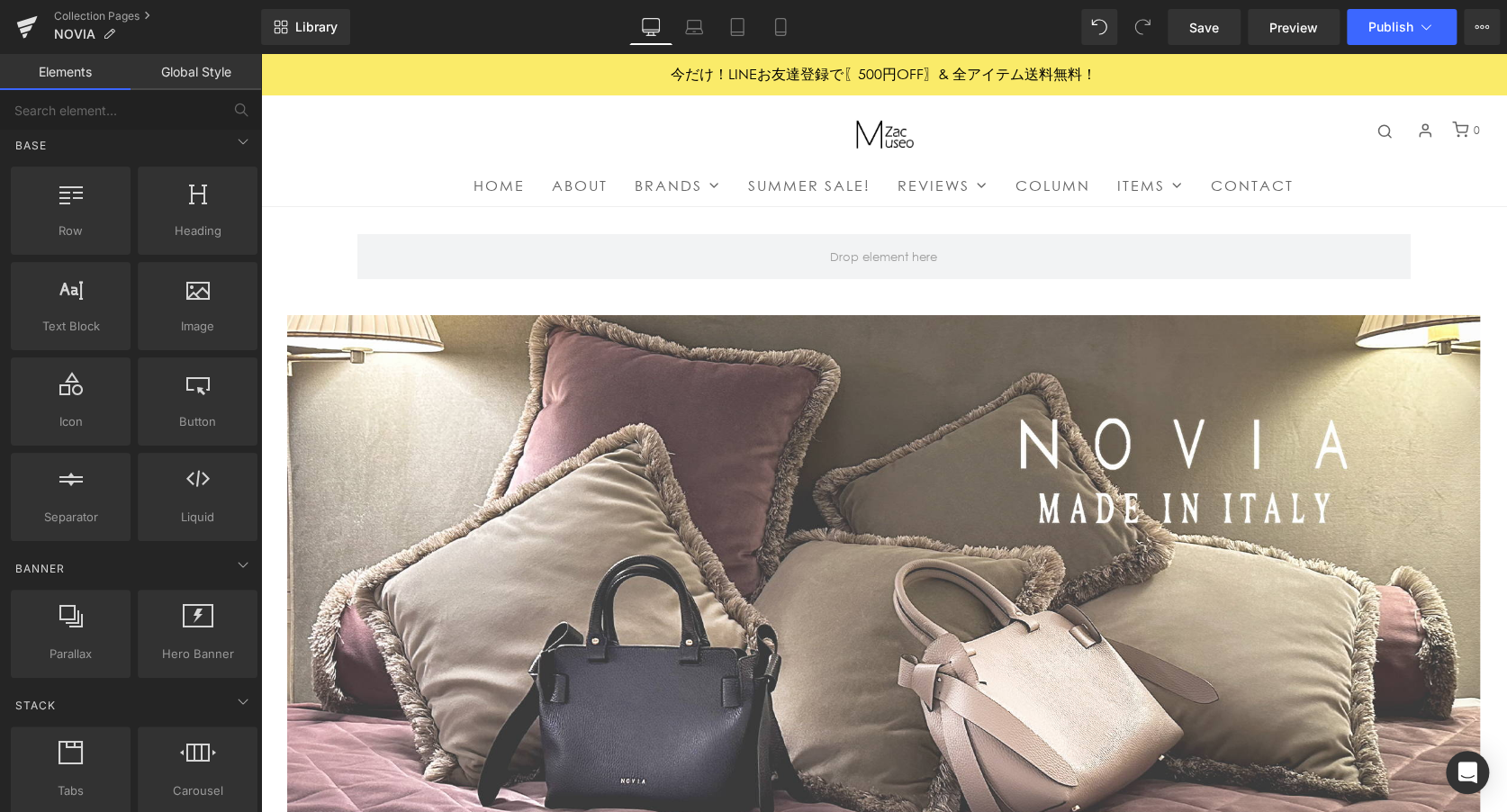 scroll, scrollTop: 0, scrollLeft: 0, axis: both 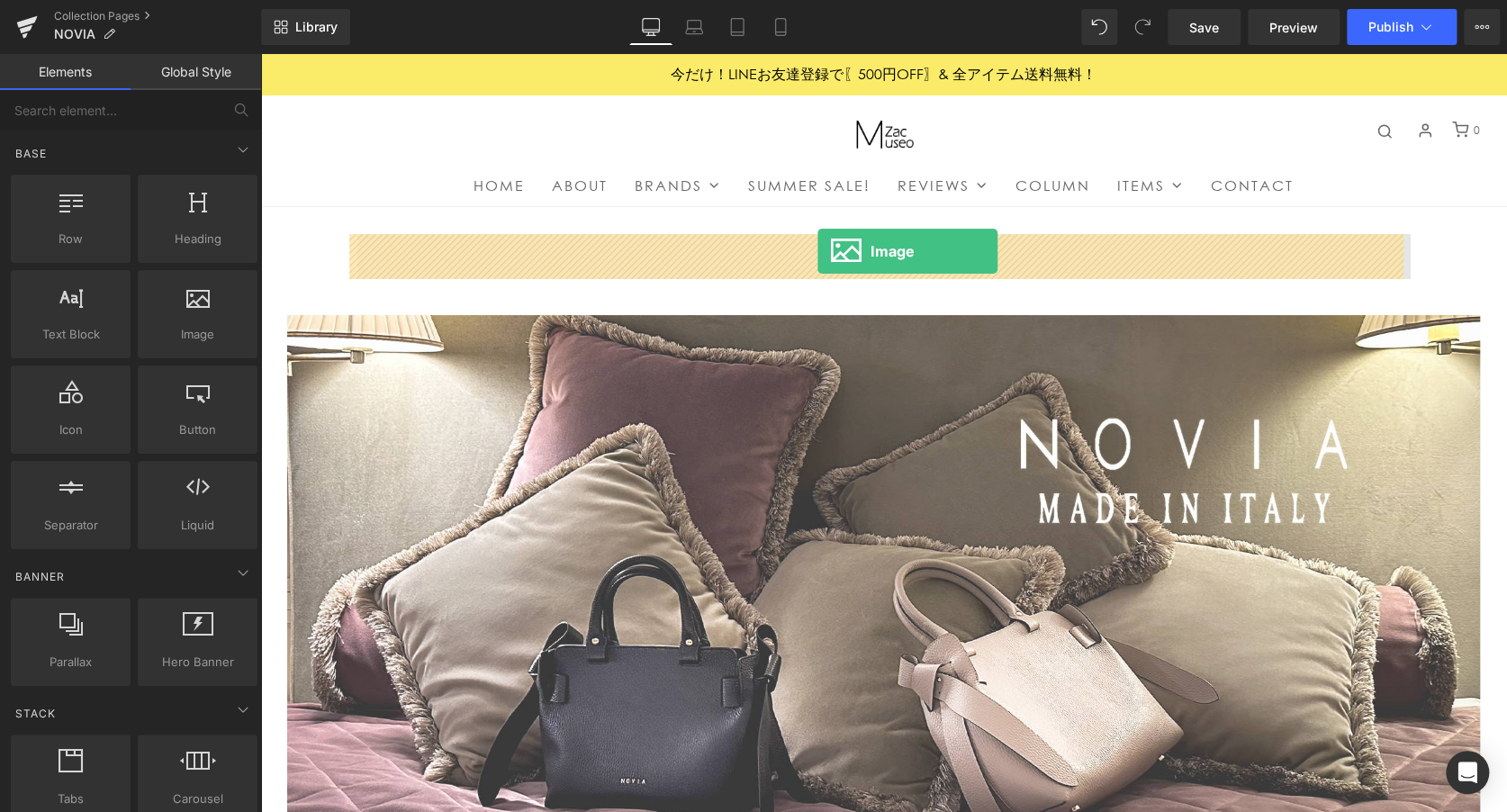 drag, startPoint x: 459, startPoint y: 374, endPoint x: 817, endPoint y: 251, distance: 378.54062 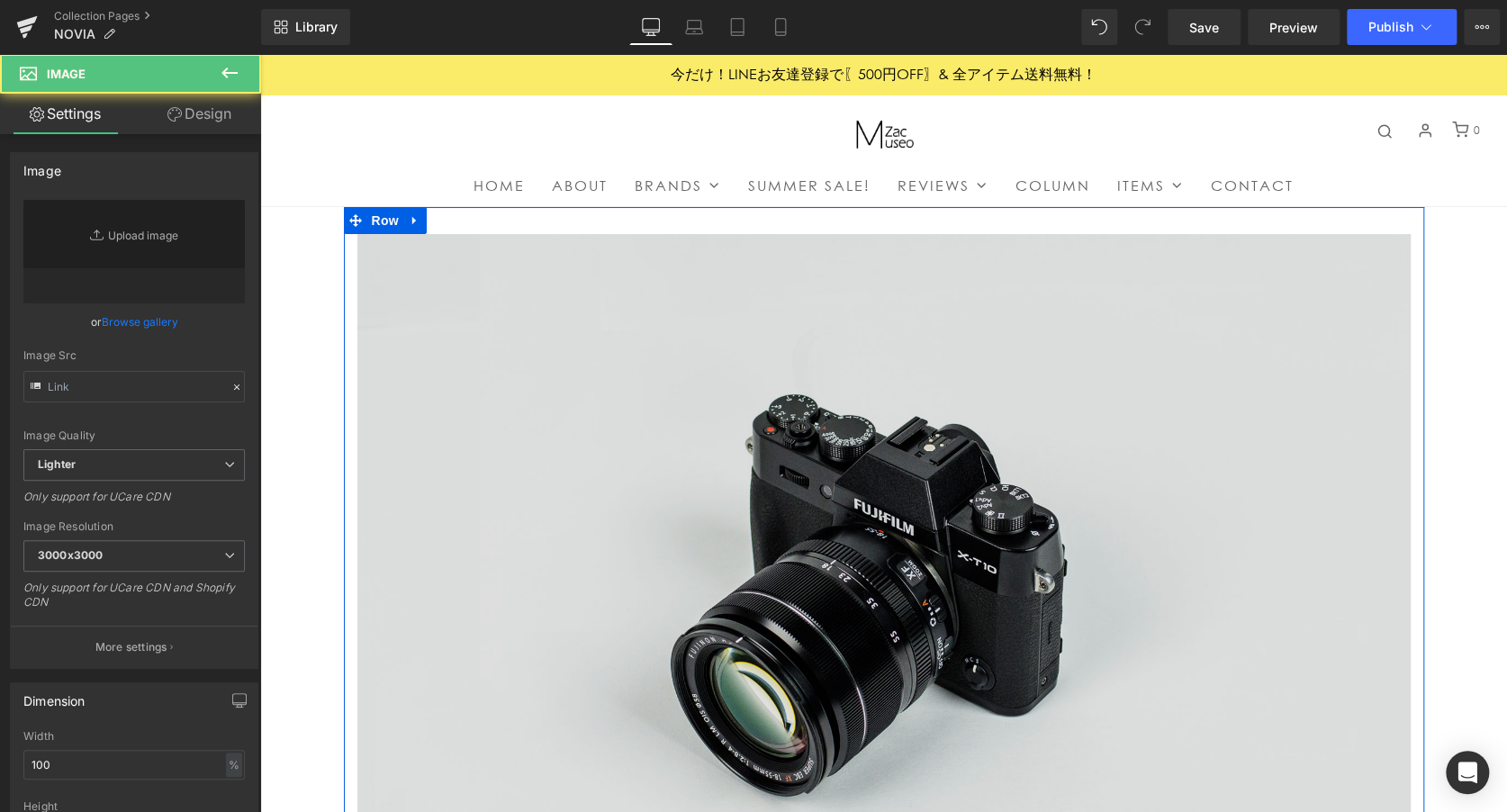 type on "//[DOMAIN_NAME][URL]" 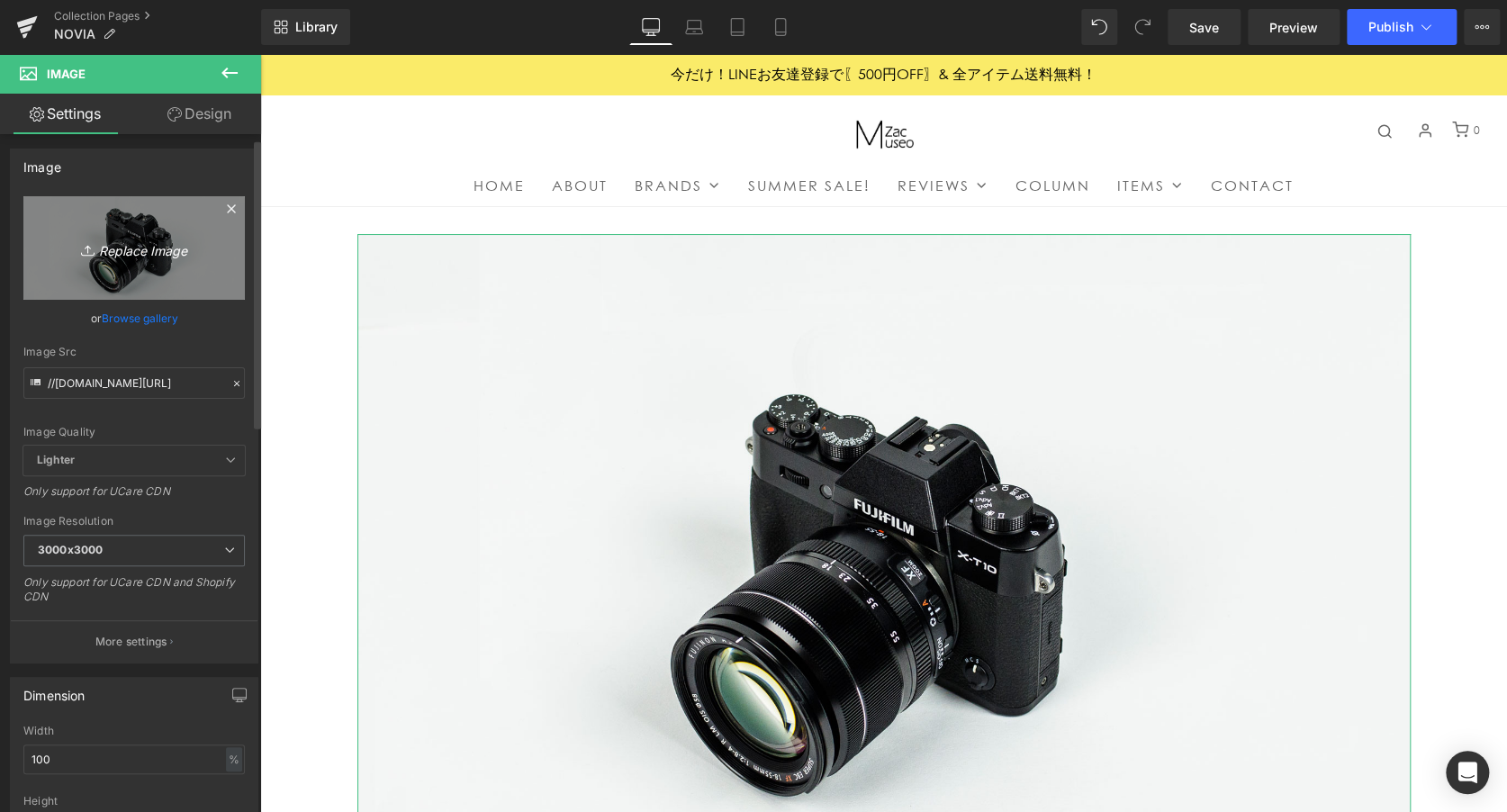 scroll, scrollTop: 0, scrollLeft: 0, axis: both 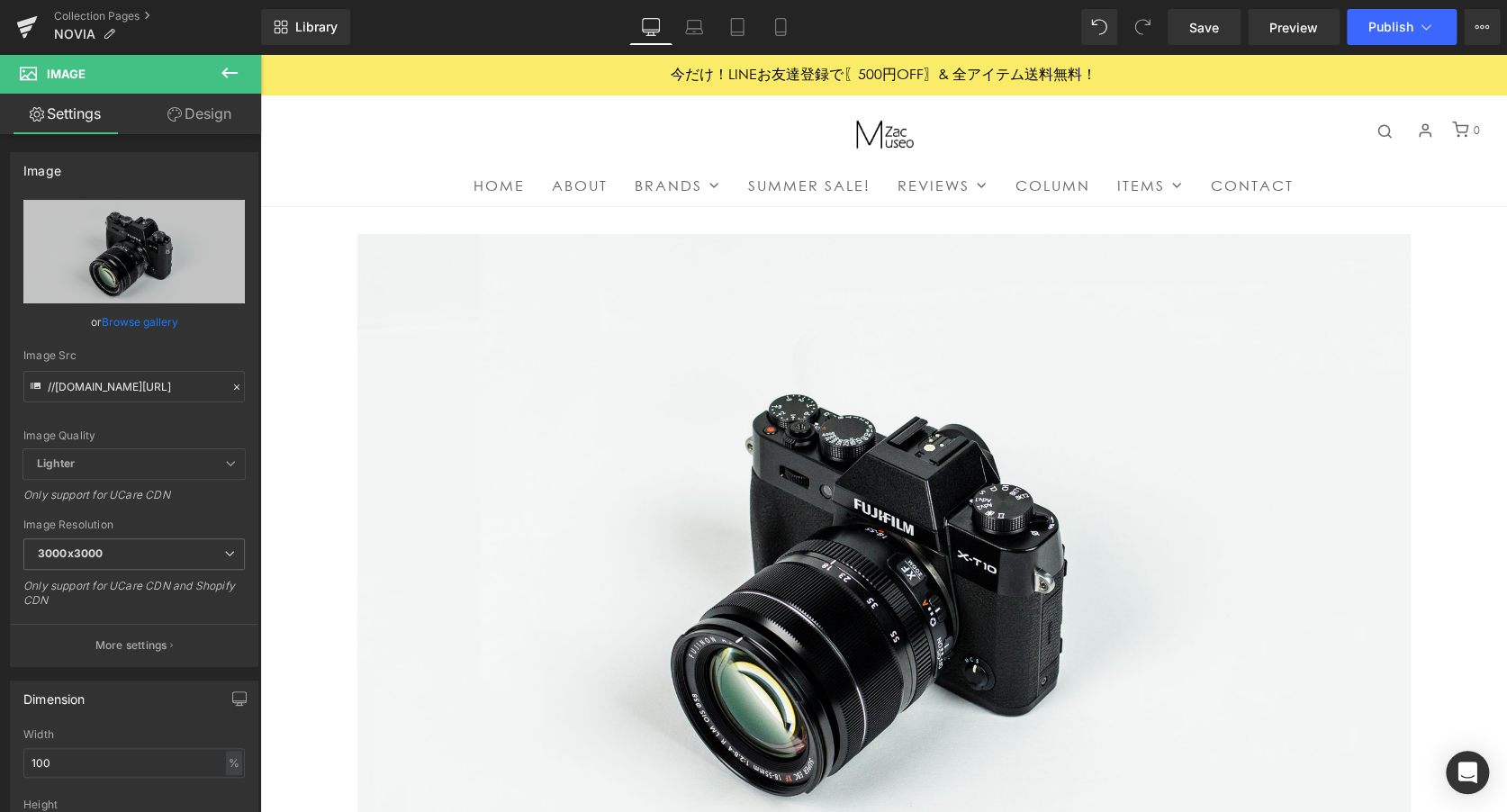 click at bounding box center (230, 74) 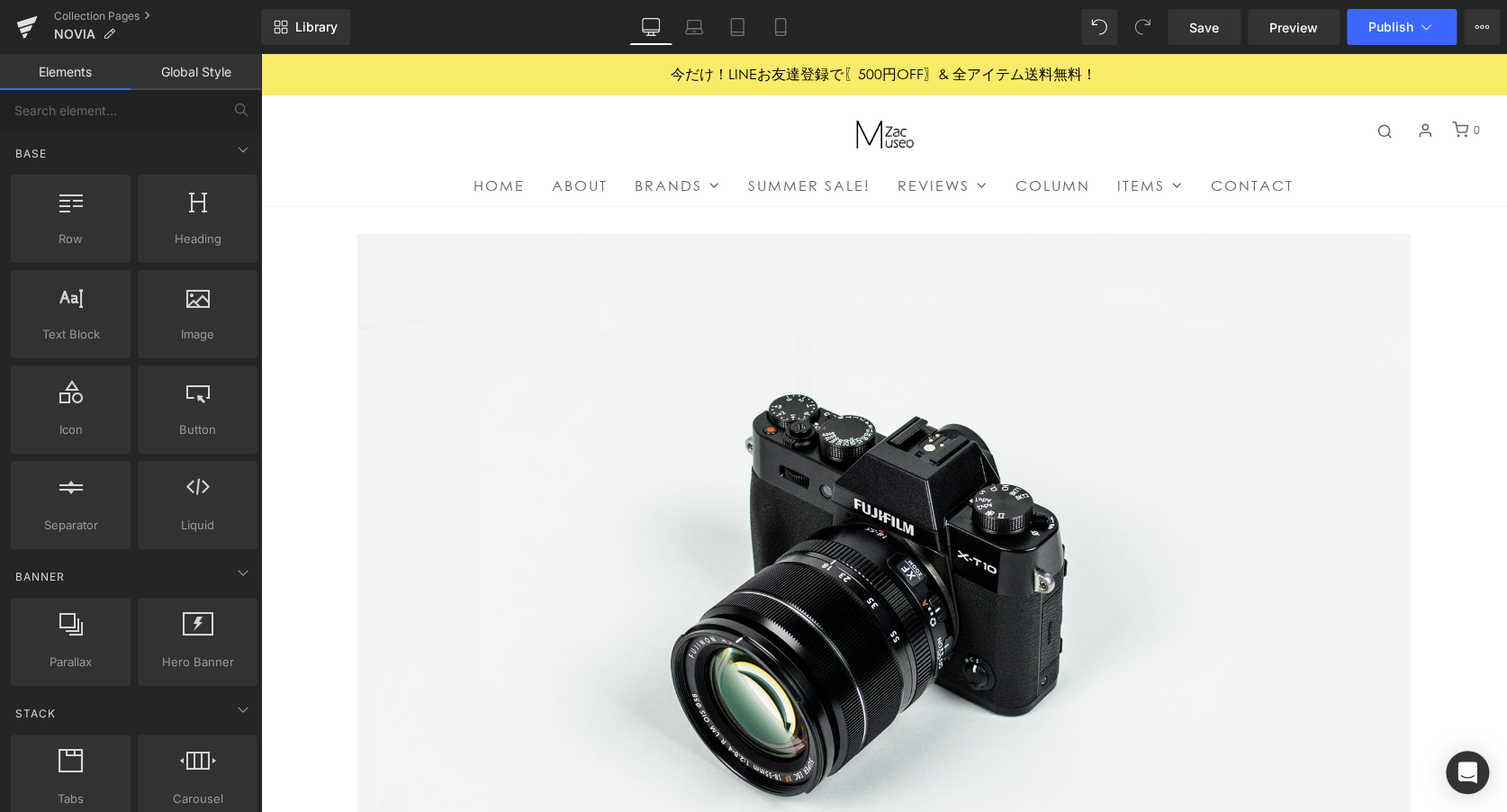 click on "Base Row  rows, columns, layouts, div Heading  headings, titles, h1,h2,h3,h4,h5,h6 Text Block  texts, paragraphs, contents, blocks Image  images, photos, alts, uploads Icon  icons, symbols Button  button, call to action, cta Separator  separators, dividers, horizontal lines Liquid  liquid, custom code, html, javascript, css, reviews, apps, applications, embeded, iframe" 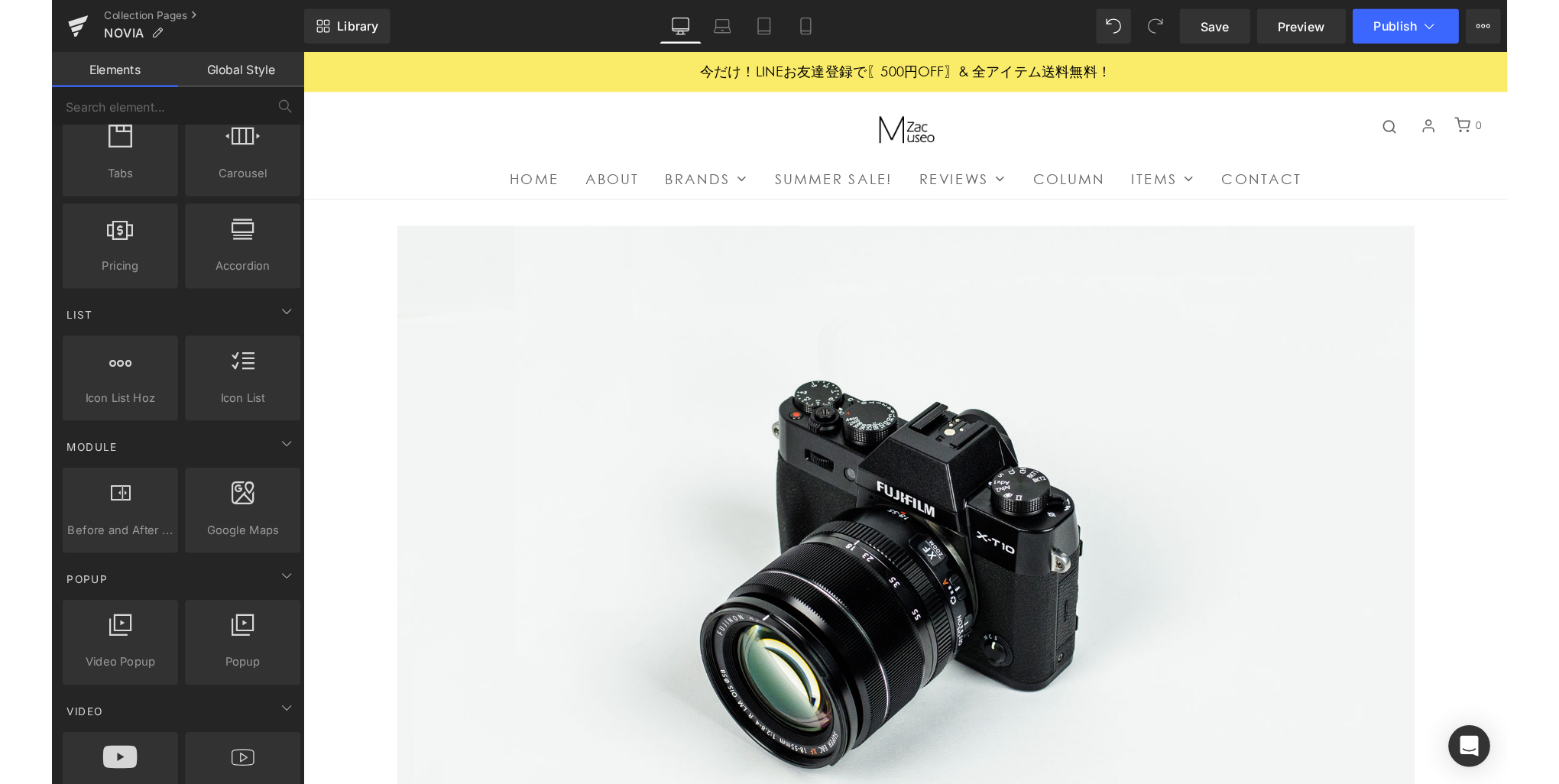 scroll, scrollTop: 482, scrollLeft: 0, axis: vertical 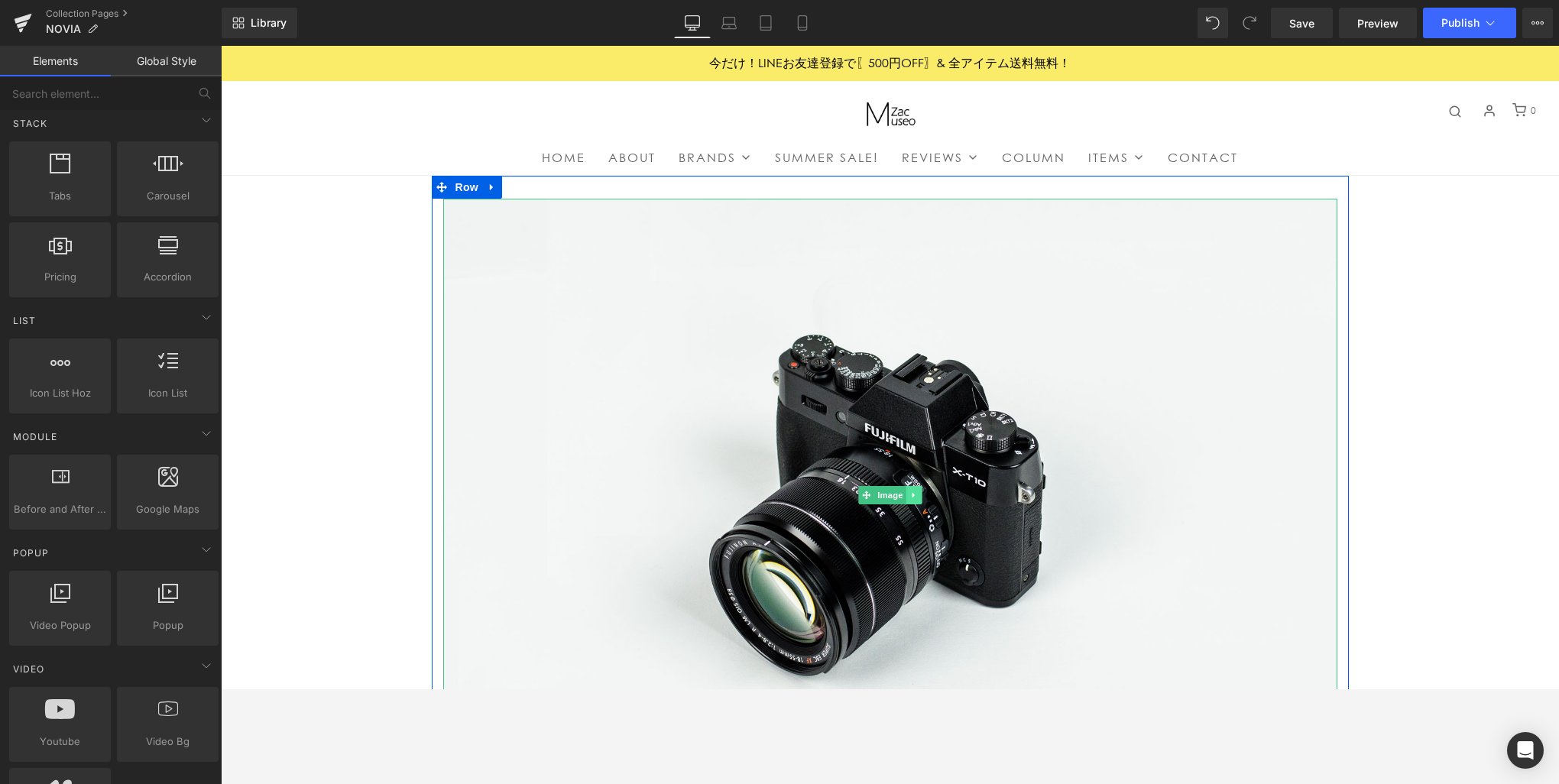 click 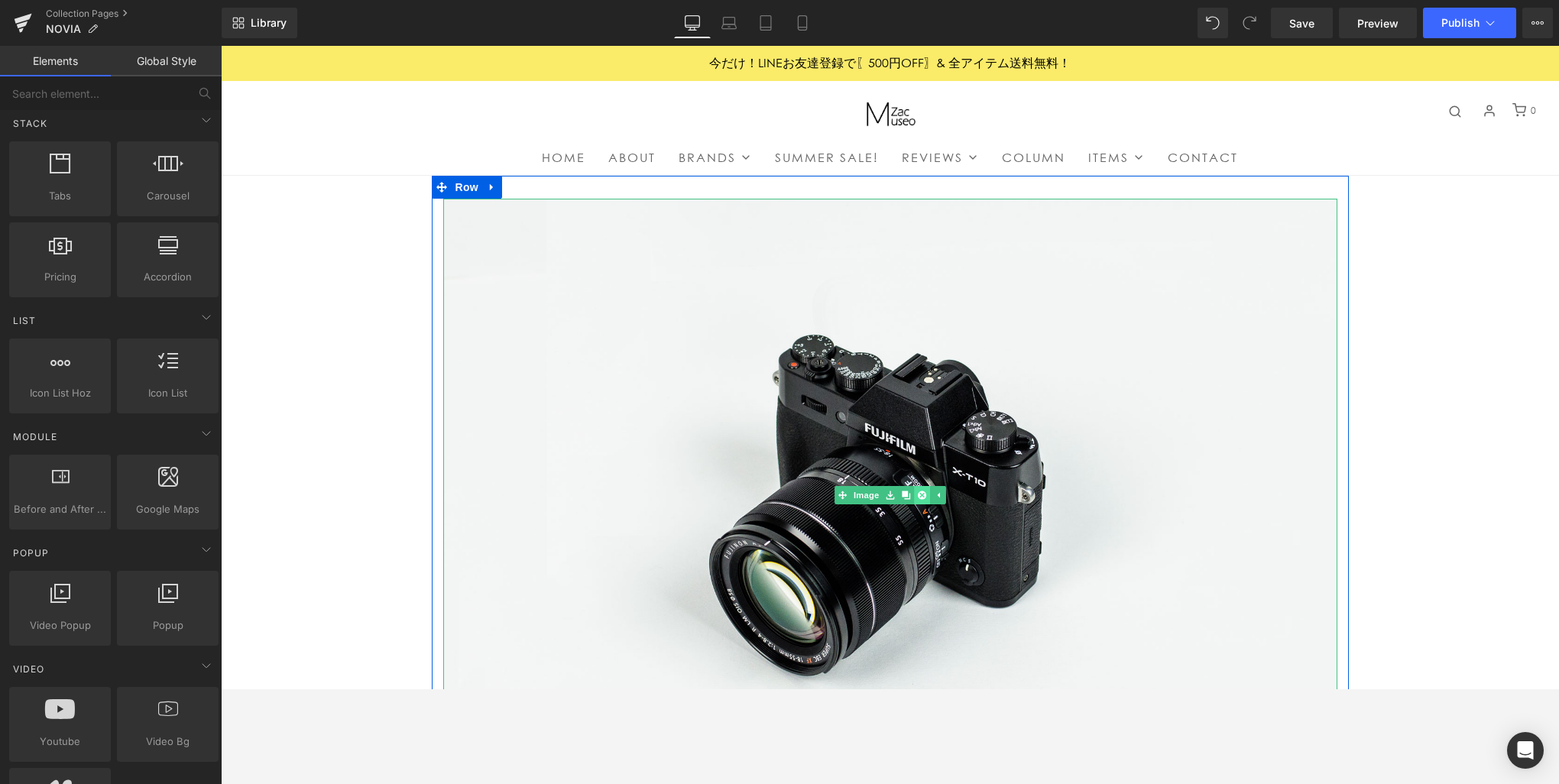 click 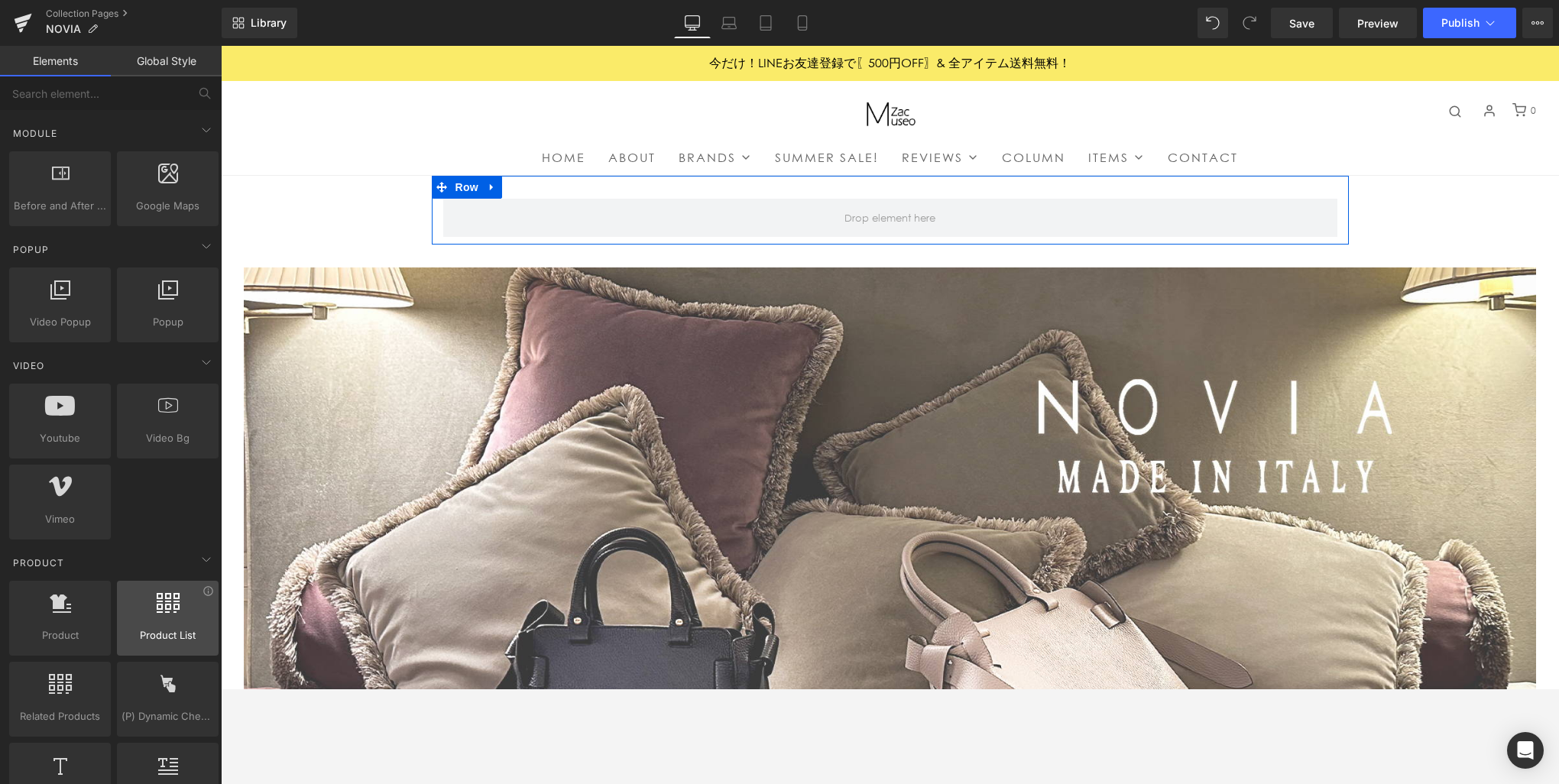 scroll, scrollTop: 788, scrollLeft: 0, axis: vertical 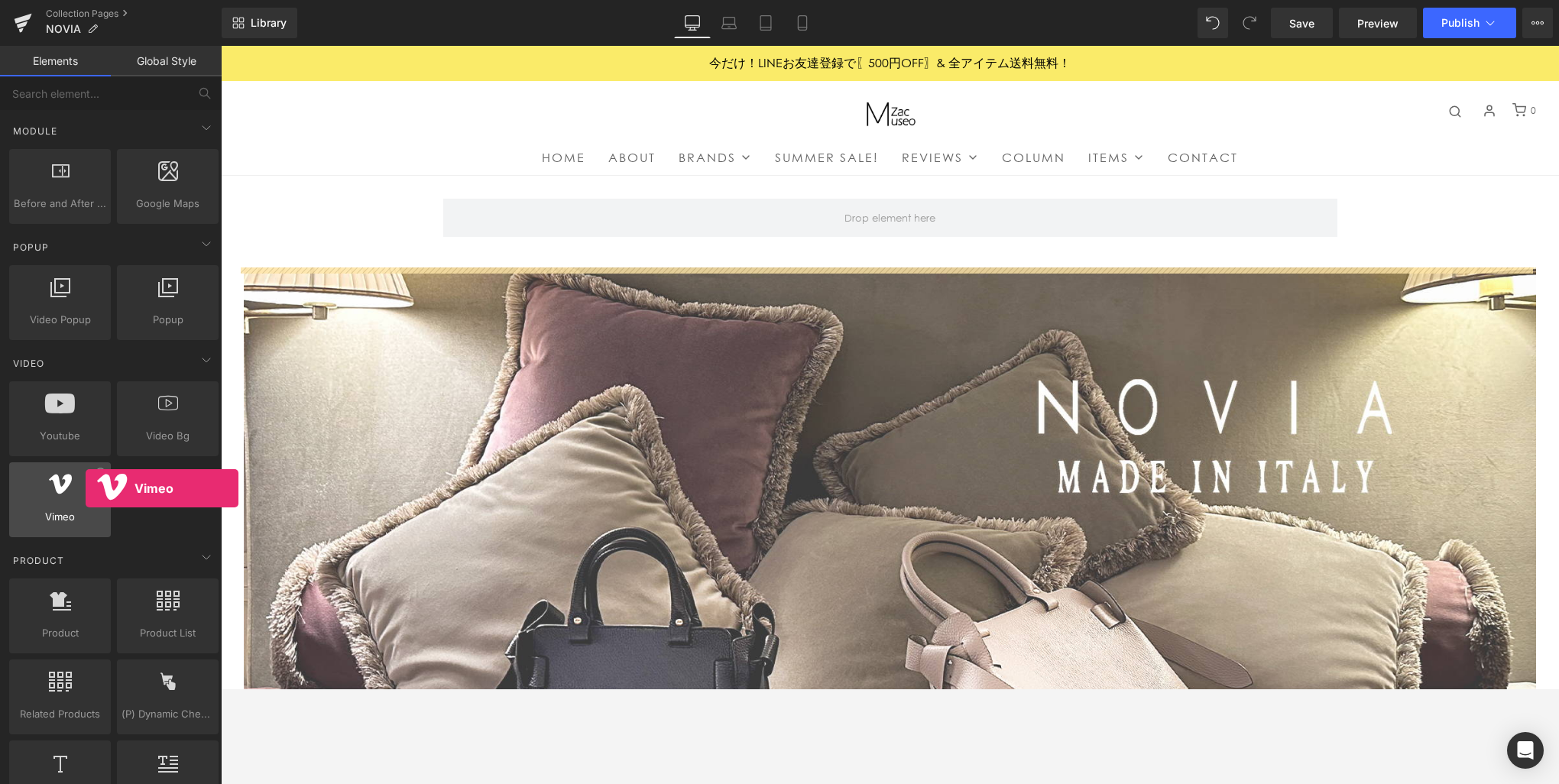 drag, startPoint x: 73, startPoint y: 490, endPoint x: 31, endPoint y: 474, distance: 44.94441 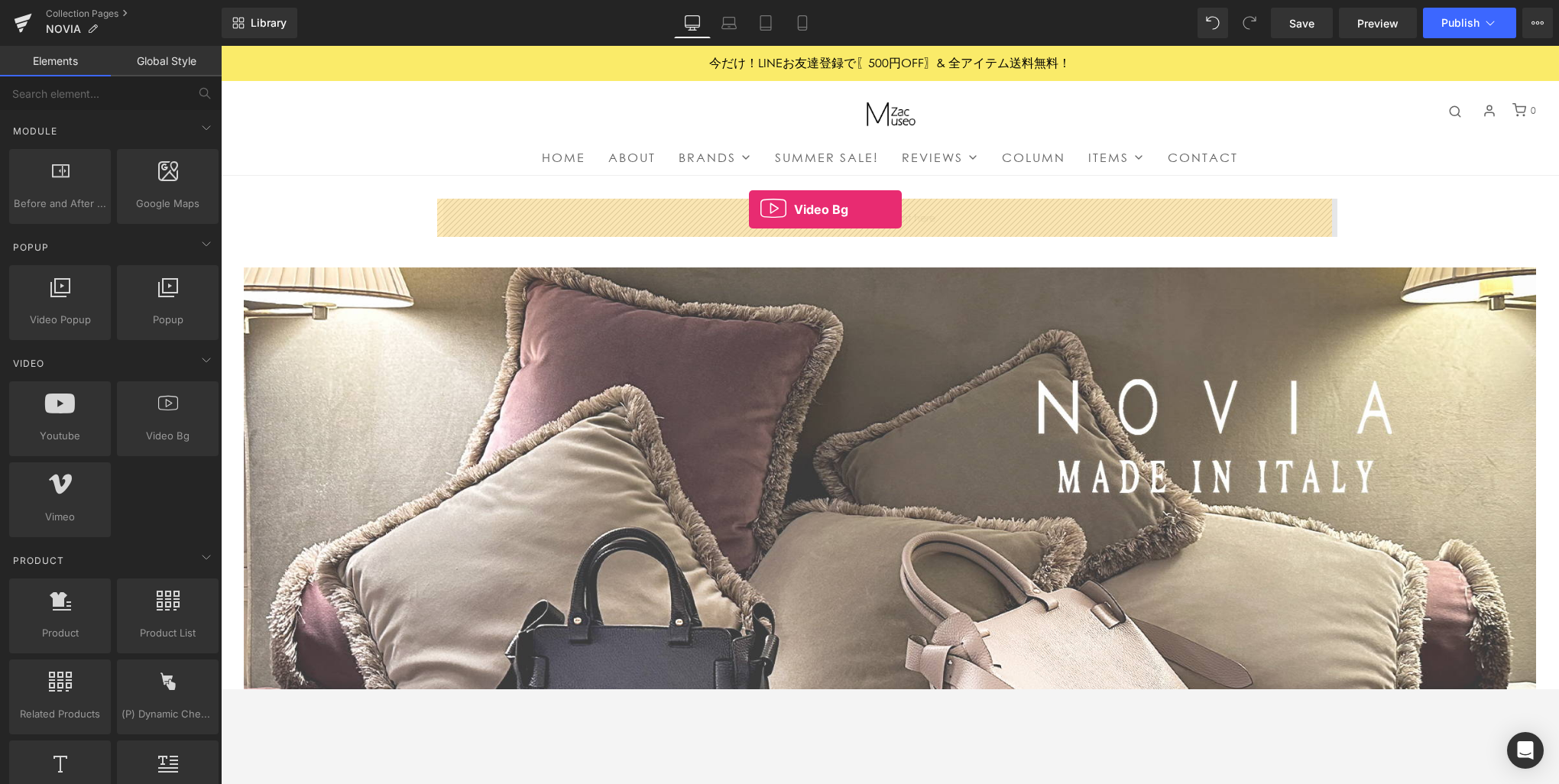 drag, startPoint x: 438, startPoint y: 460, endPoint x: 749, endPoint y: 209, distance: 399.6523 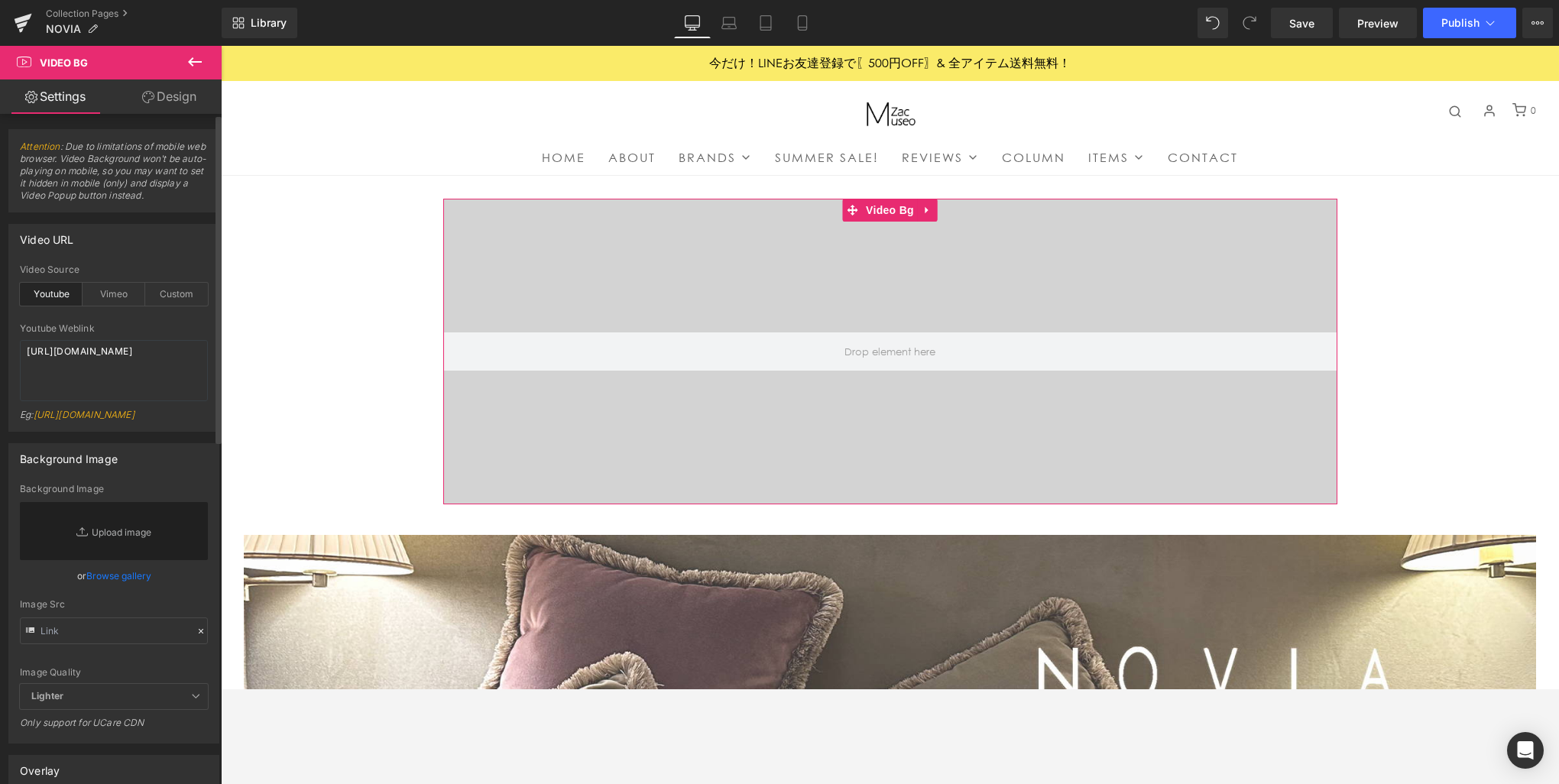 scroll, scrollTop: 76, scrollLeft: 0, axis: vertical 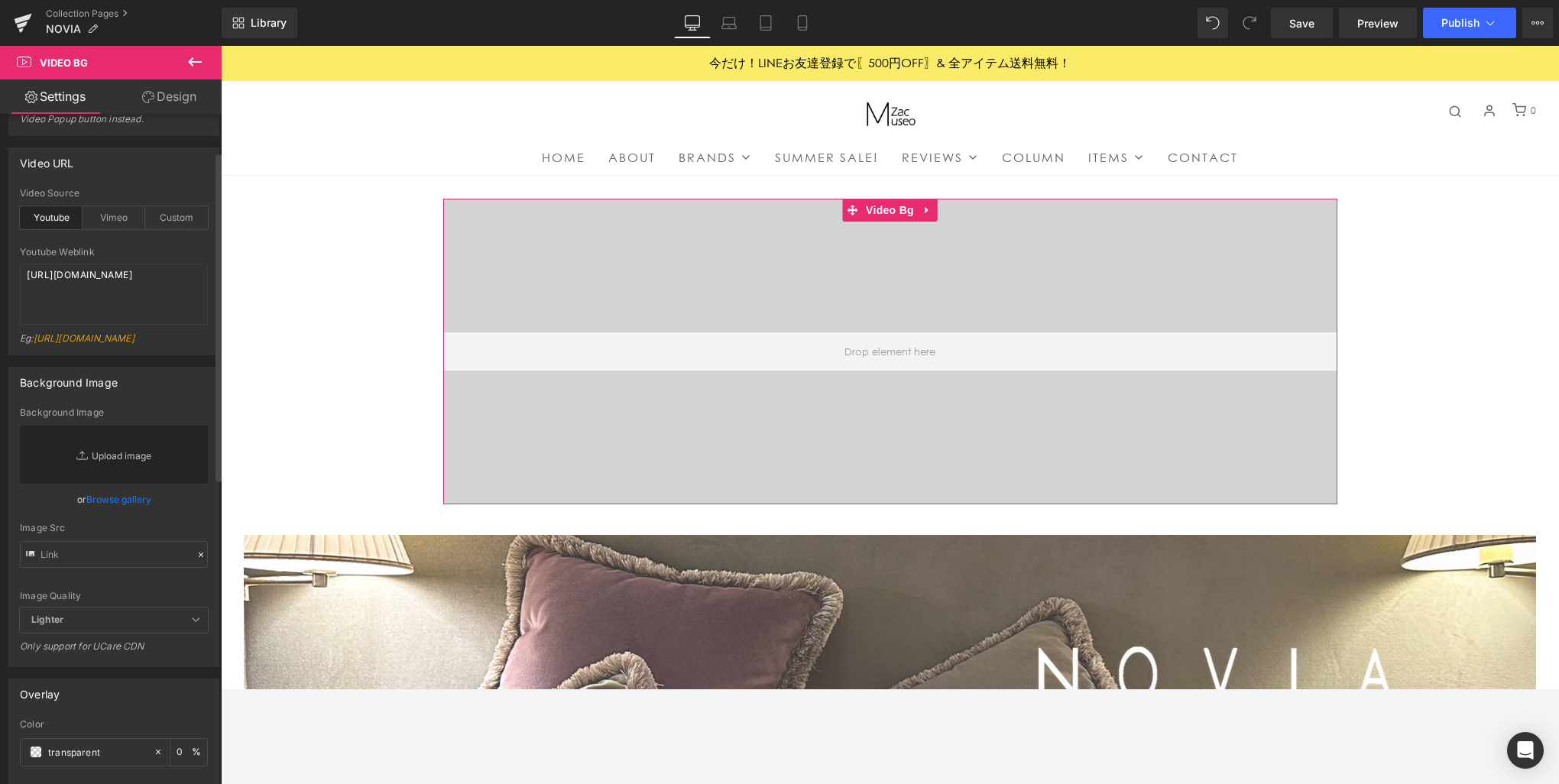 click on "Replace Image" at bounding box center (114, 455) 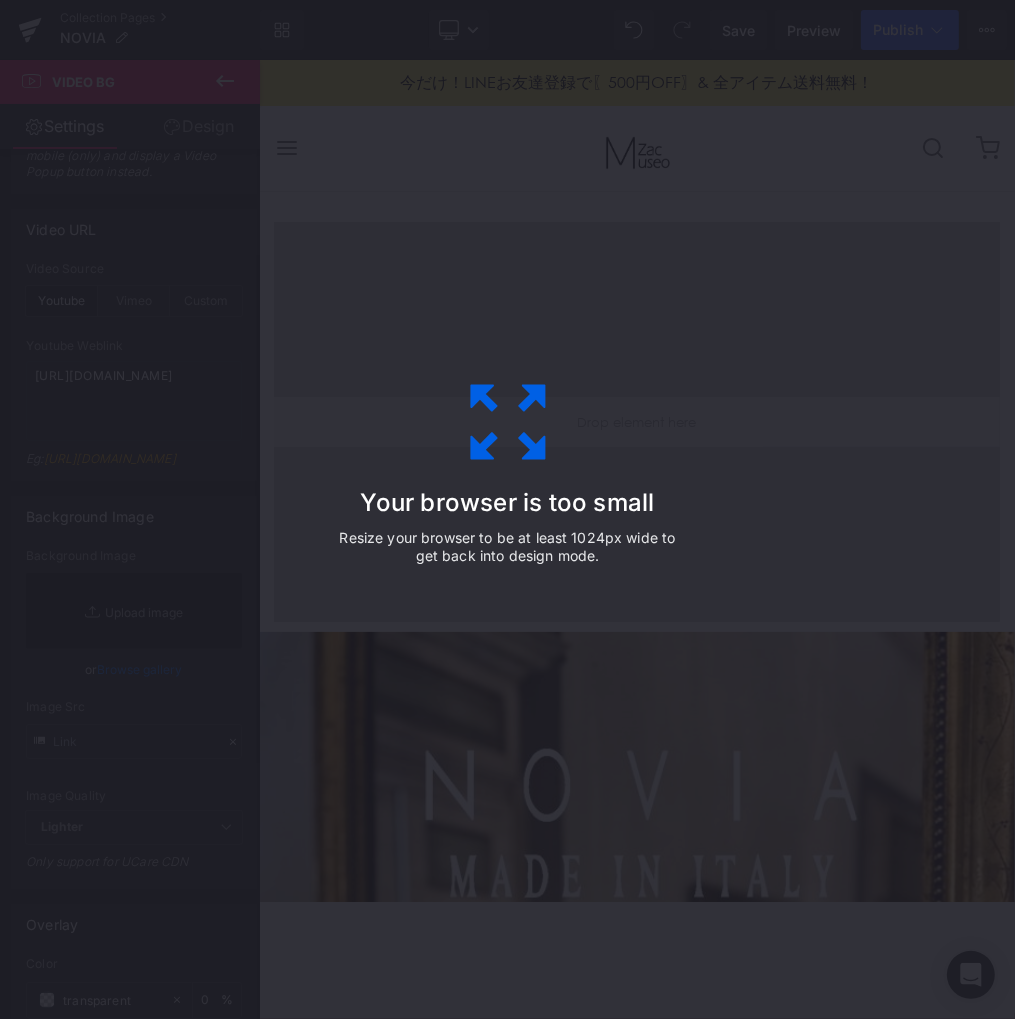 click 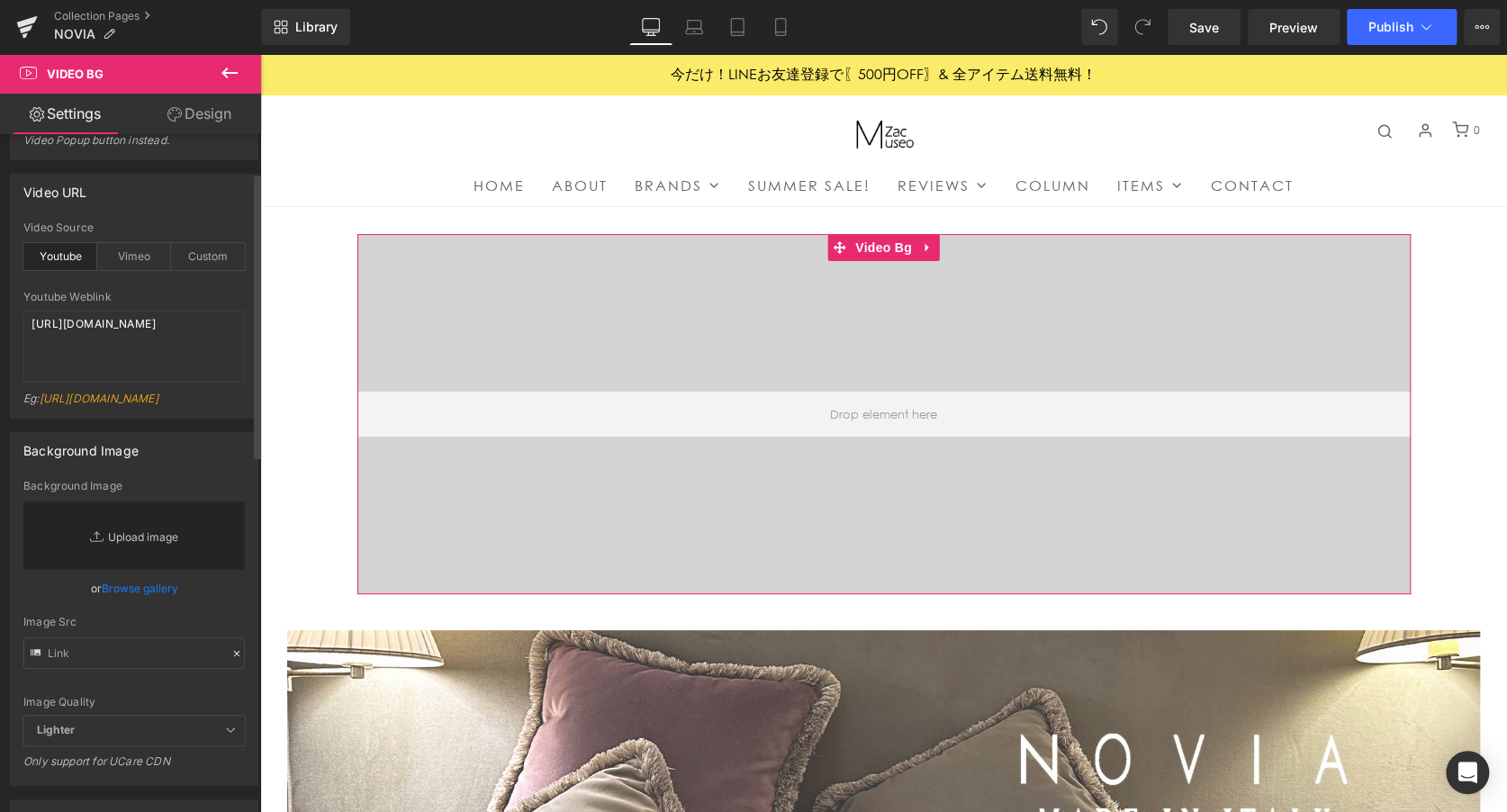 click on "Replace Image" at bounding box center (134, 536) 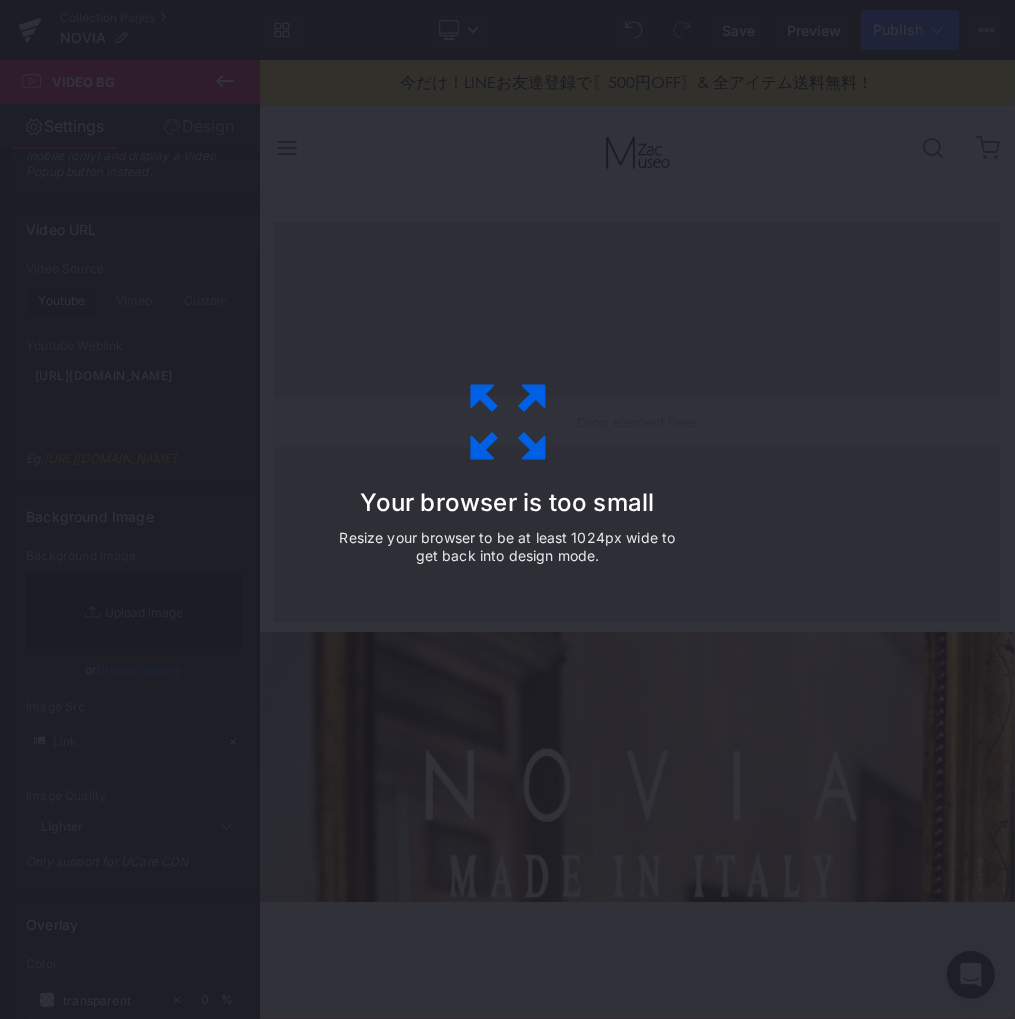 click on "Your browser is too small Resize your browser to be at least 1024px wide to get back into design mode." at bounding box center (508, 510) 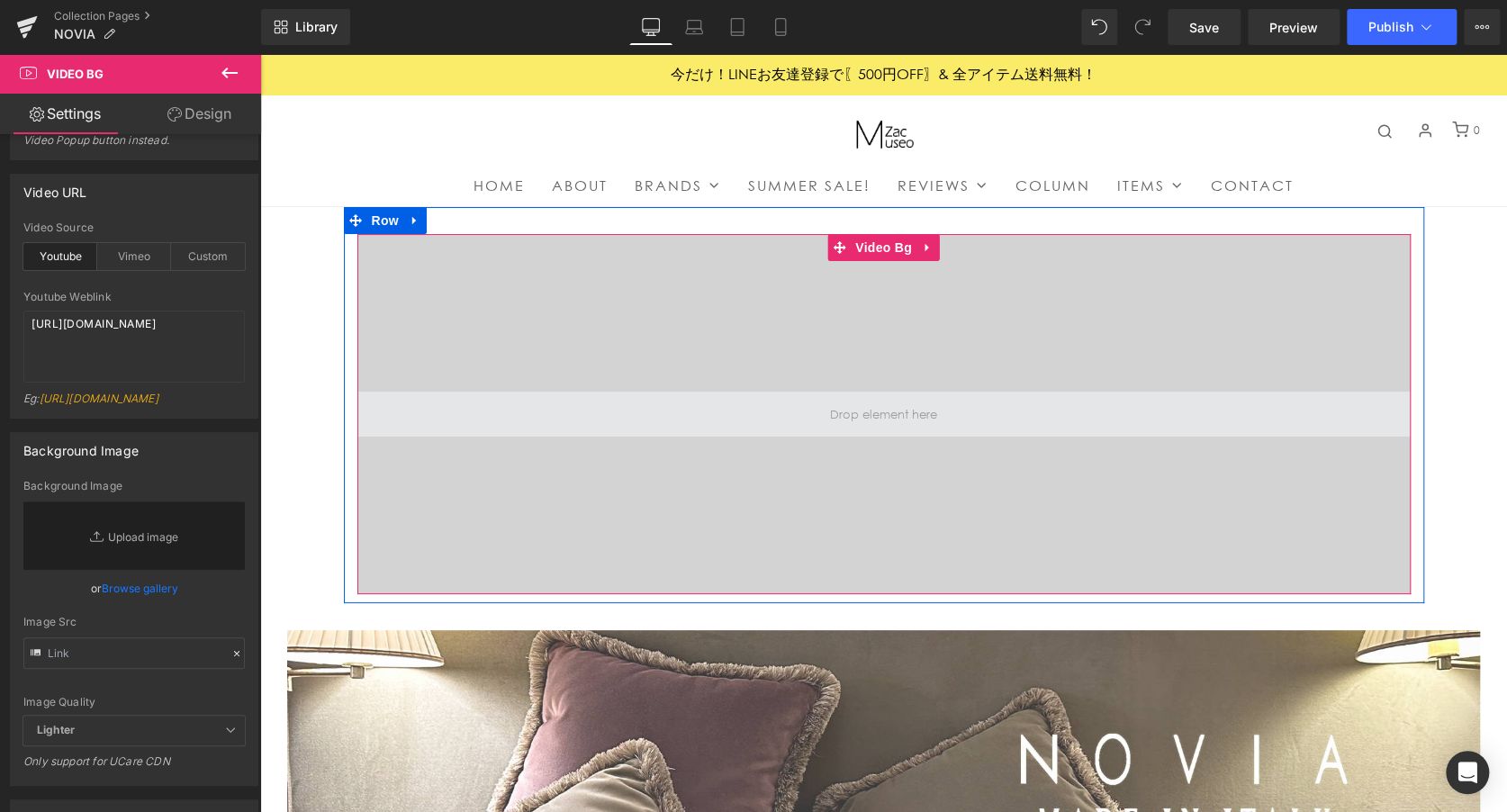 click at bounding box center [883, 414] 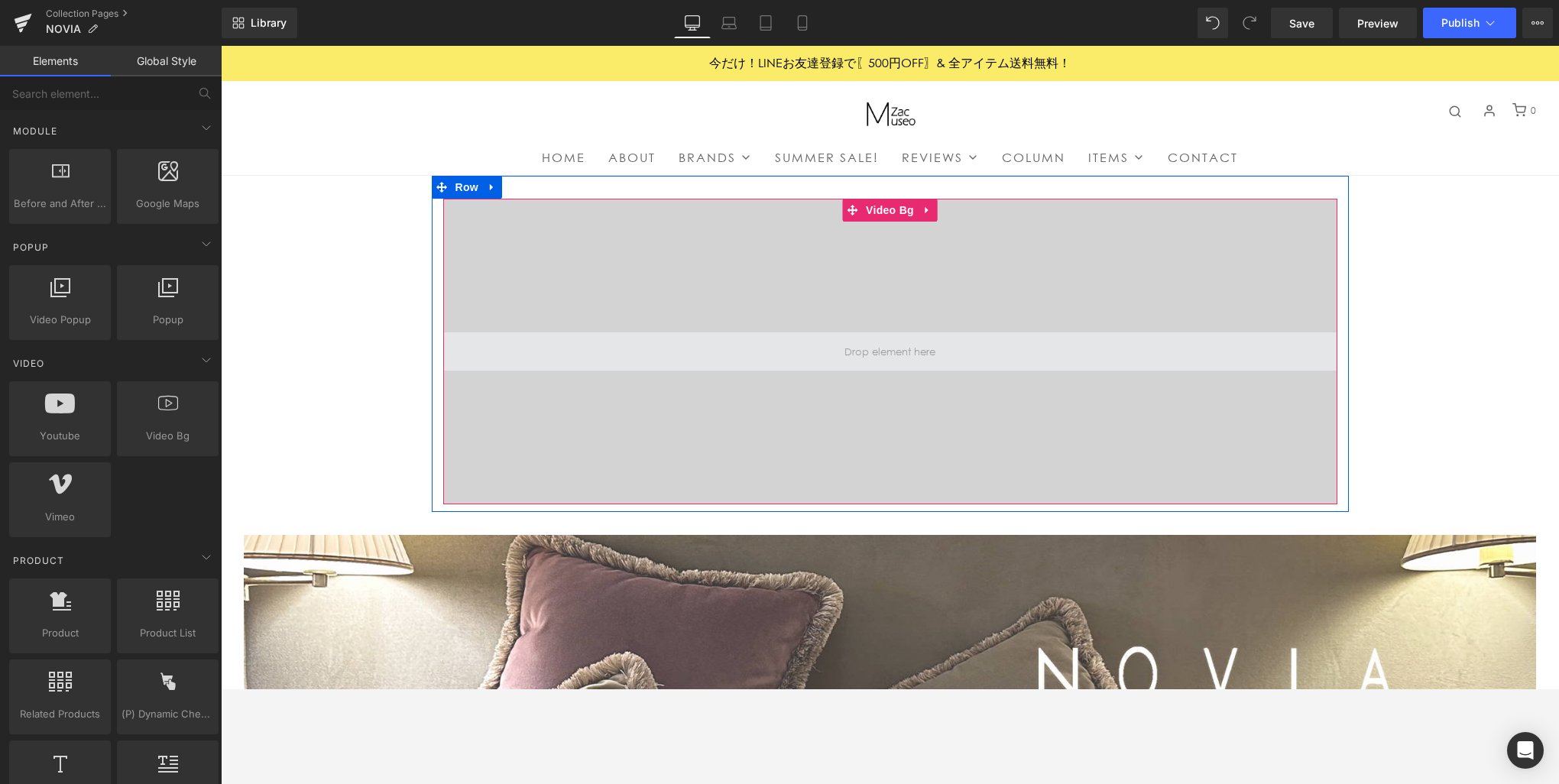 click at bounding box center [890, 352] 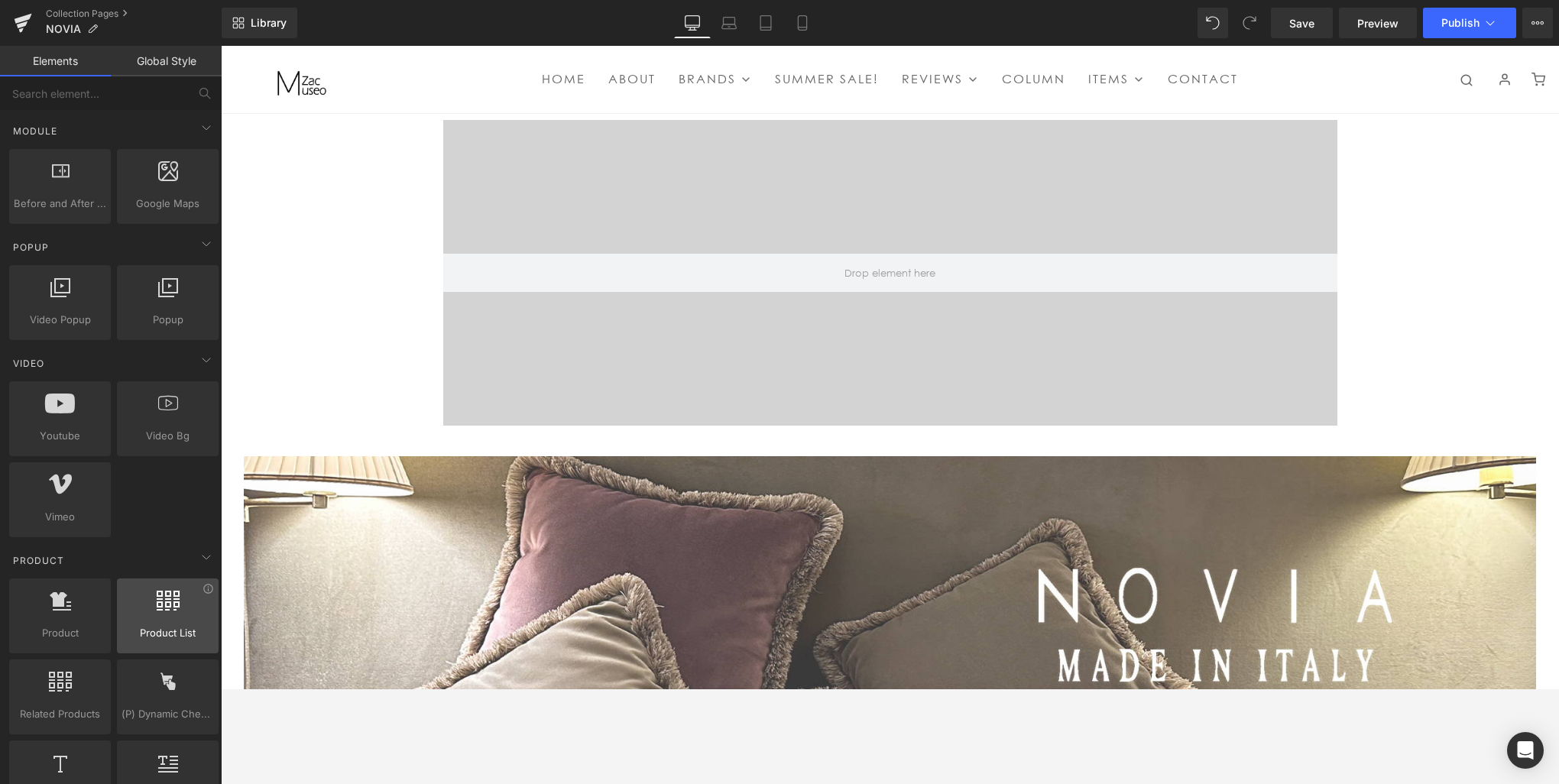 scroll, scrollTop: 153, scrollLeft: 0, axis: vertical 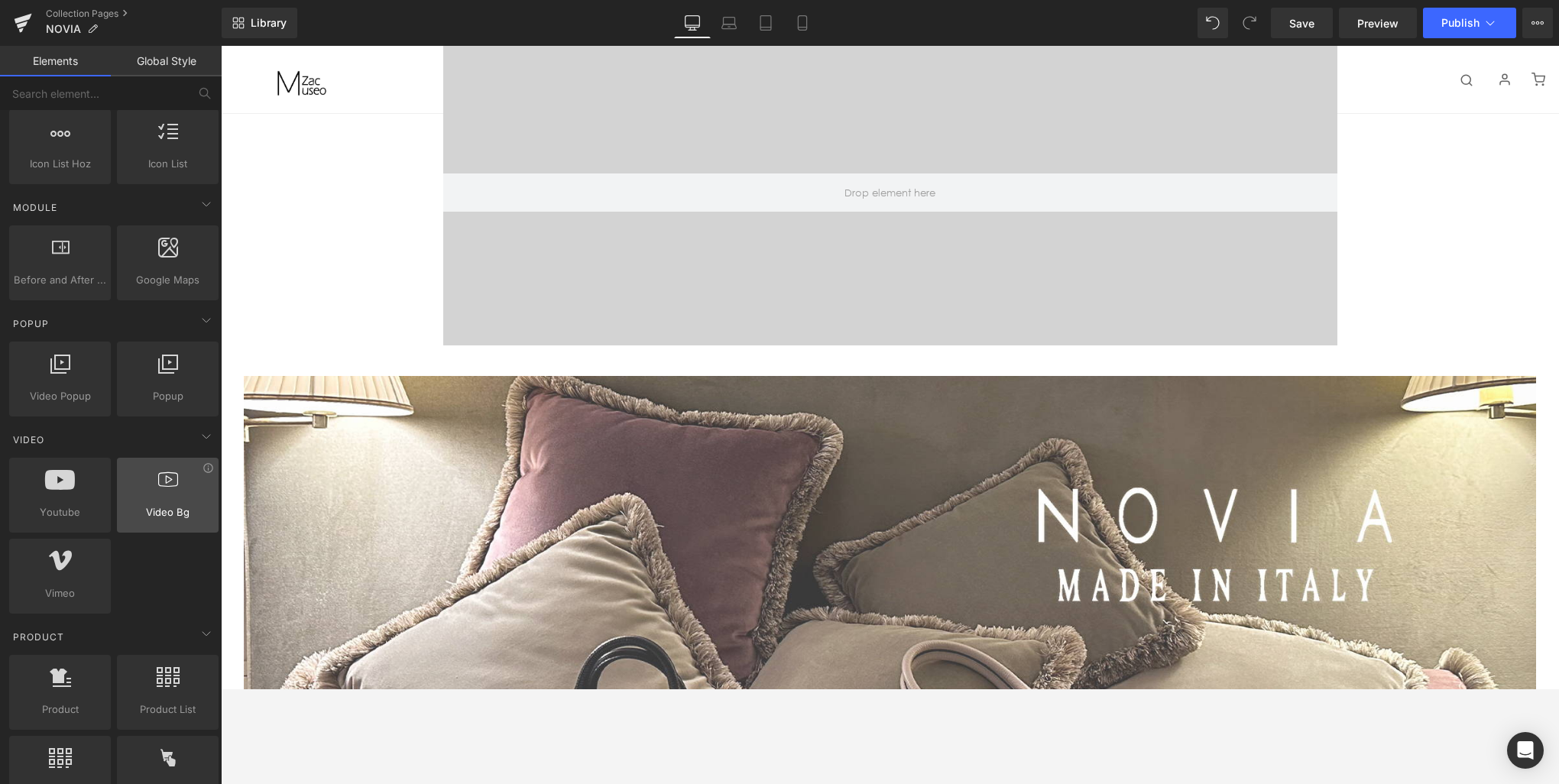 click at bounding box center (167, 487) 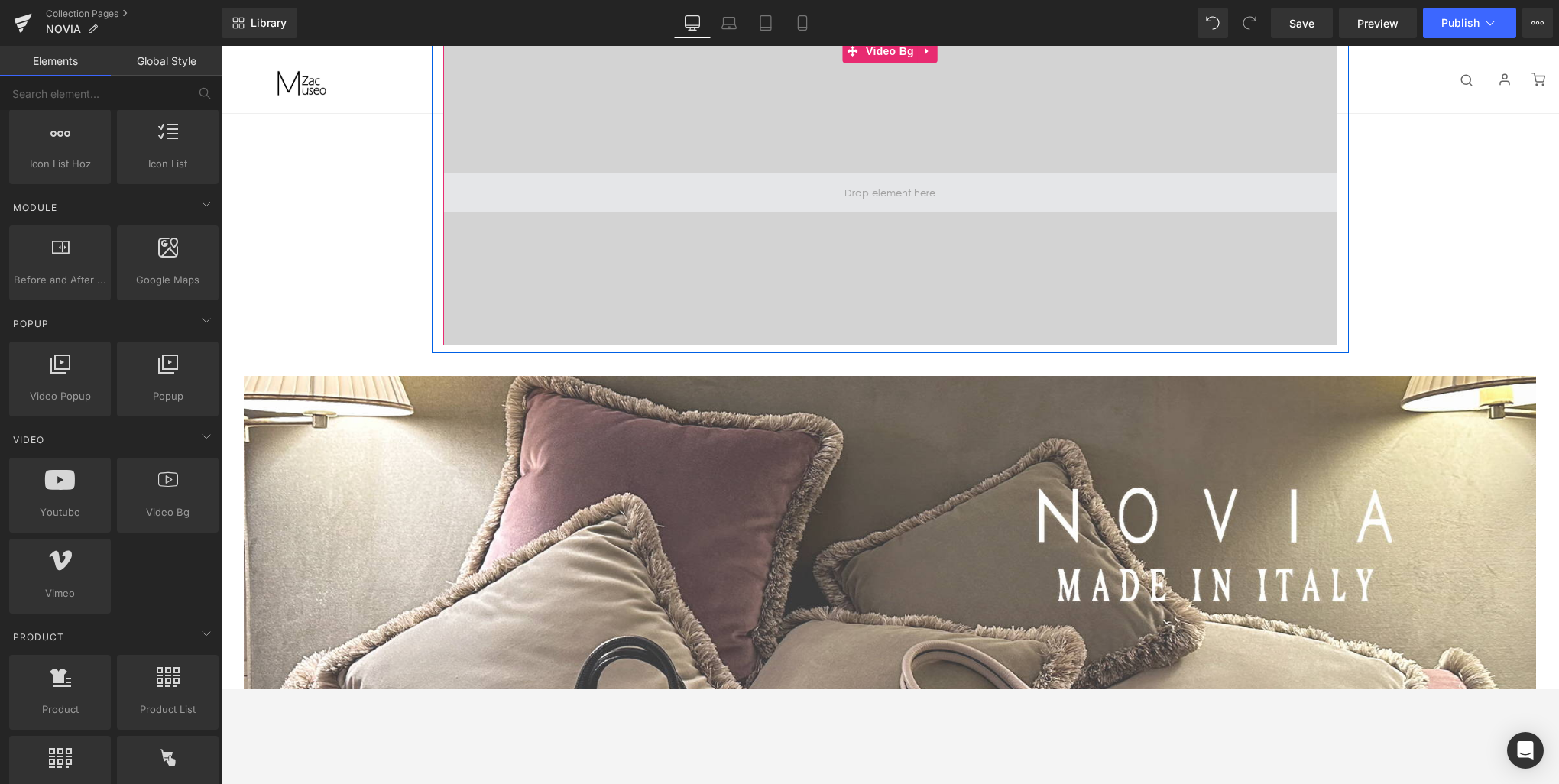 click at bounding box center [890, 193] 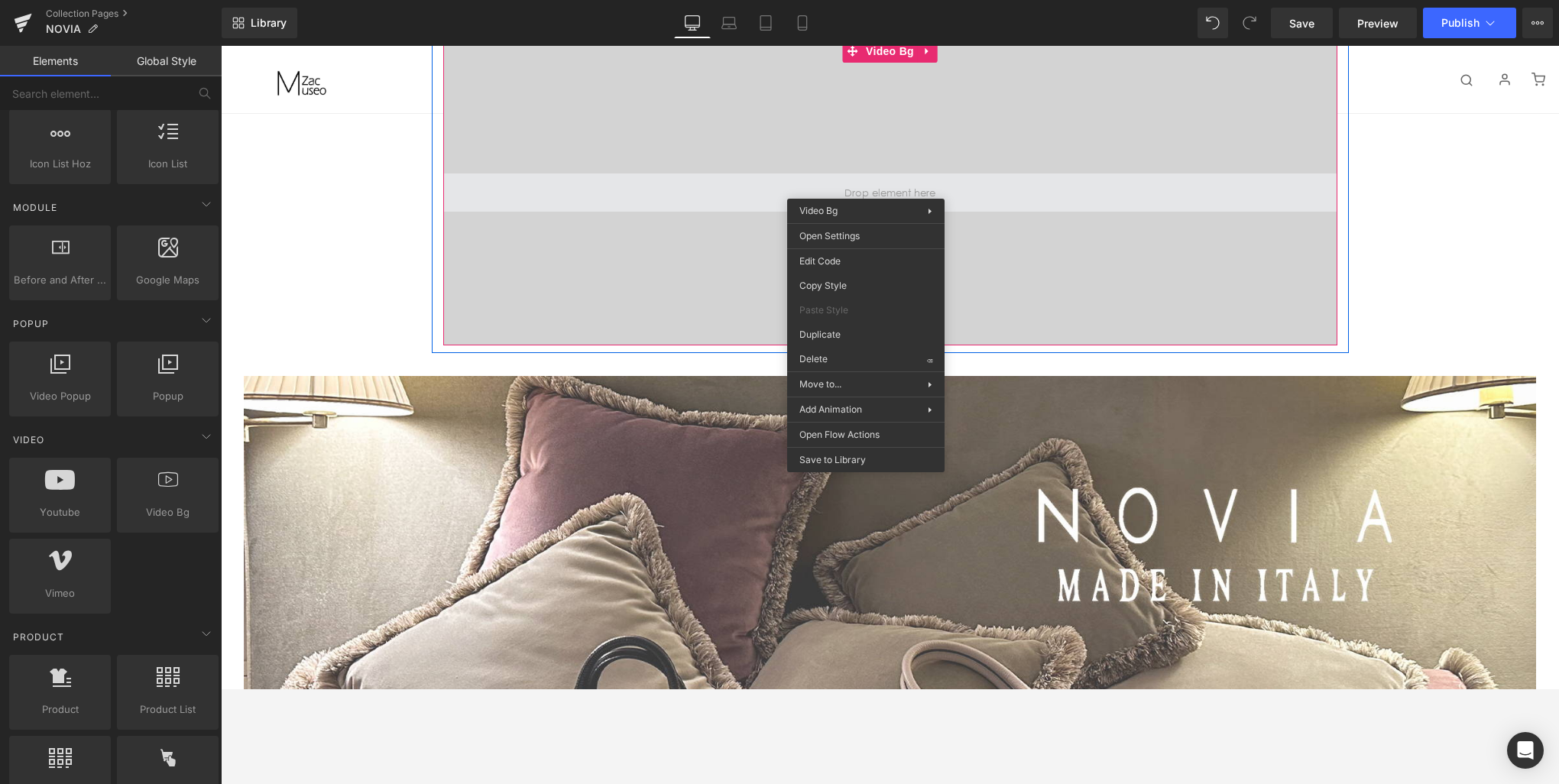 click at bounding box center (890, 193) 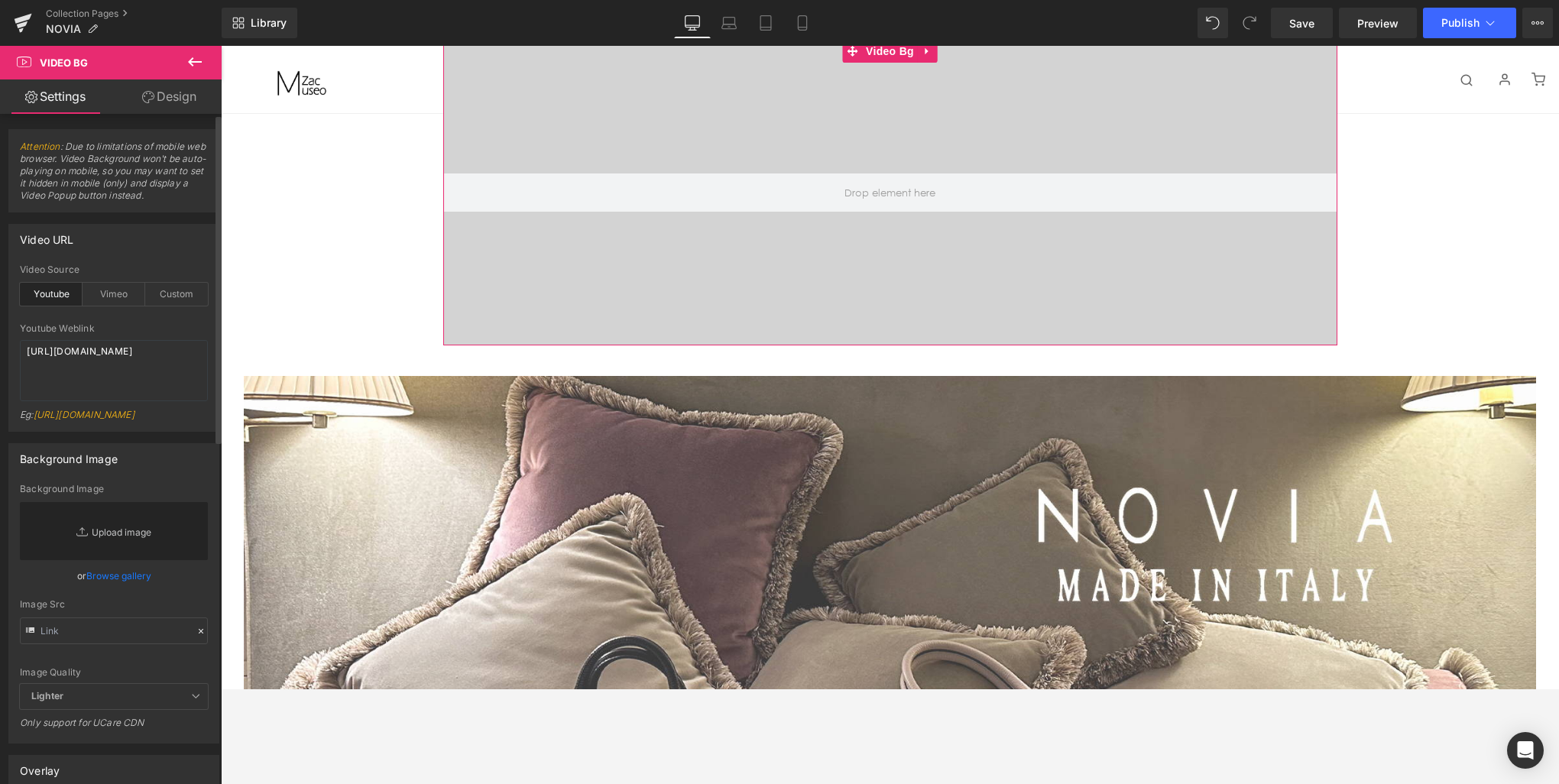 click on "Replace Image" at bounding box center [114, 531] 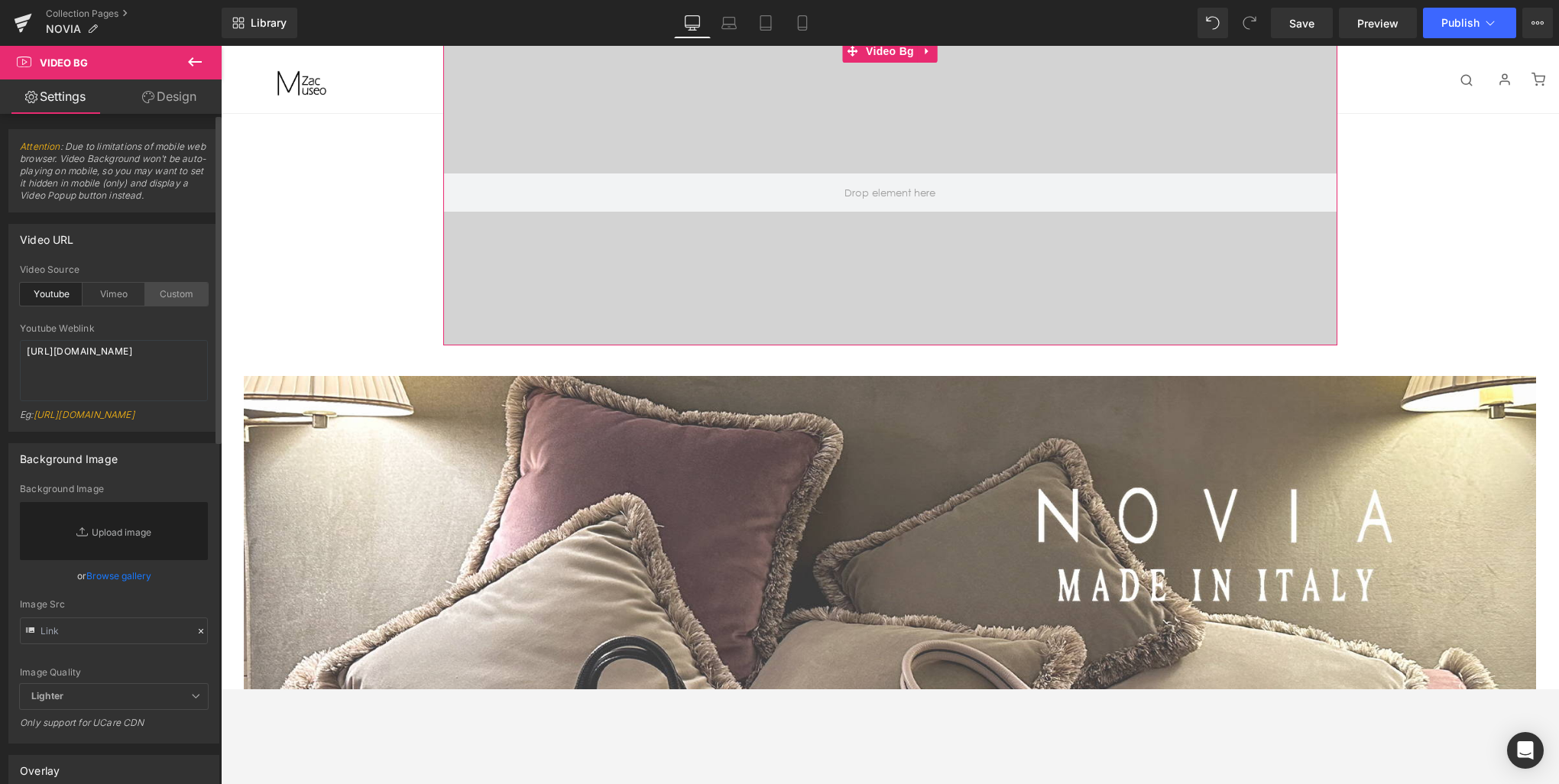 click on "Custom" at bounding box center (177, 294) 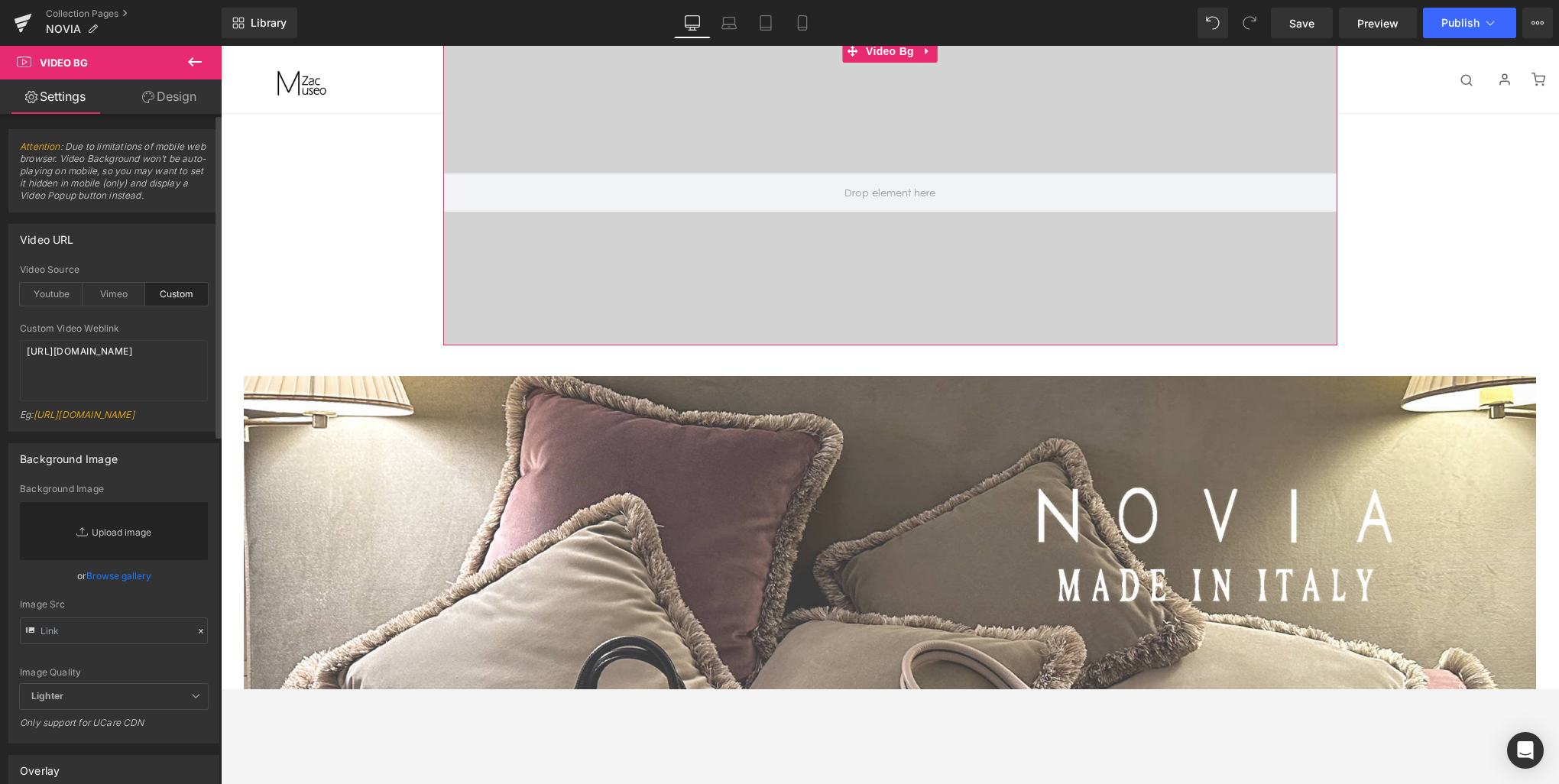 click on "Replace Image" at bounding box center (114, 531) 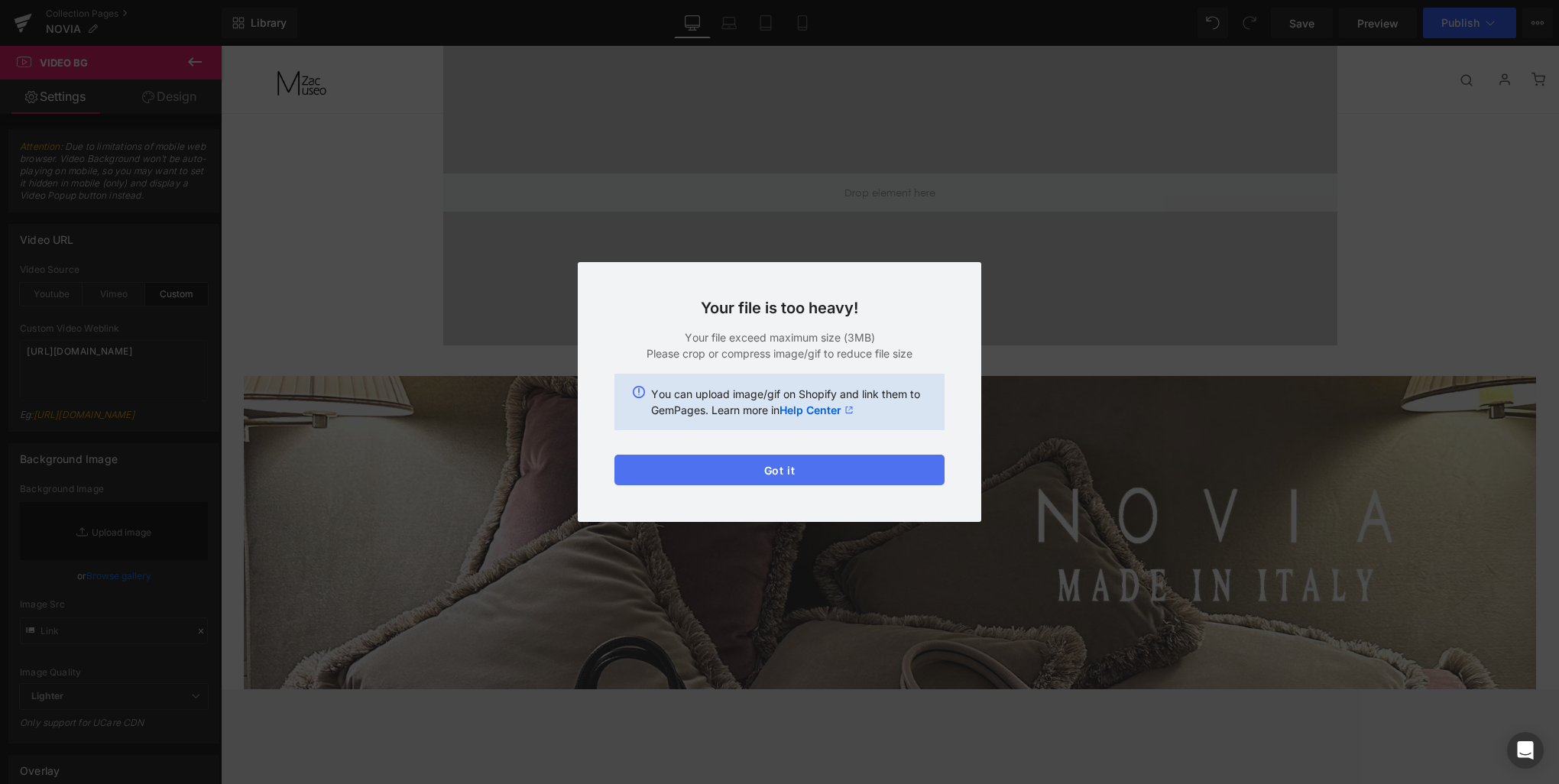 click on "Got it" at bounding box center (780, 470) 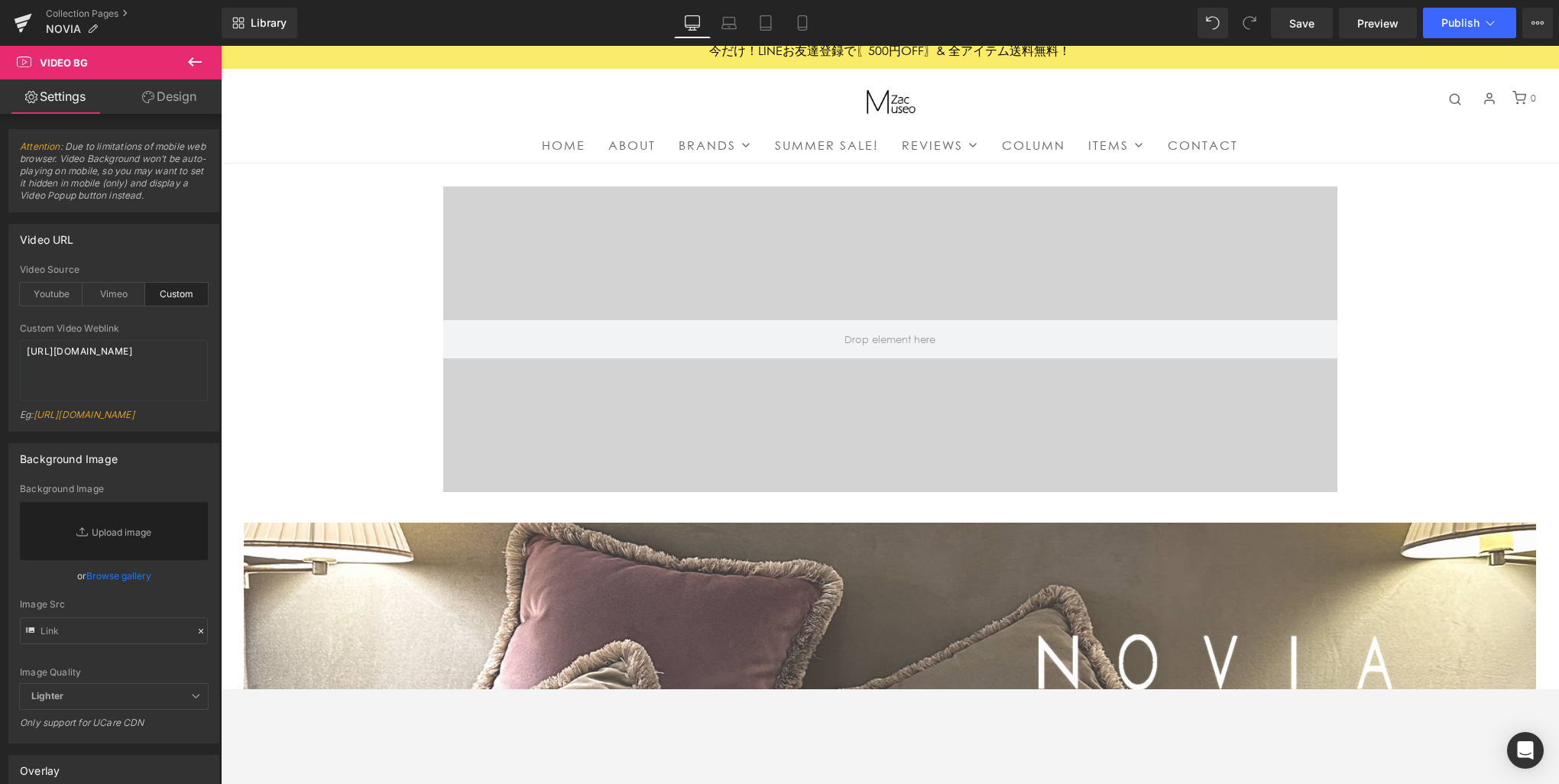 scroll, scrollTop: 0, scrollLeft: 0, axis: both 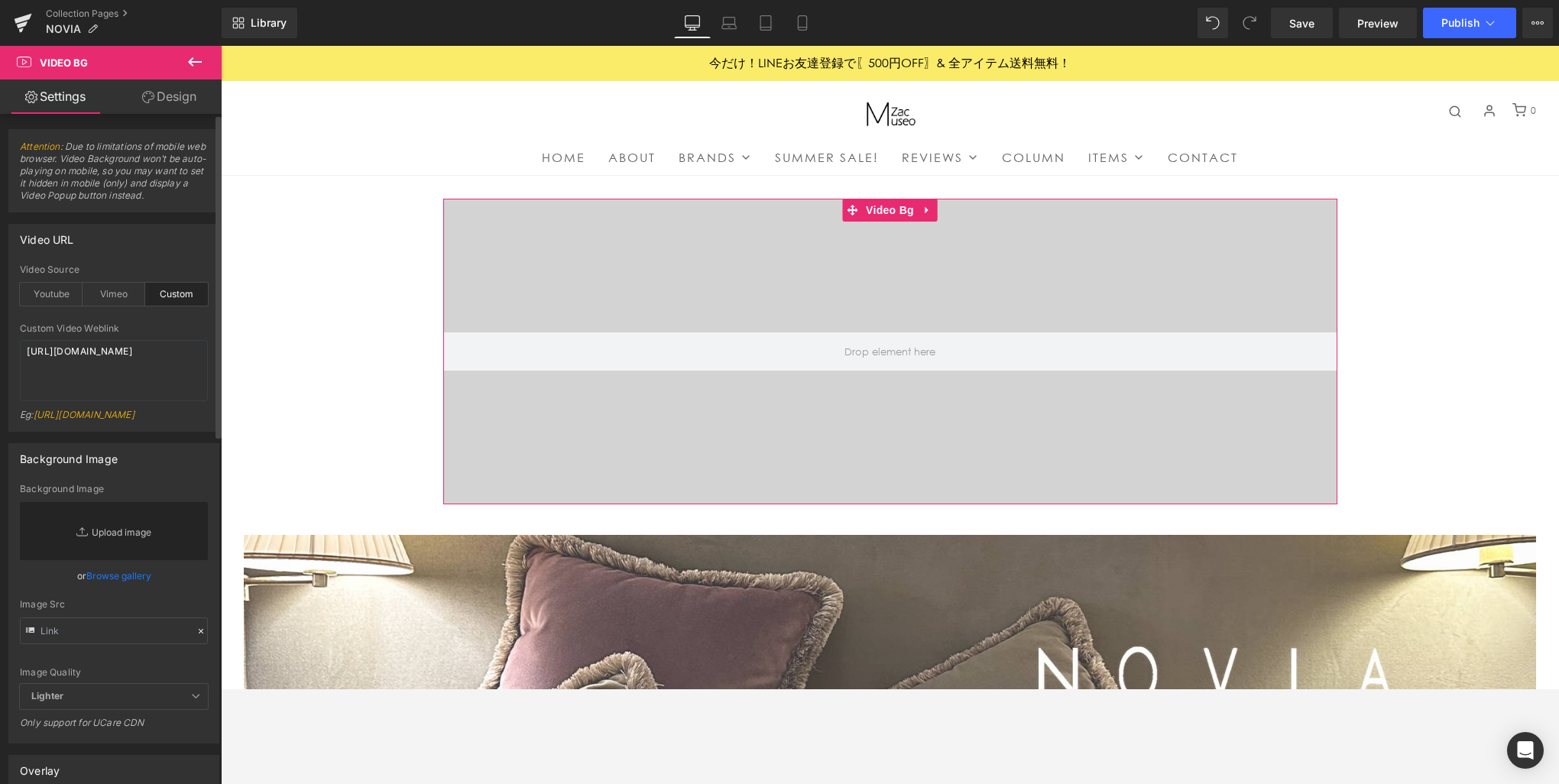 click on "Replace Image" at bounding box center (114, 531) 